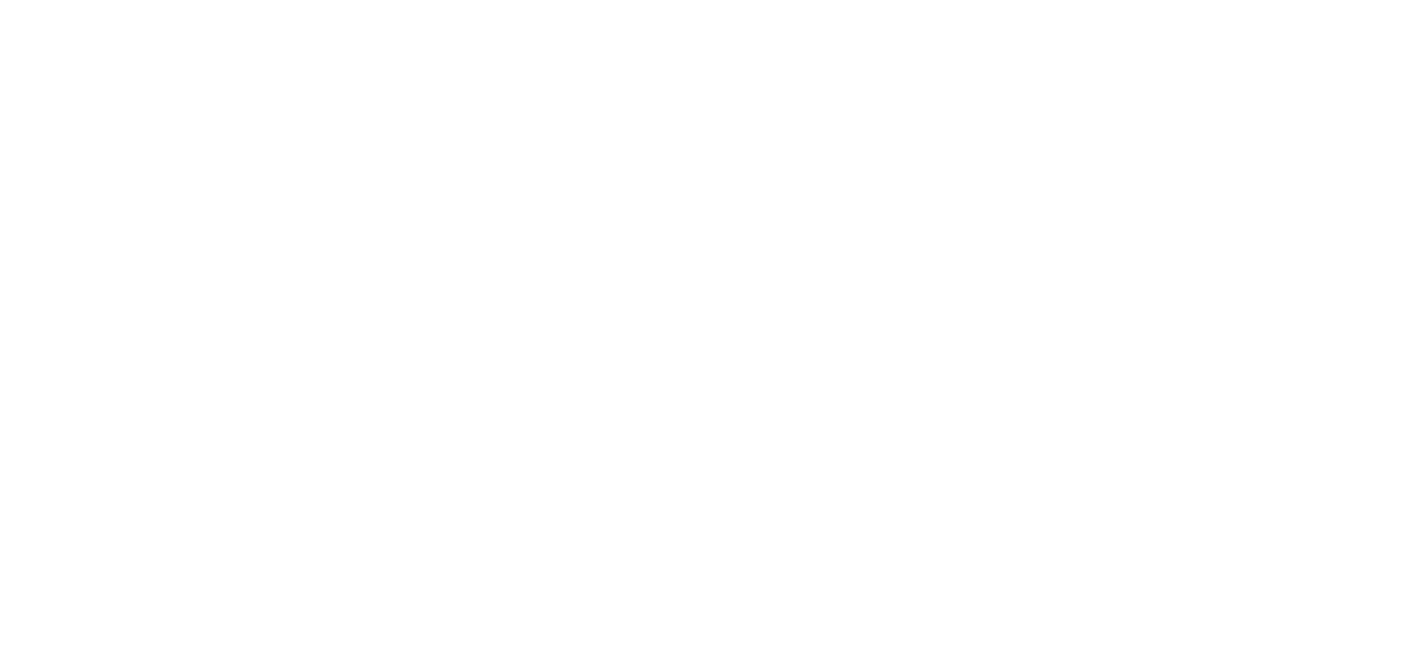 scroll, scrollTop: 0, scrollLeft: 0, axis: both 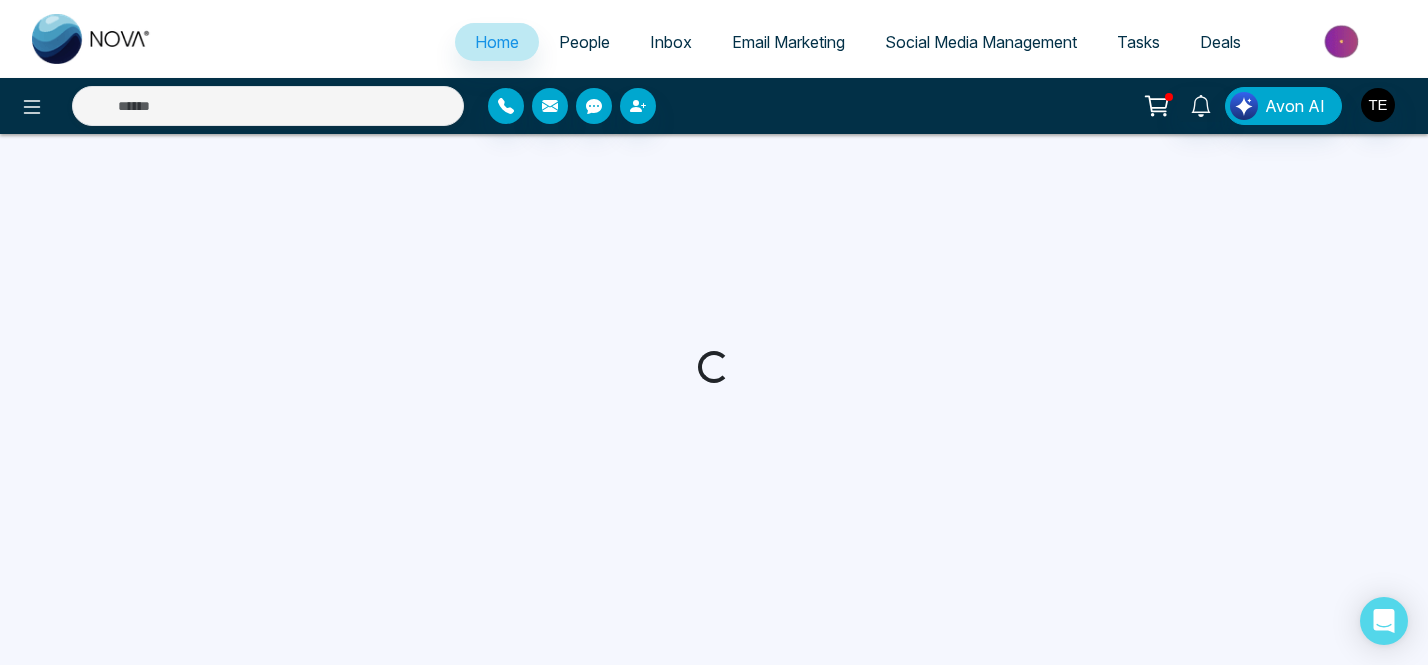 select on "*" 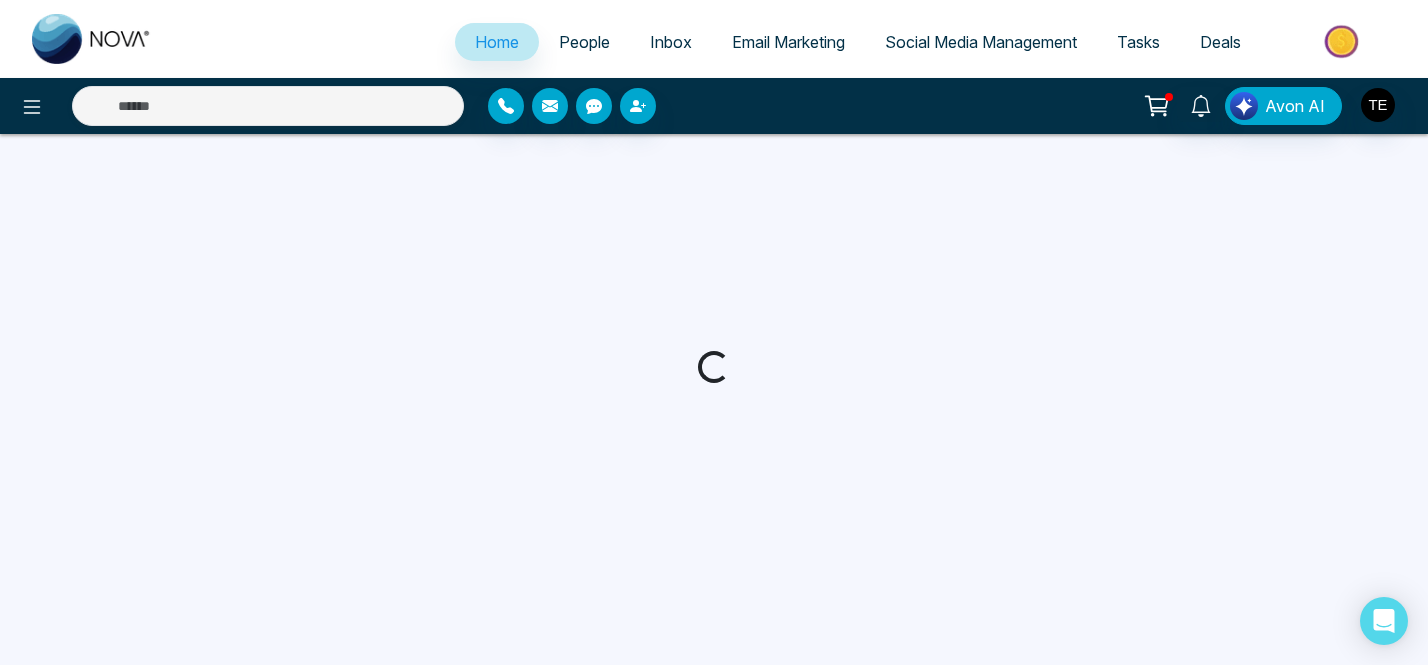 select on "*" 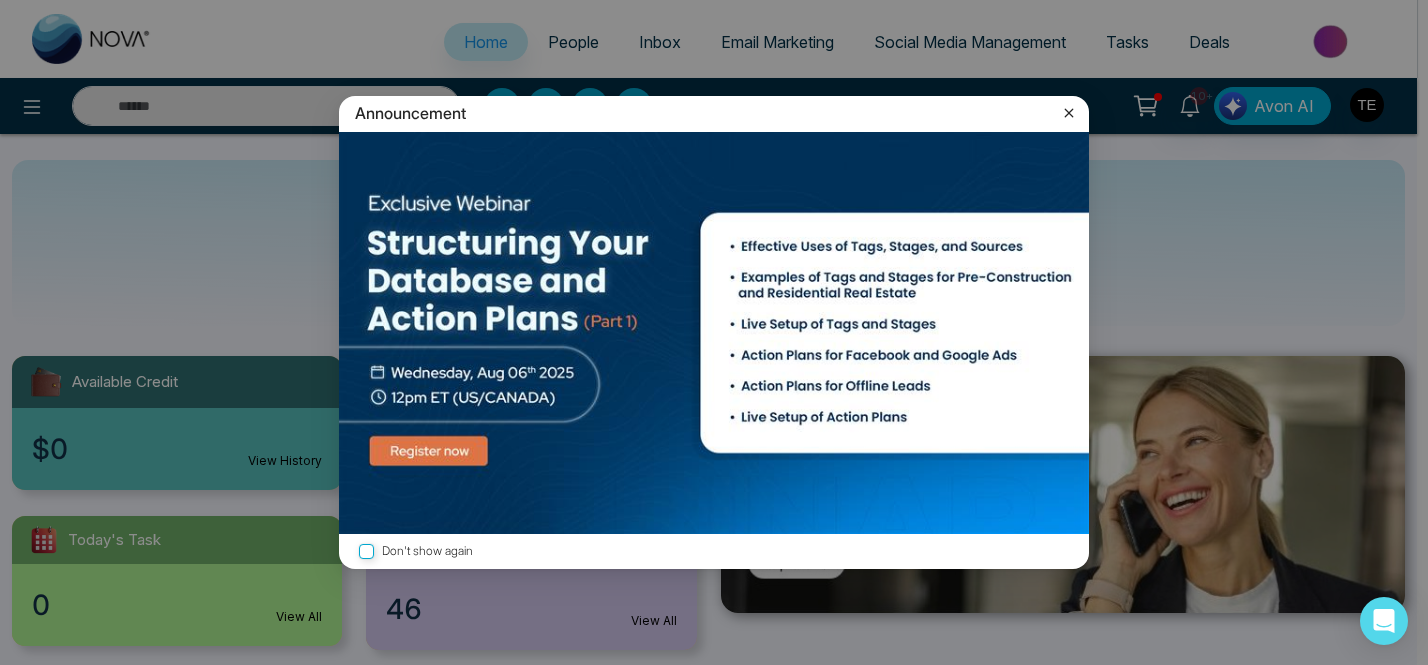 click on "Don't show again" at bounding box center (714, 551) 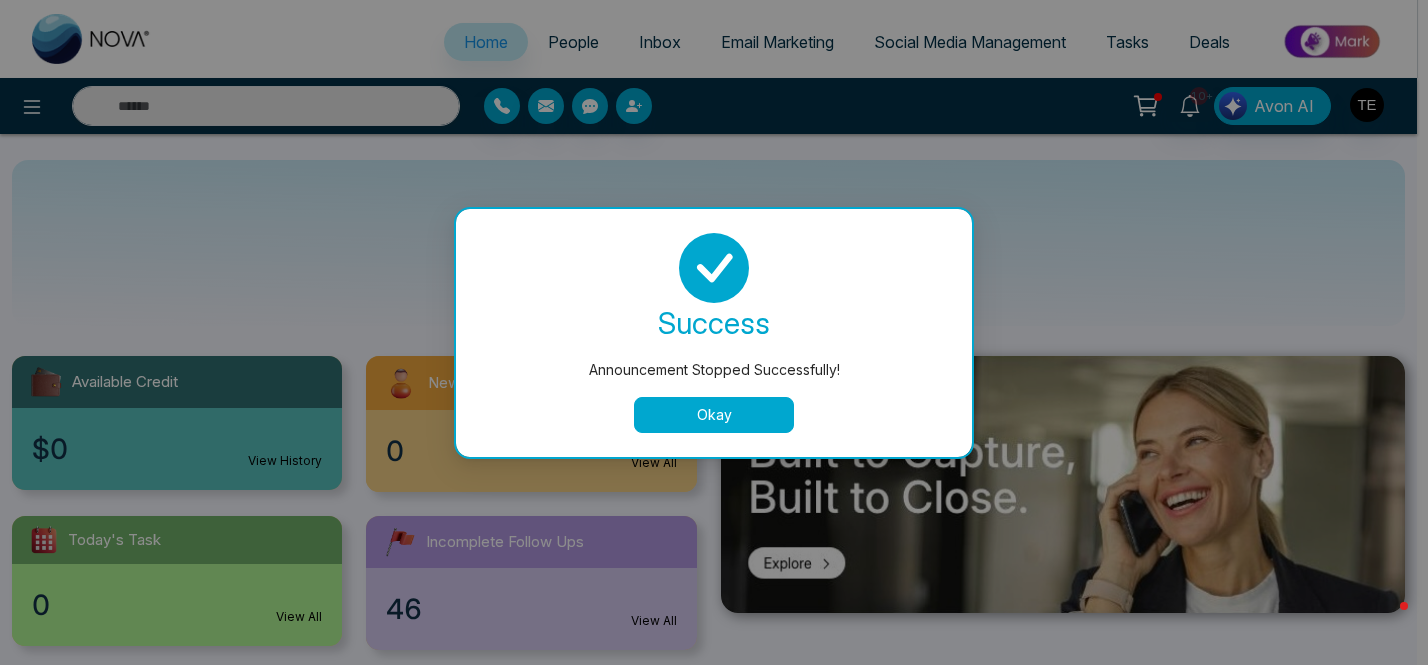 click on "Okay" at bounding box center [714, 415] 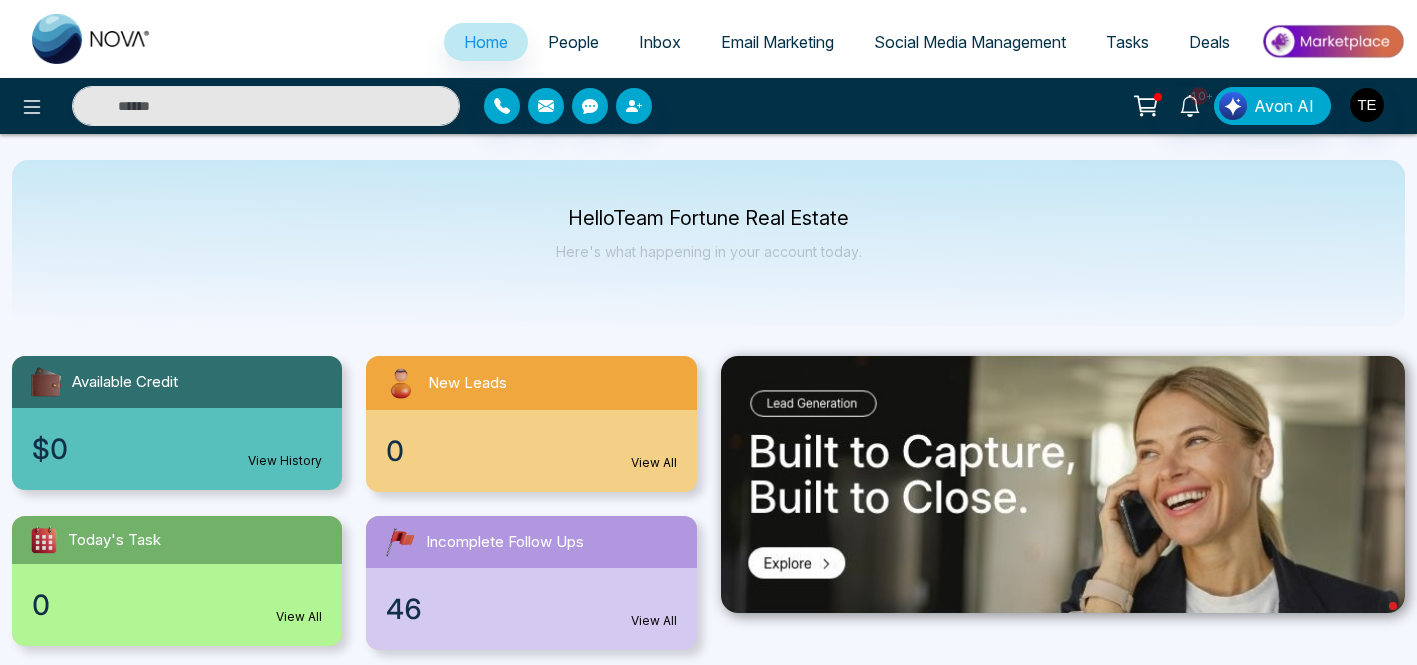 click on "People" at bounding box center (573, 42) 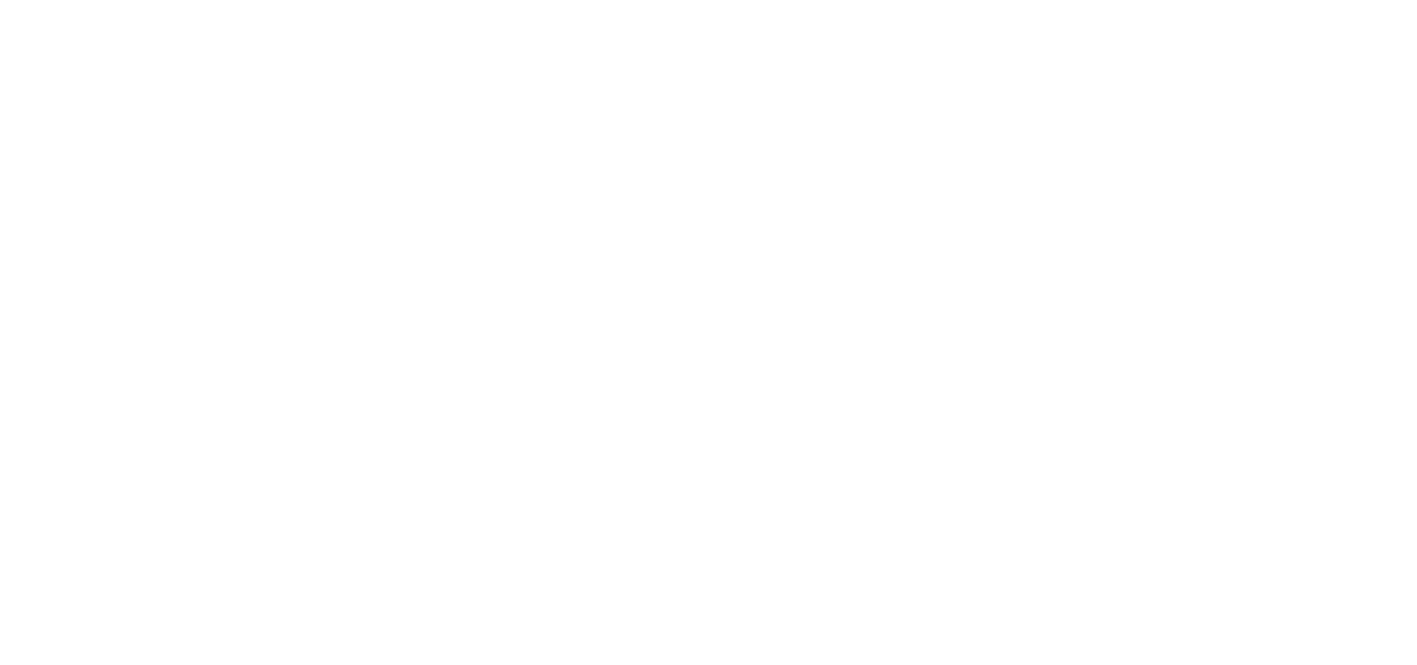 scroll, scrollTop: 0, scrollLeft: 0, axis: both 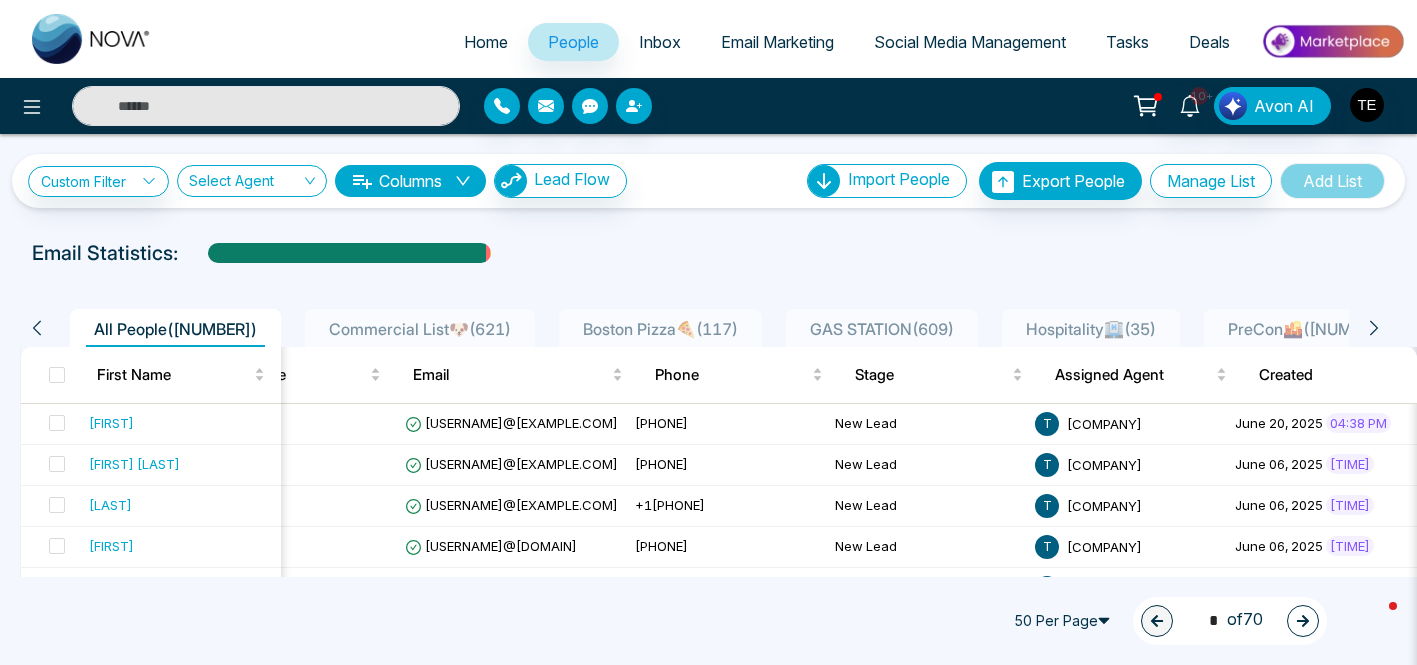 click 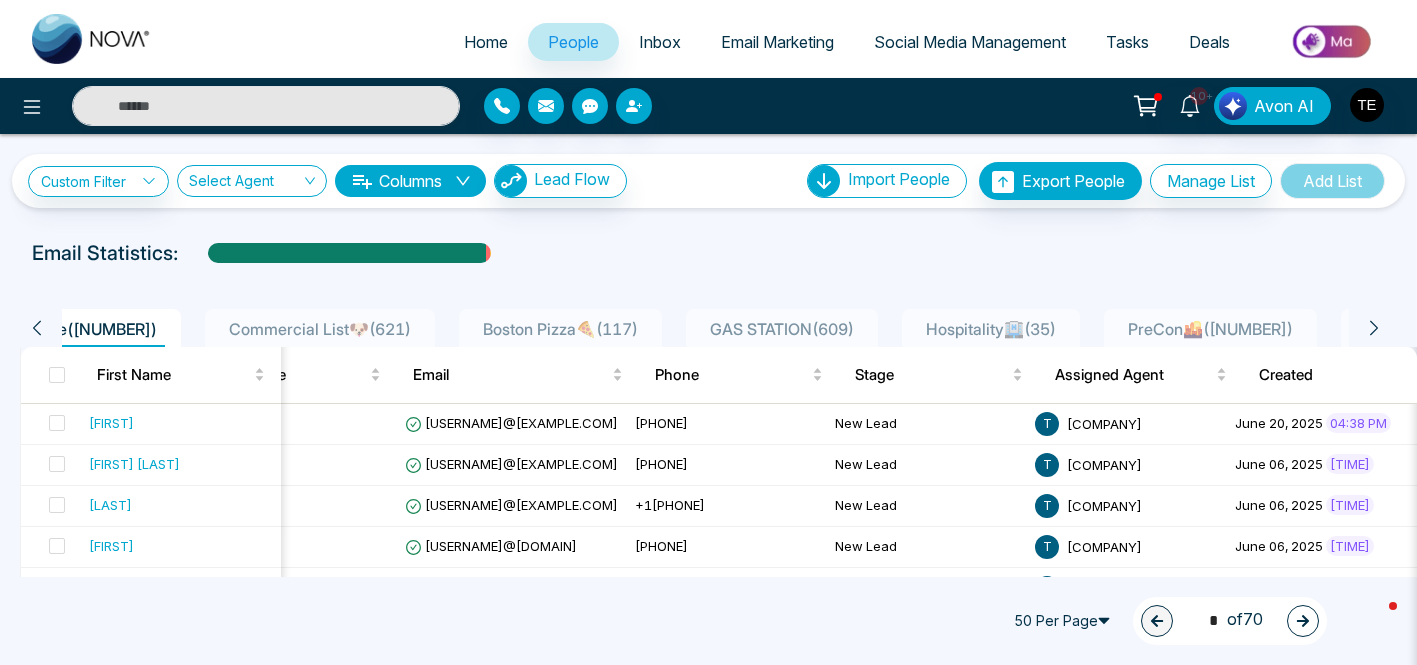 click 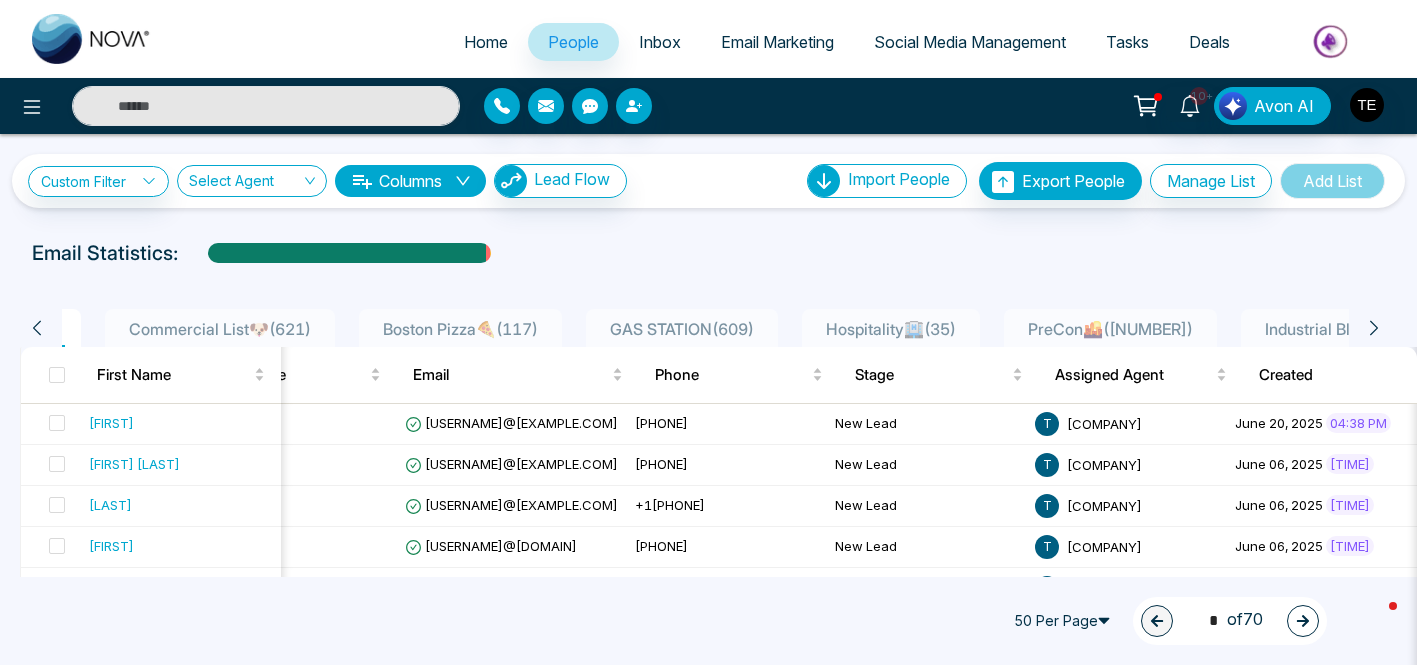 click 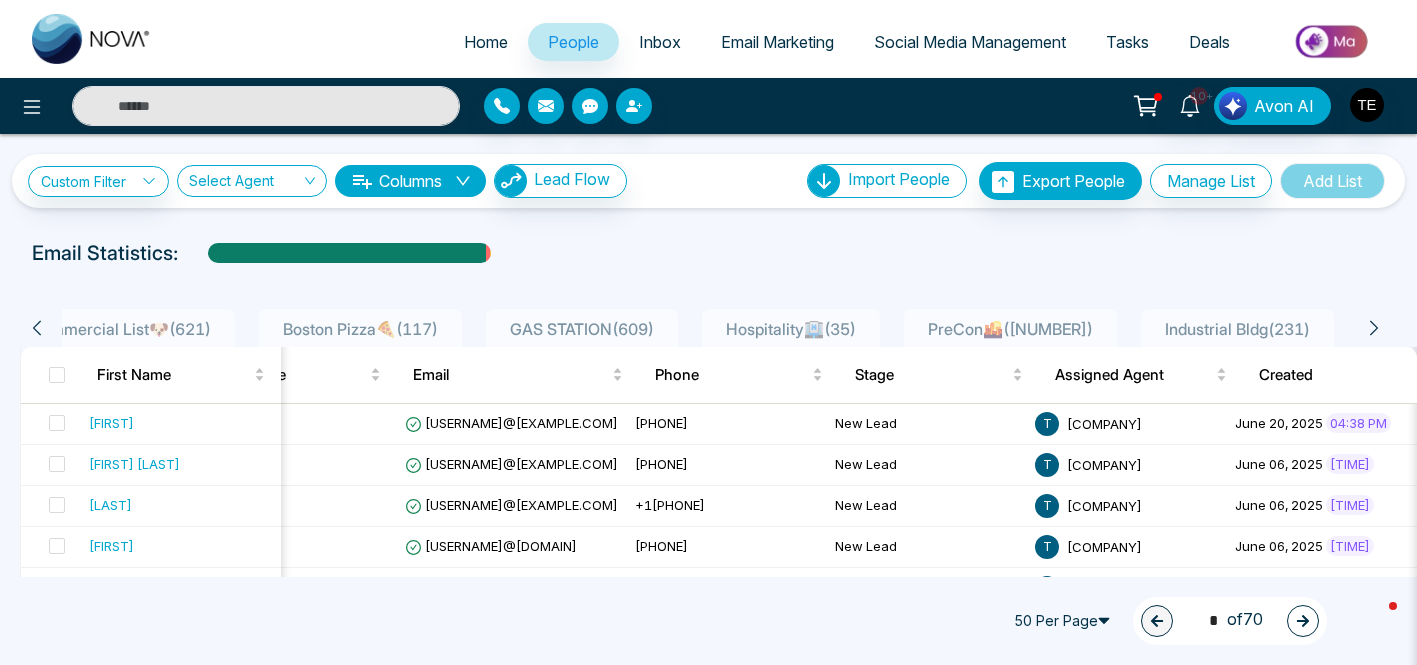click 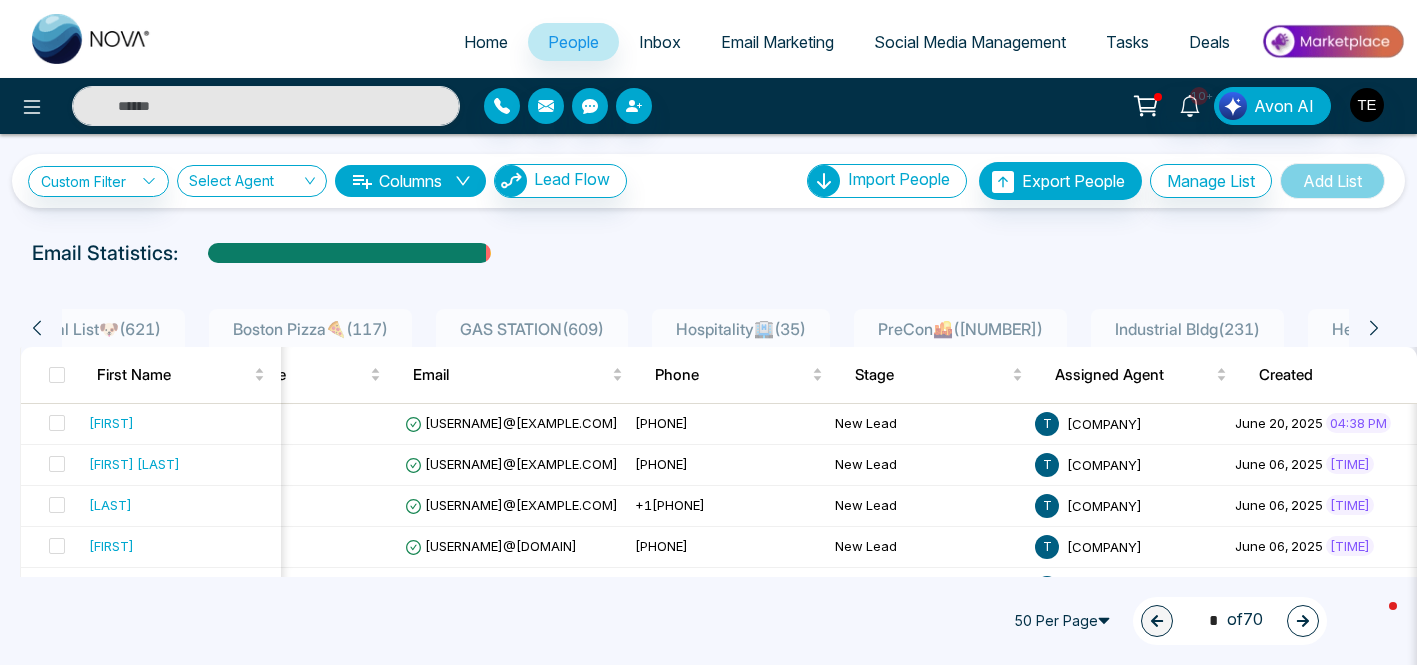 scroll, scrollTop: 0, scrollLeft: 400, axis: horizontal 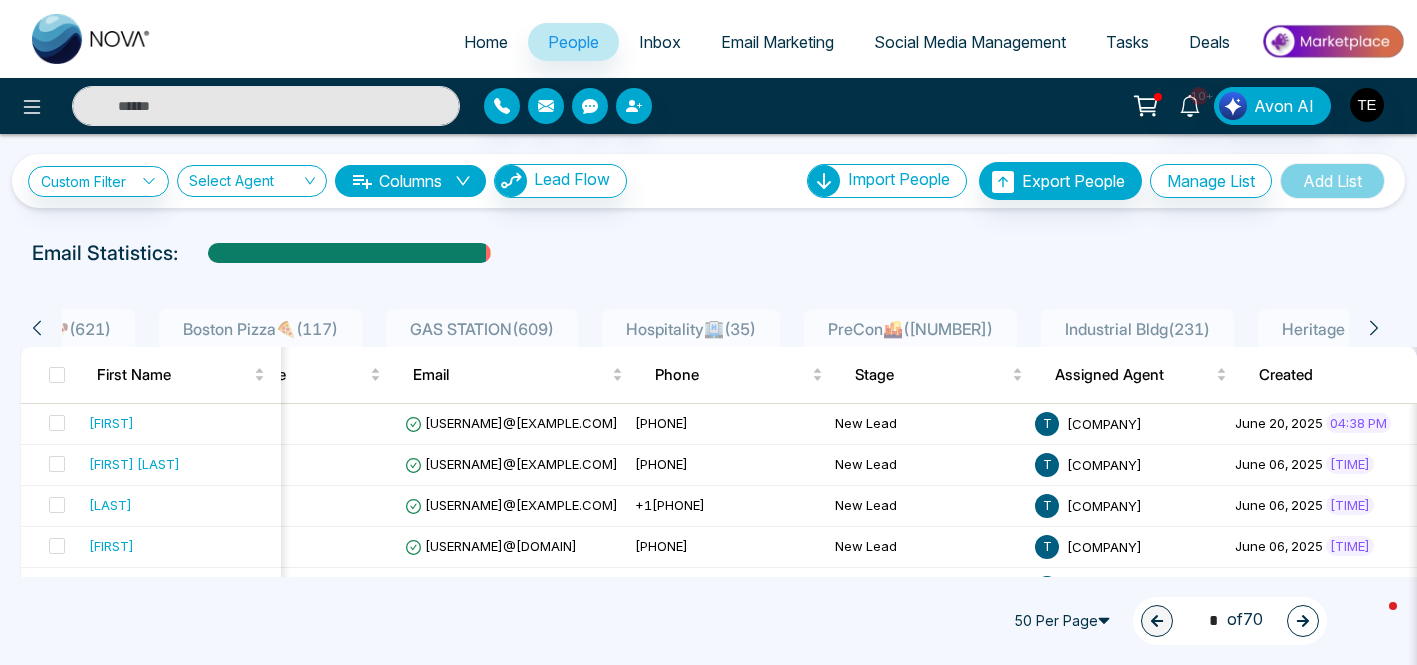 click on "Heritage Plaza Leads  ( 662 )" at bounding box center [1380, 329] 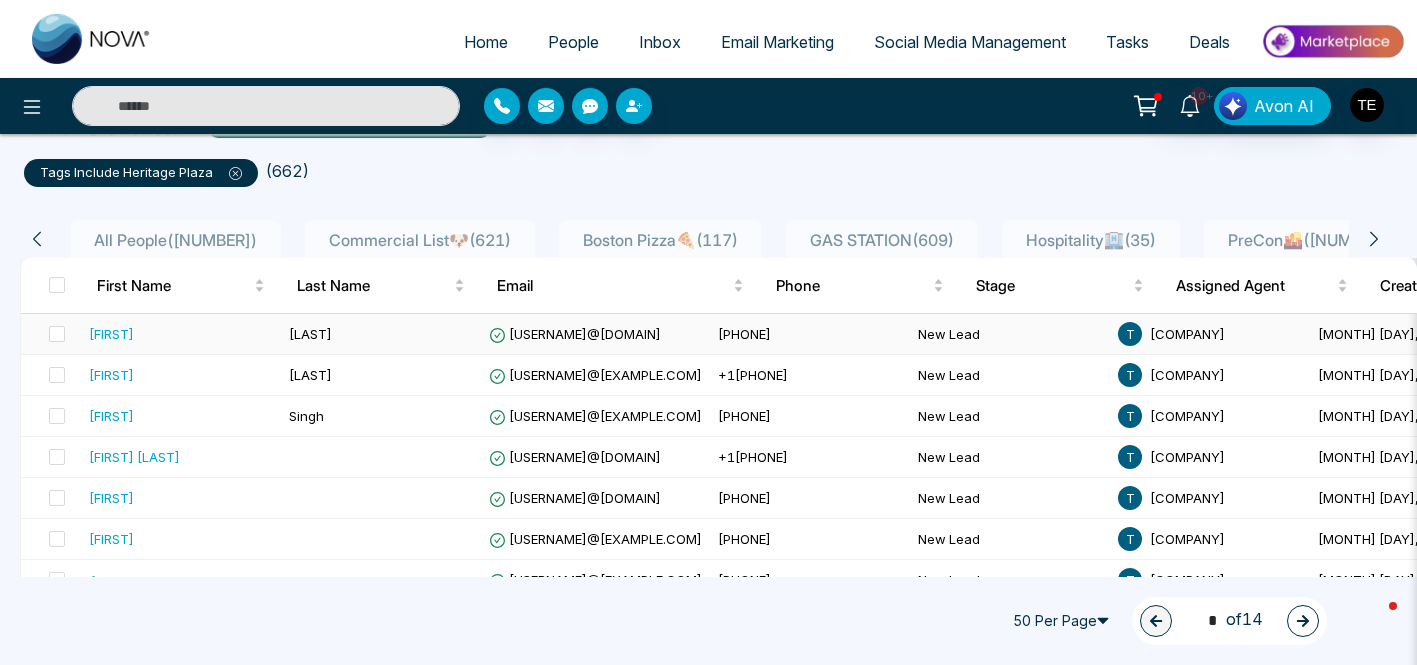 scroll, scrollTop: 126, scrollLeft: 0, axis: vertical 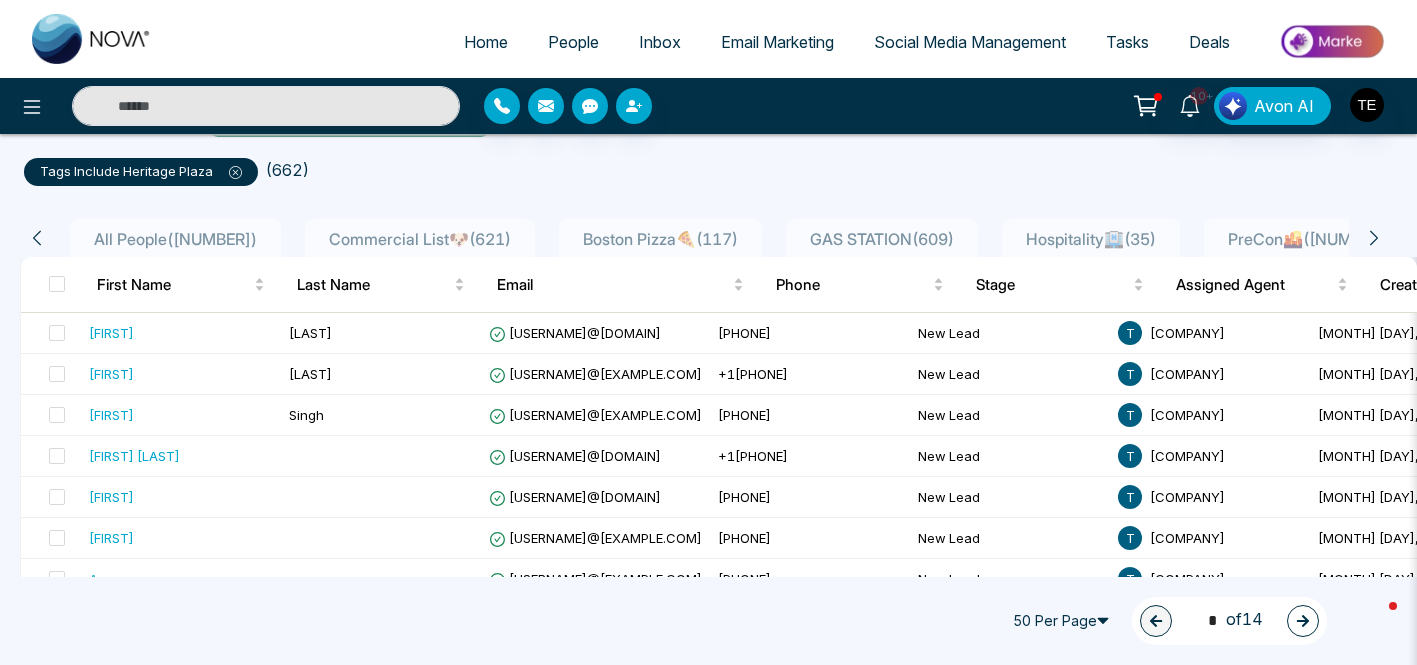 click on "tags   include   Heritage Plaza" at bounding box center [141, 172] 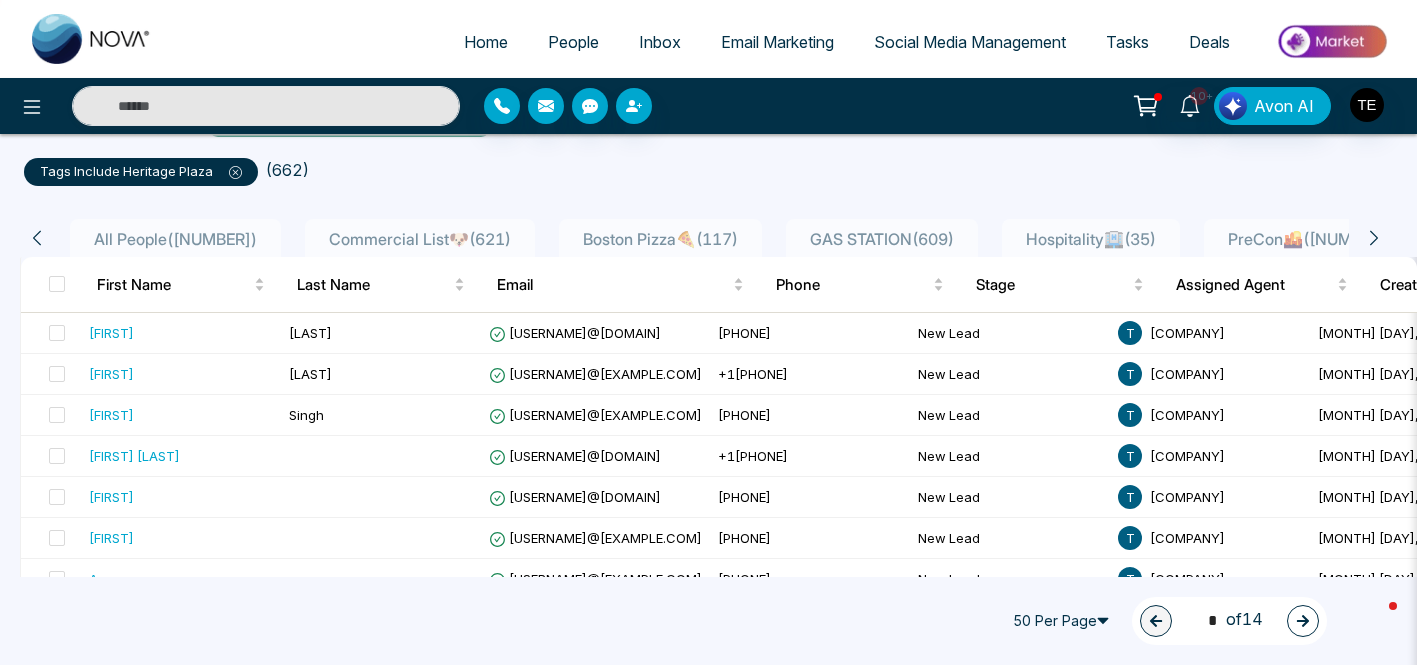 click 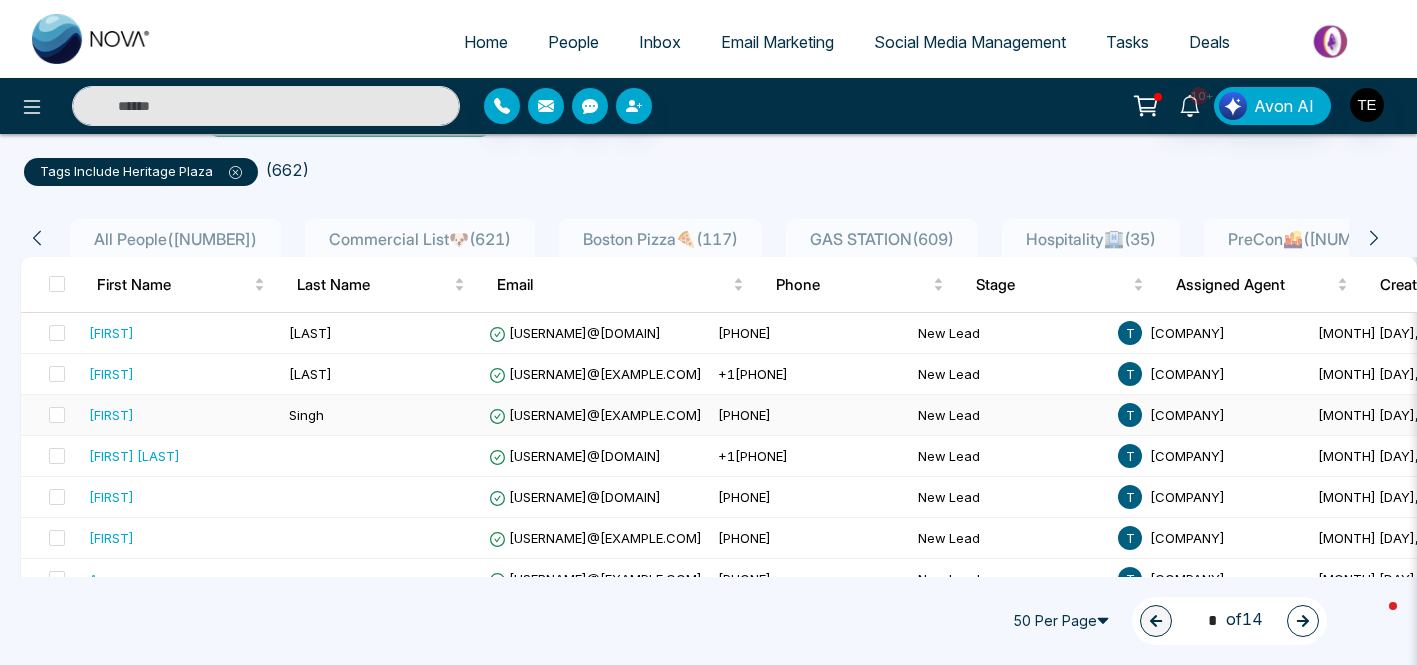 click on "[EMAIL]" at bounding box center (595, 415) 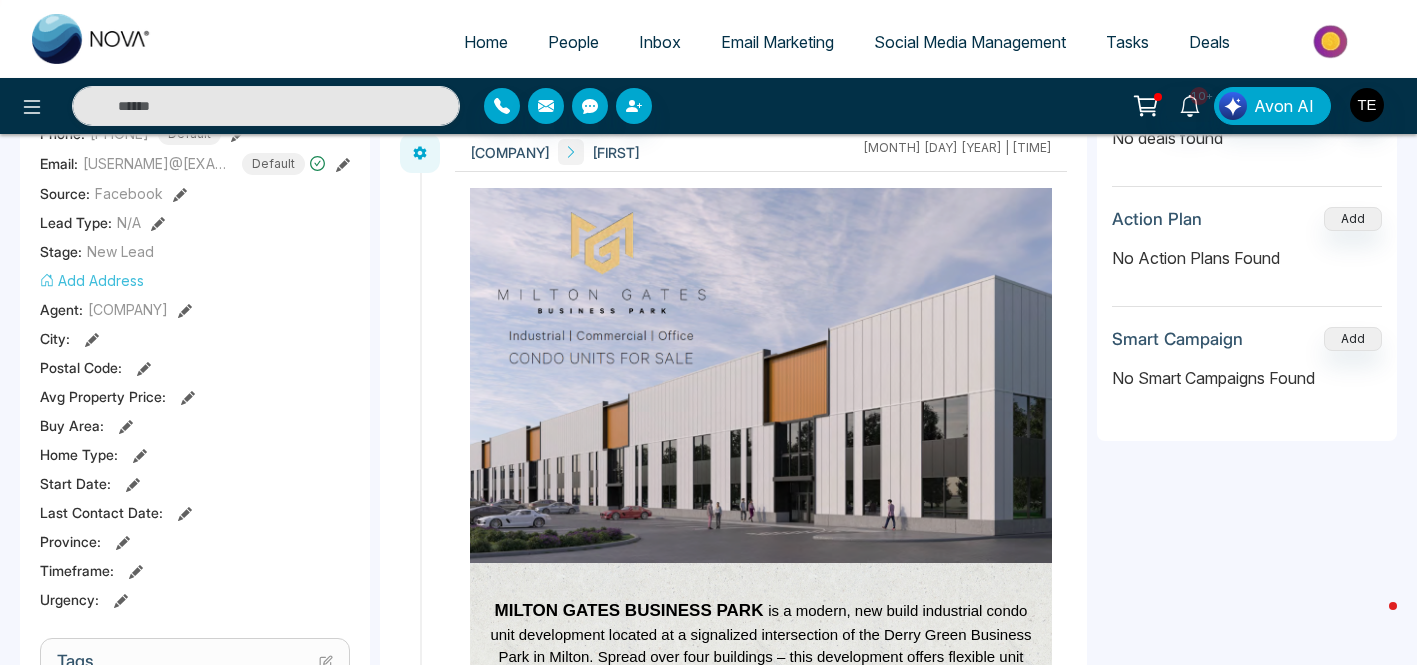scroll, scrollTop: 360, scrollLeft: 0, axis: vertical 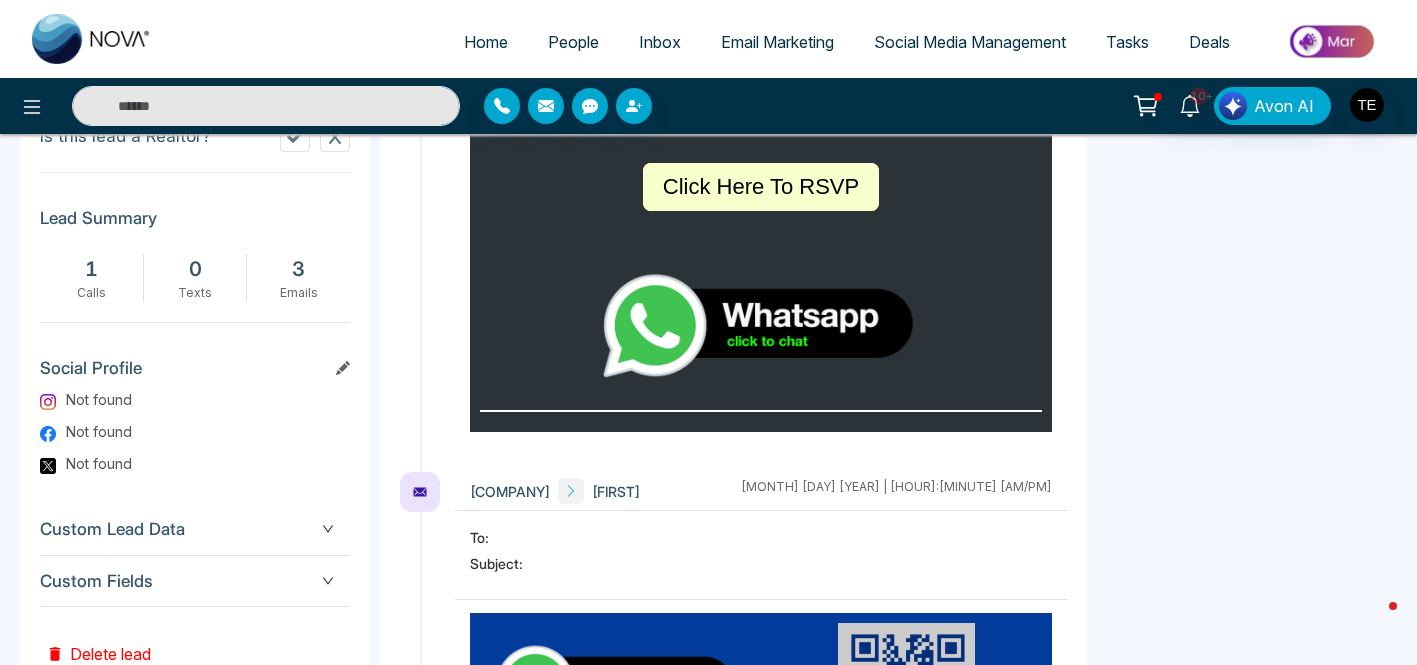 click at bounding box center [266, 106] 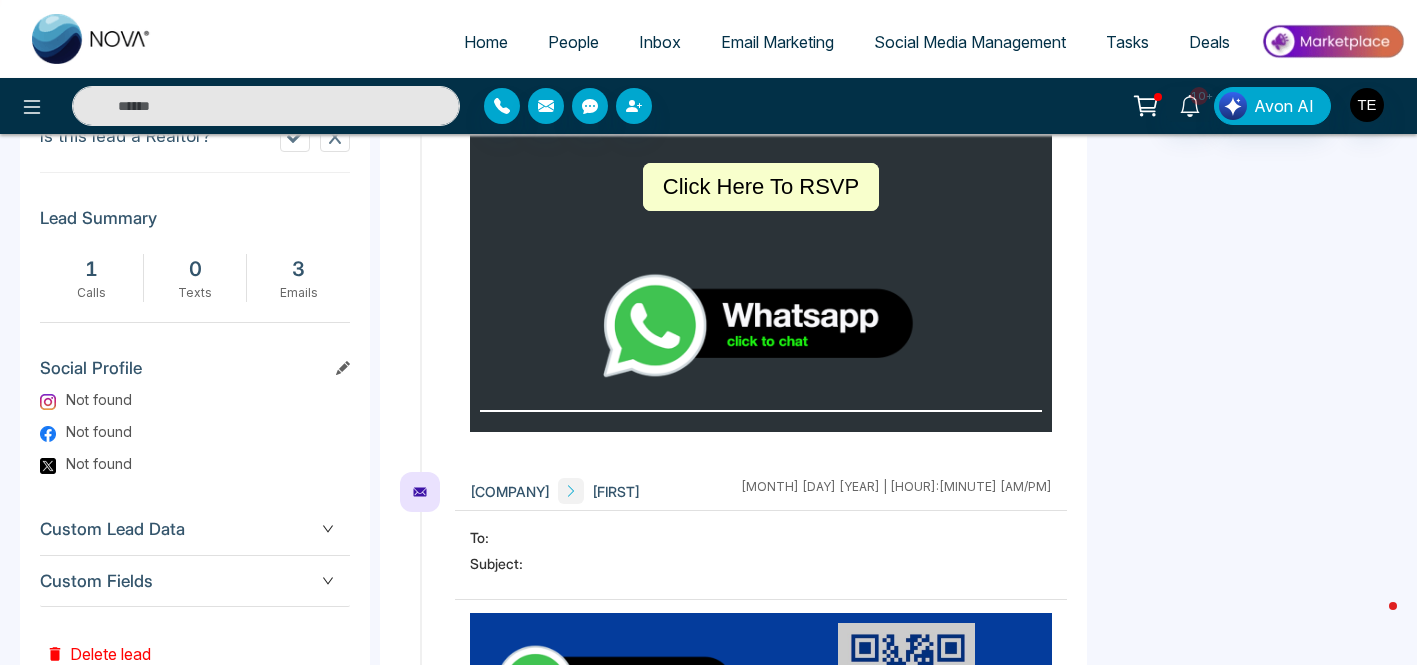 scroll, scrollTop: 3457, scrollLeft: 0, axis: vertical 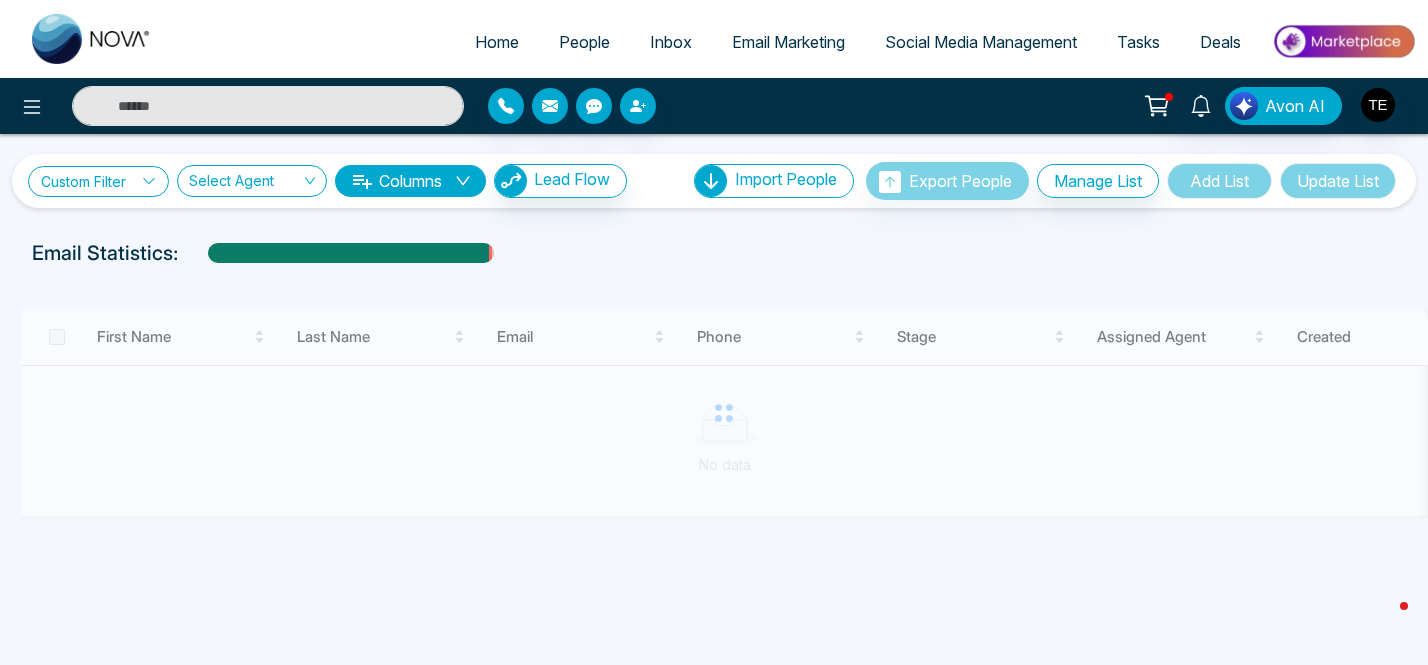 click 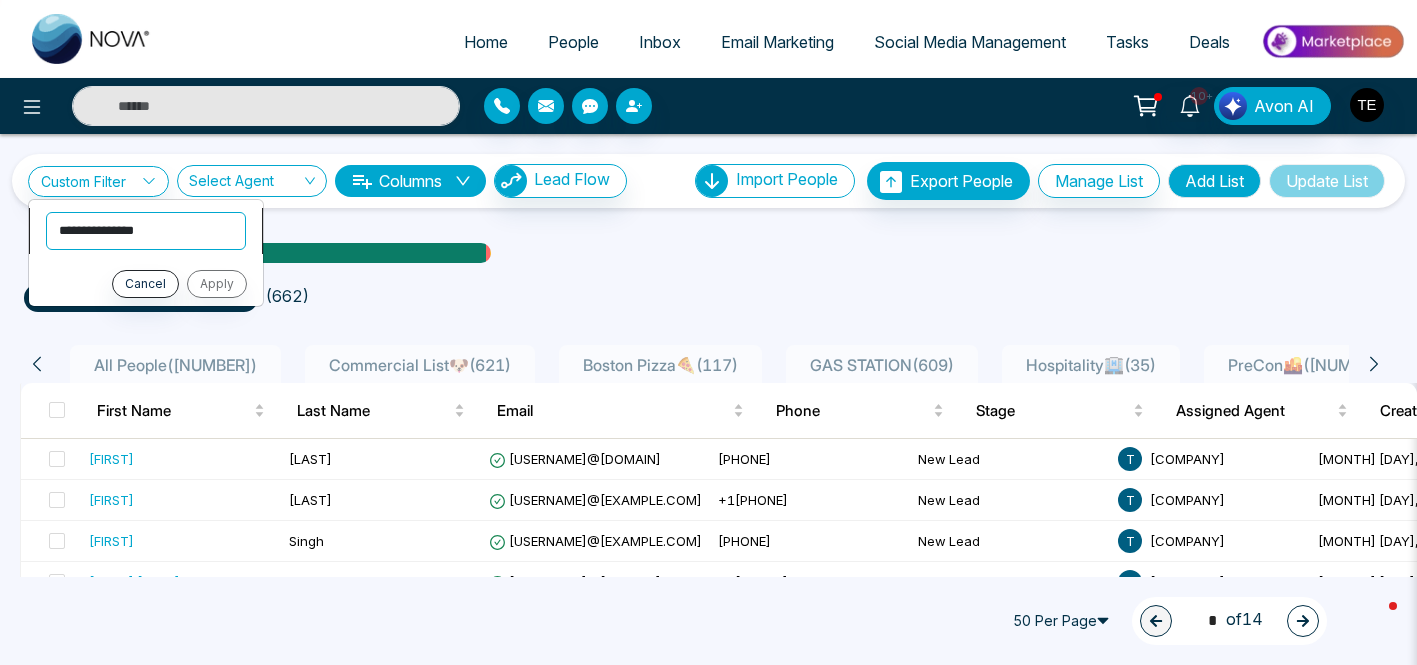 click on "**********" at bounding box center (146, 231) 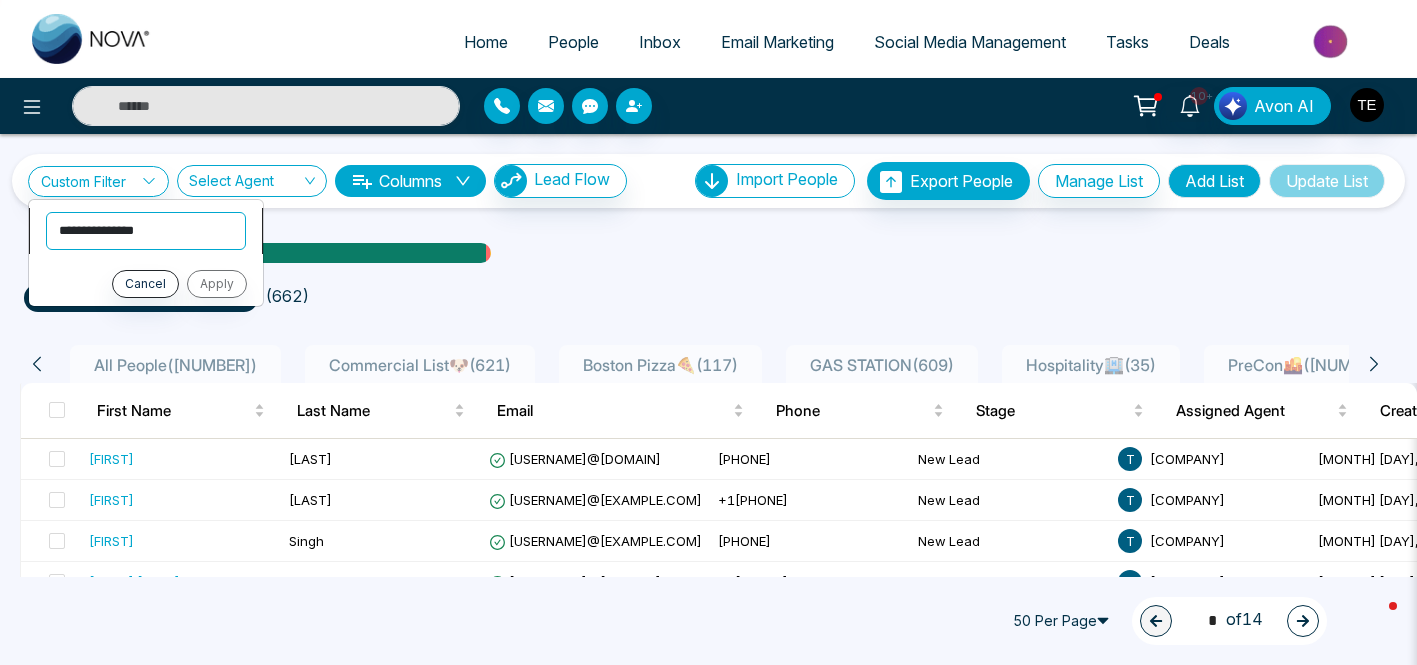 select on "****" 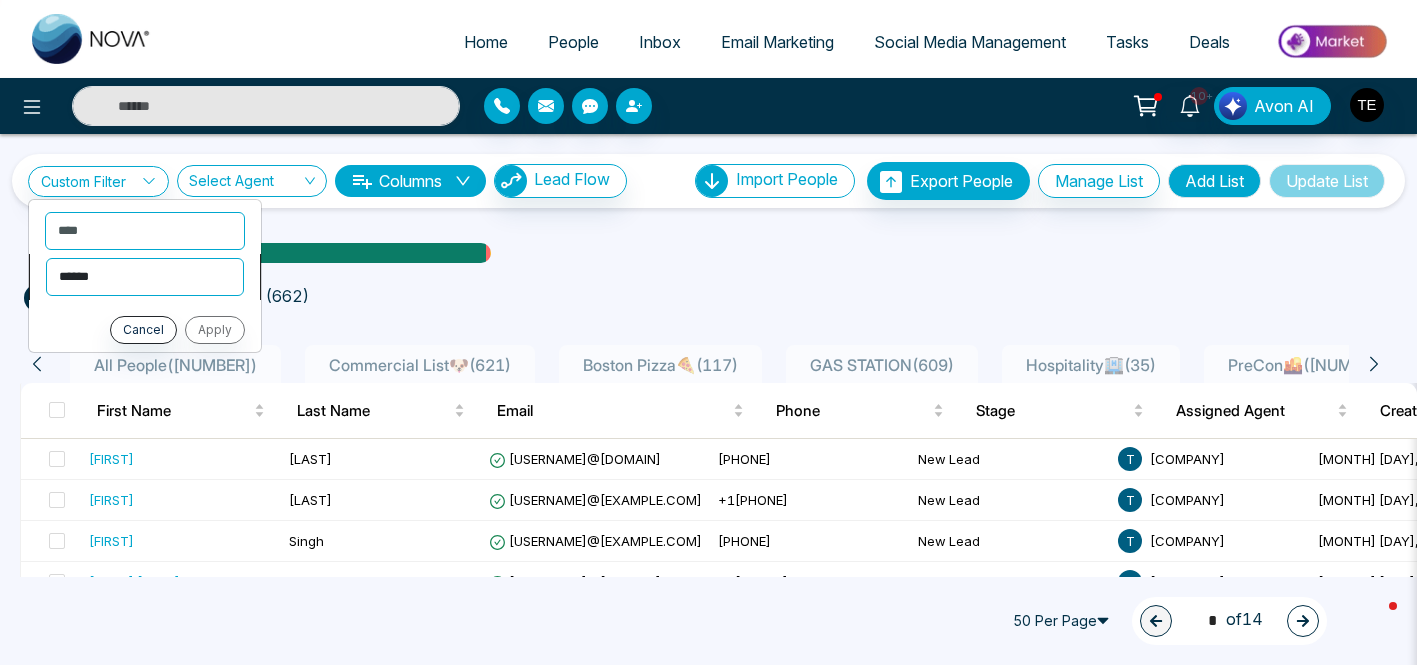 click on "**********" at bounding box center [145, 277] 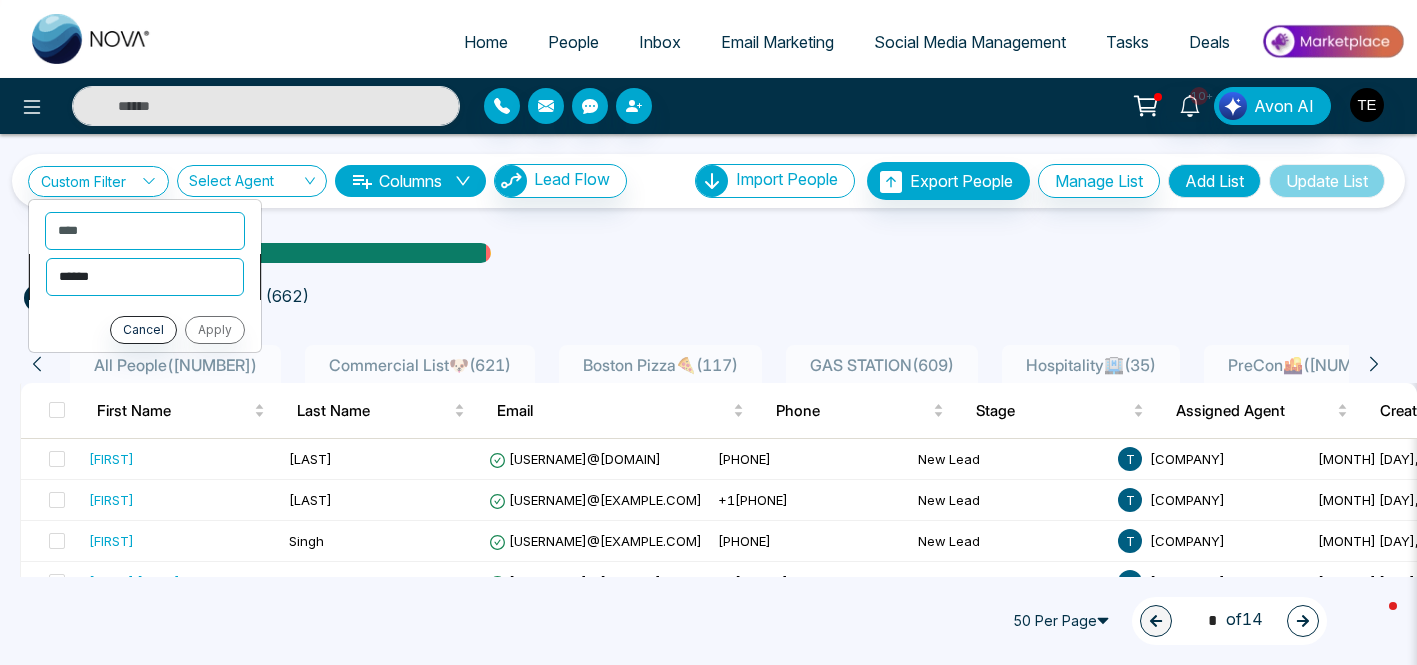 select on "*******" 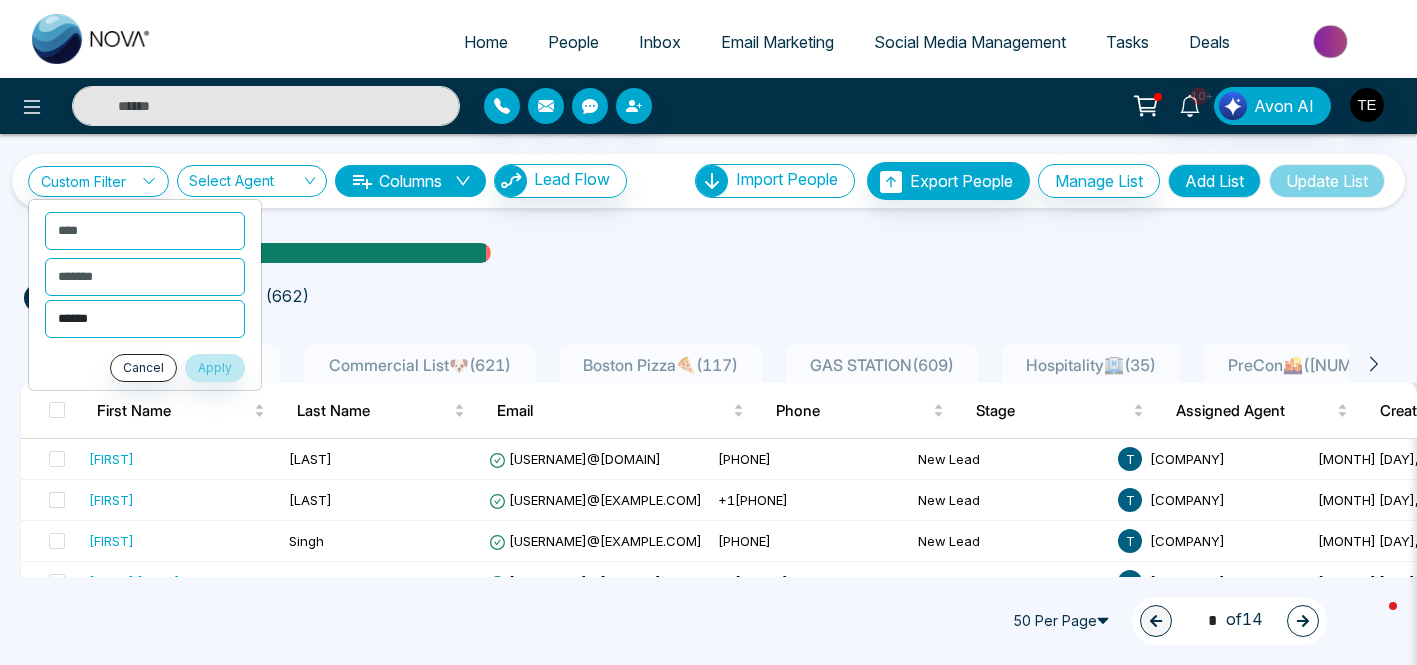click on "**********" at bounding box center [145, 319] 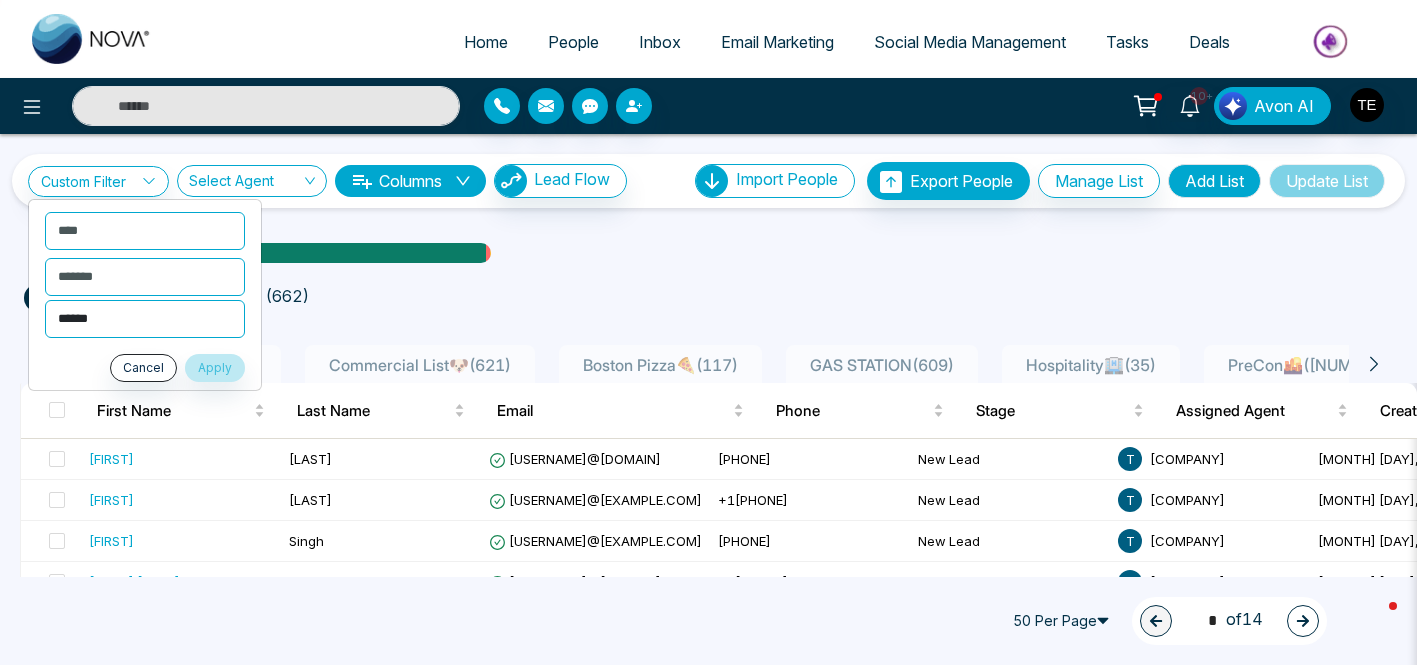 select on "*******" 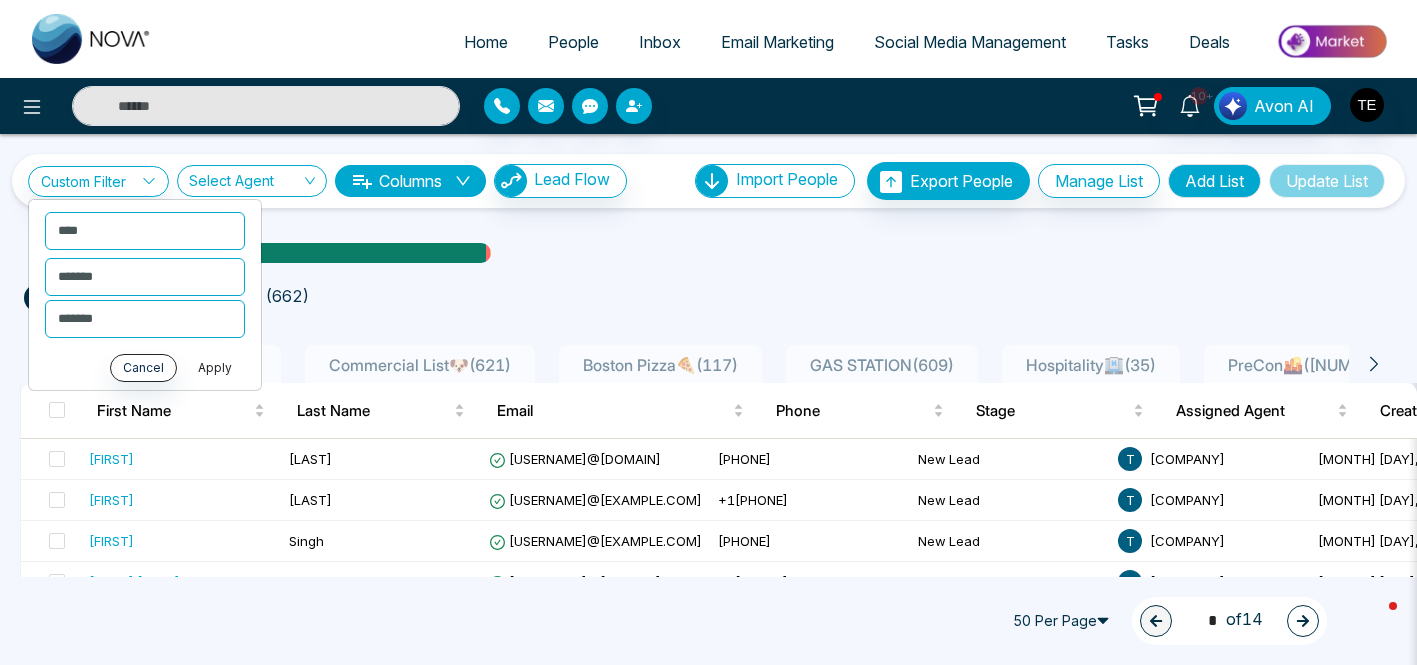 click on "Apply" at bounding box center [215, 368] 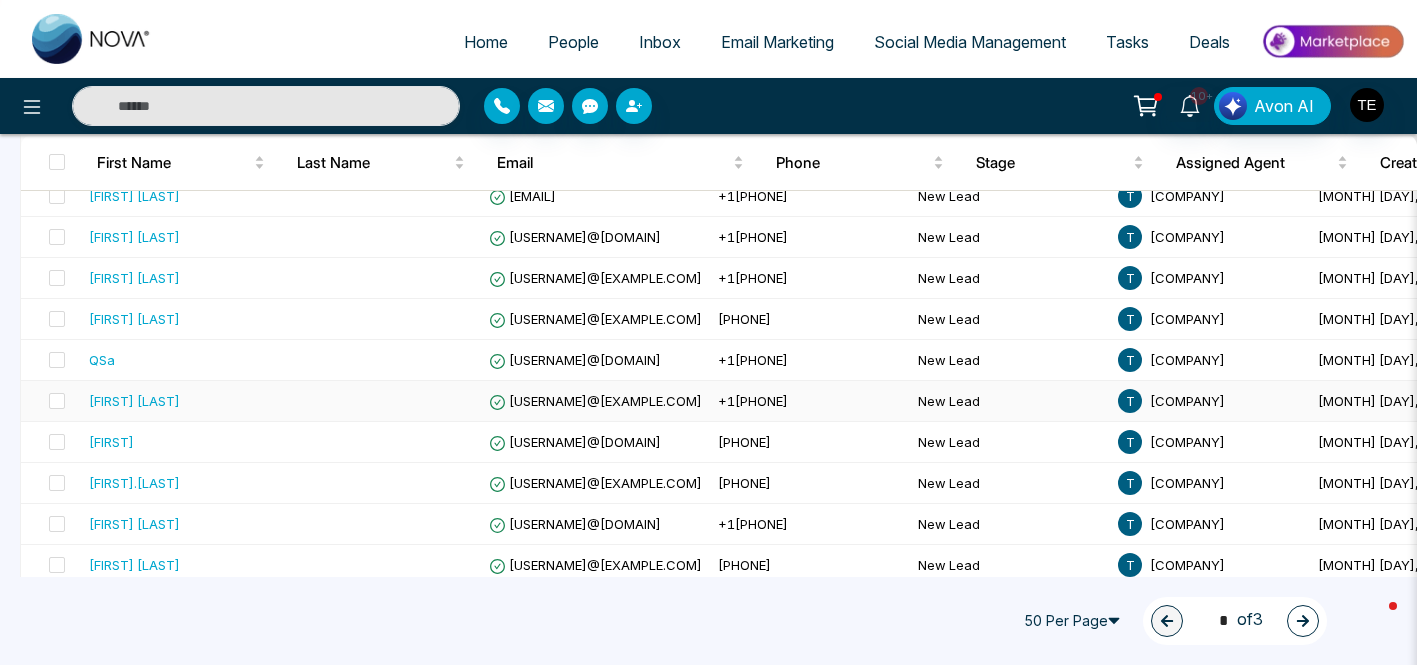 scroll, scrollTop: 675, scrollLeft: 0, axis: vertical 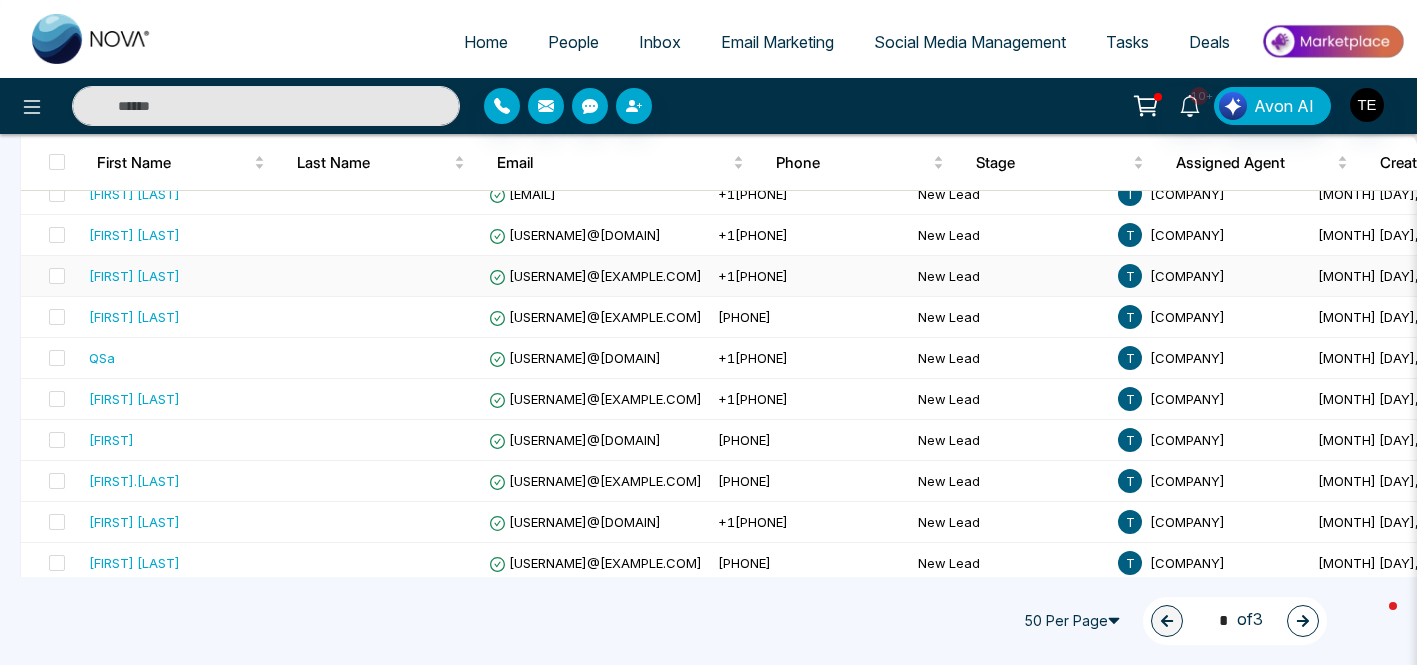 click on "[FIRST] [LAST]" at bounding box center [134, 276] 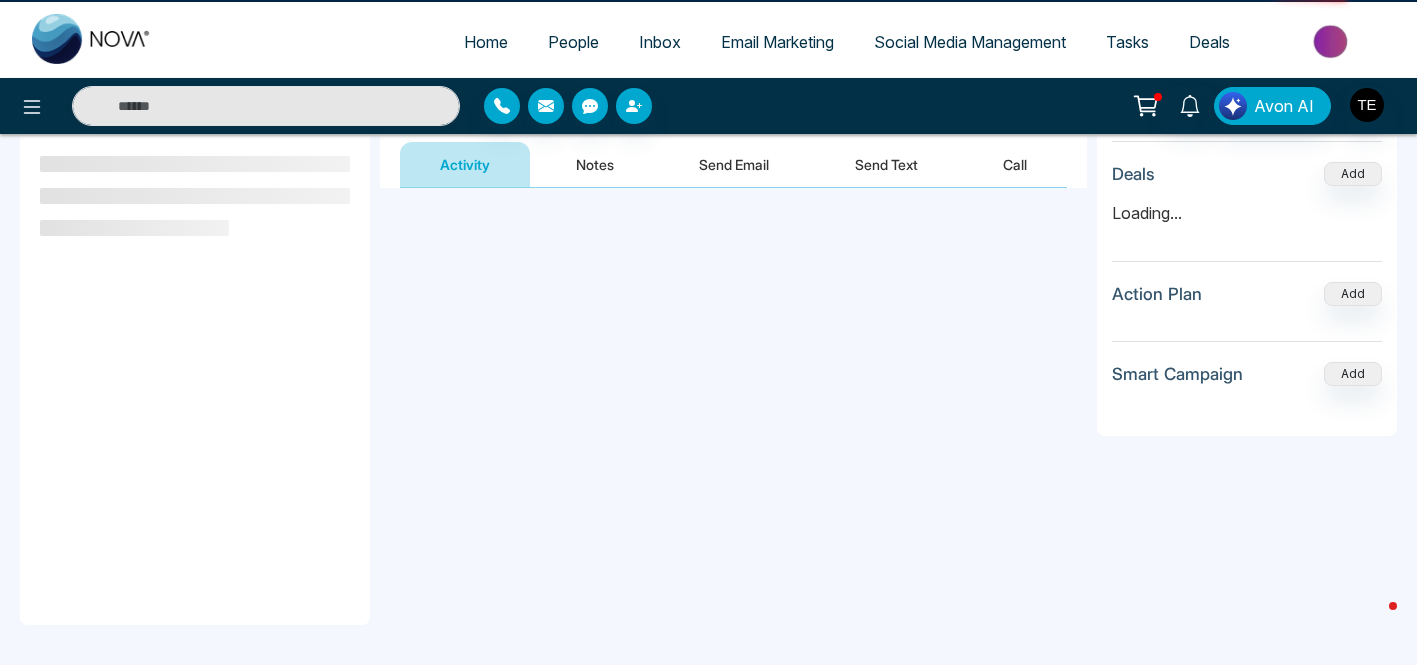 scroll, scrollTop: 0, scrollLeft: 0, axis: both 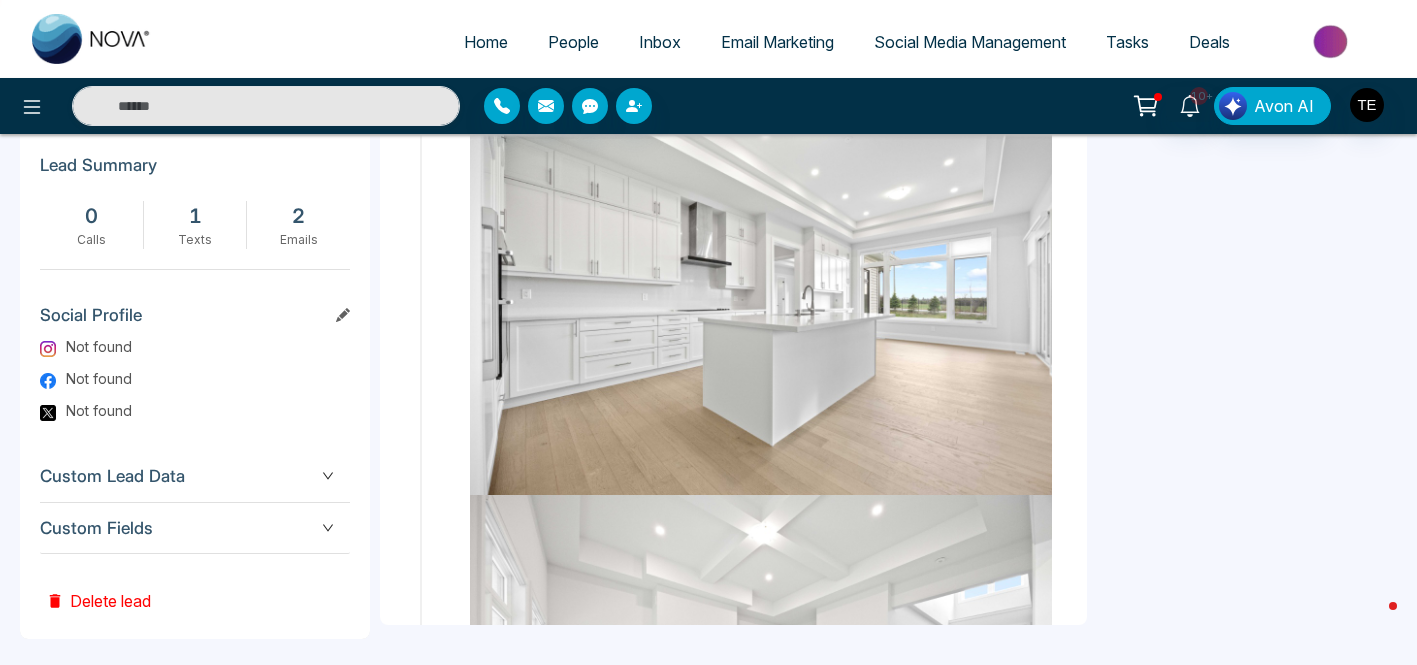 click on "Email Marketing" at bounding box center [777, 42] 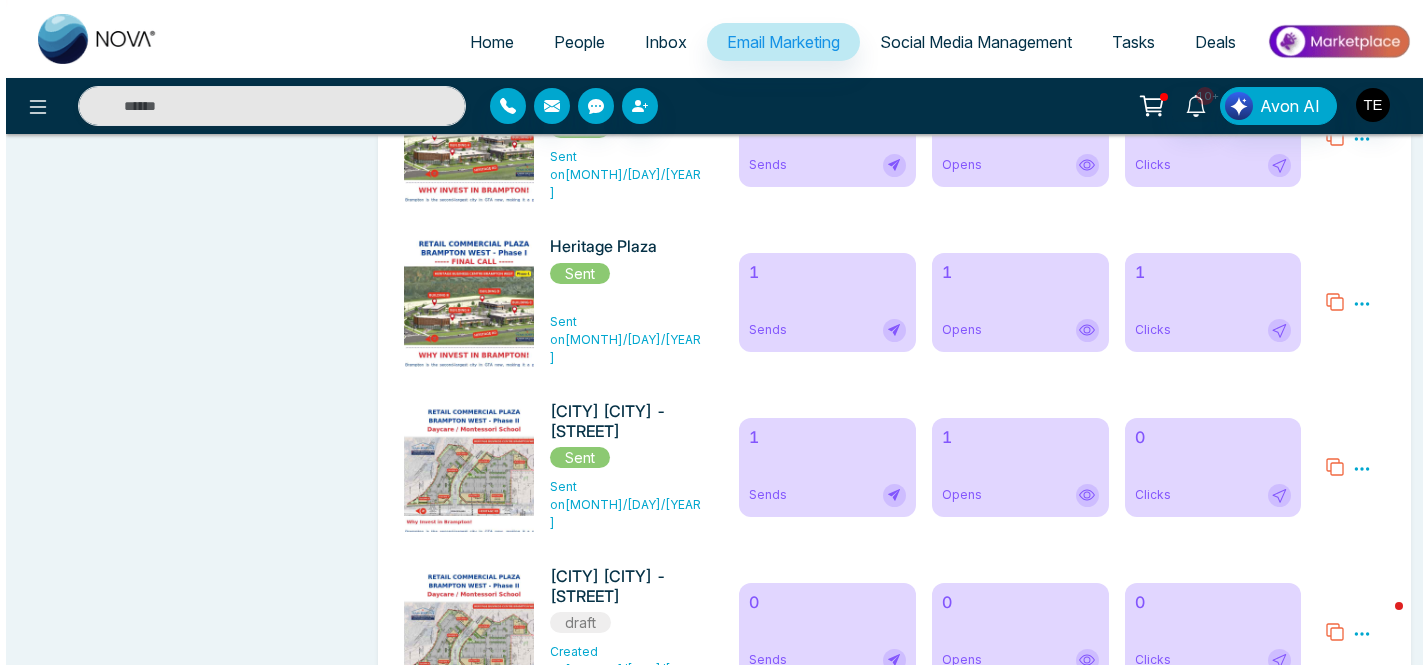 scroll, scrollTop: 4836, scrollLeft: 0, axis: vertical 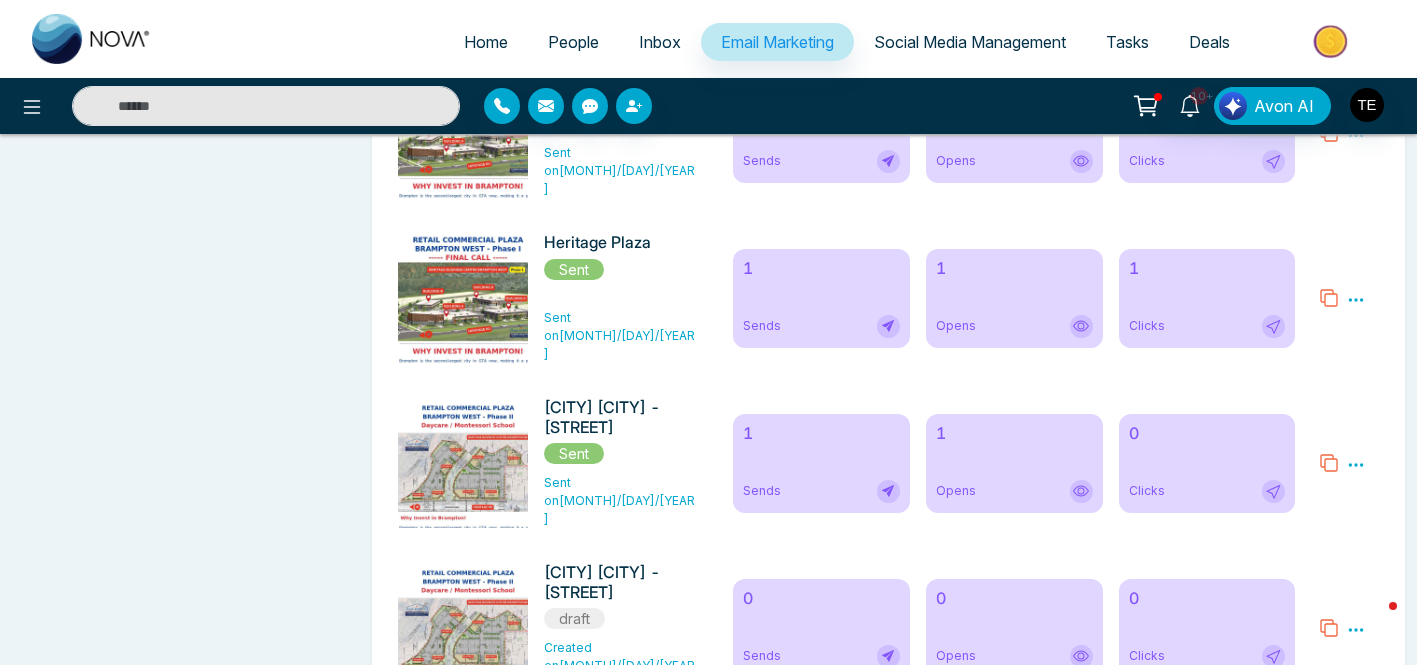 click 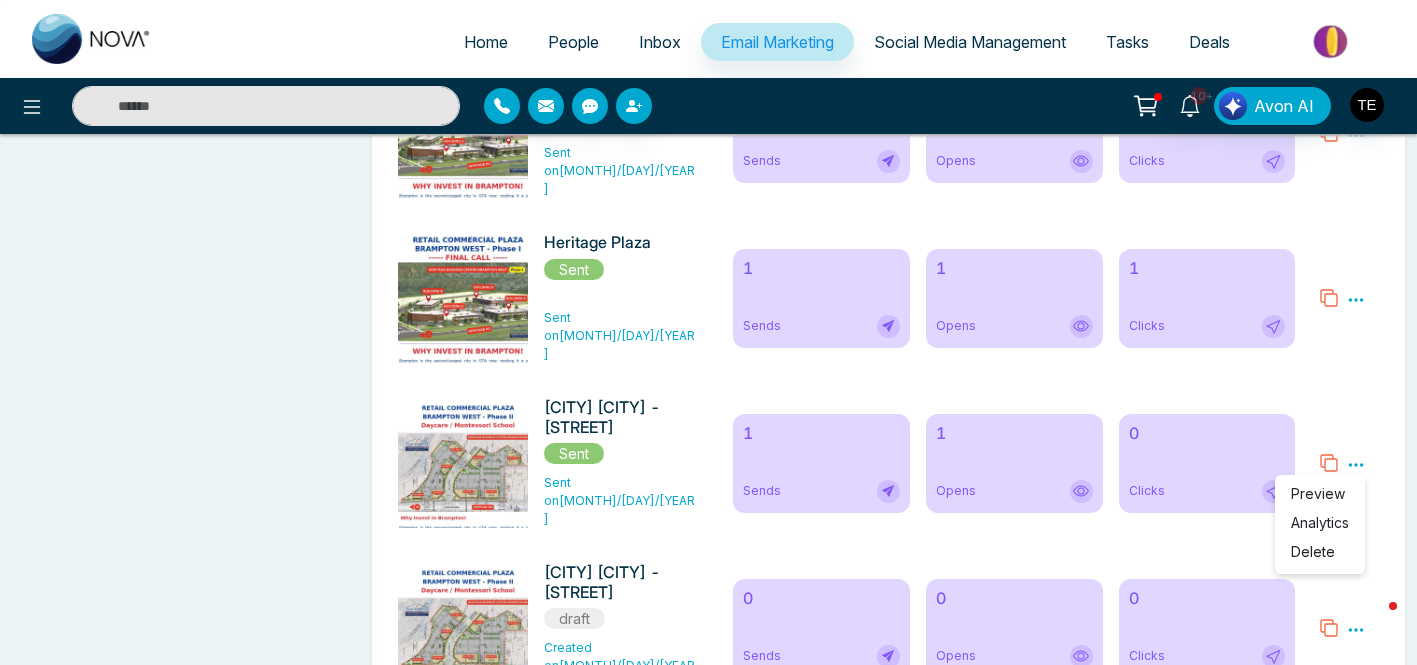 click on "Preview" at bounding box center [1318, 493] 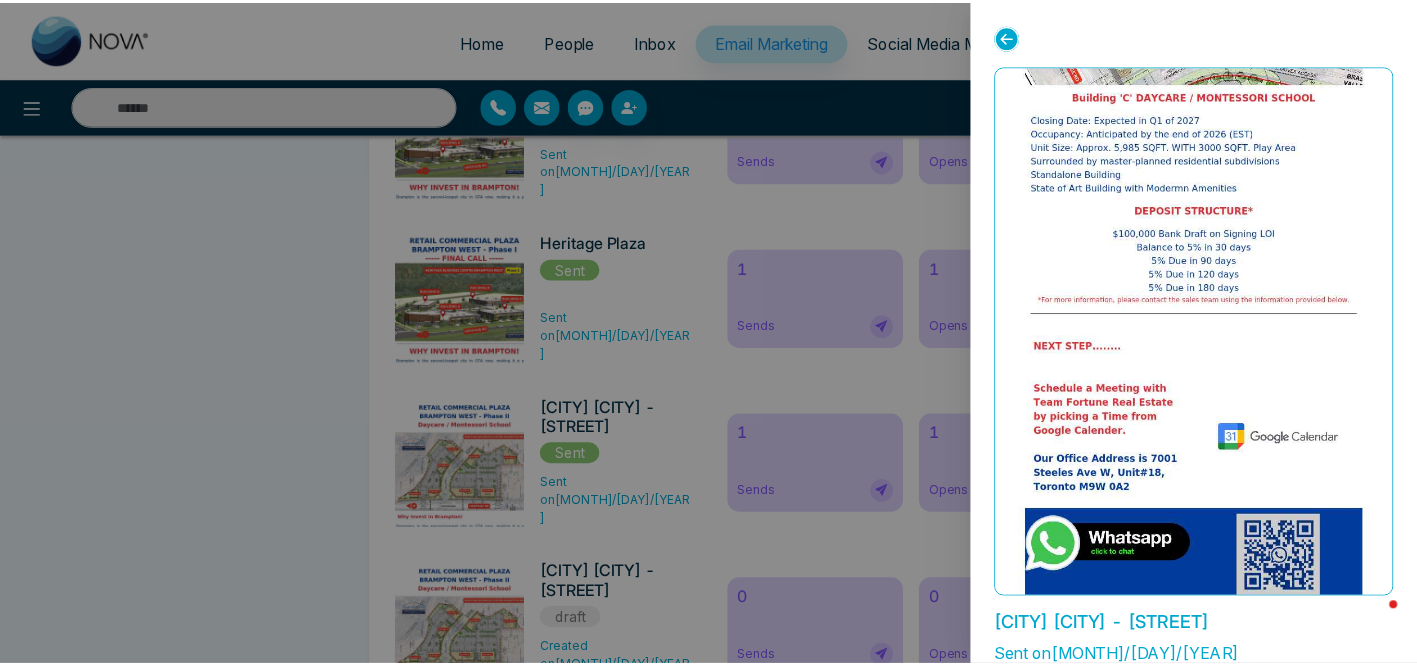 scroll, scrollTop: 1332, scrollLeft: 0, axis: vertical 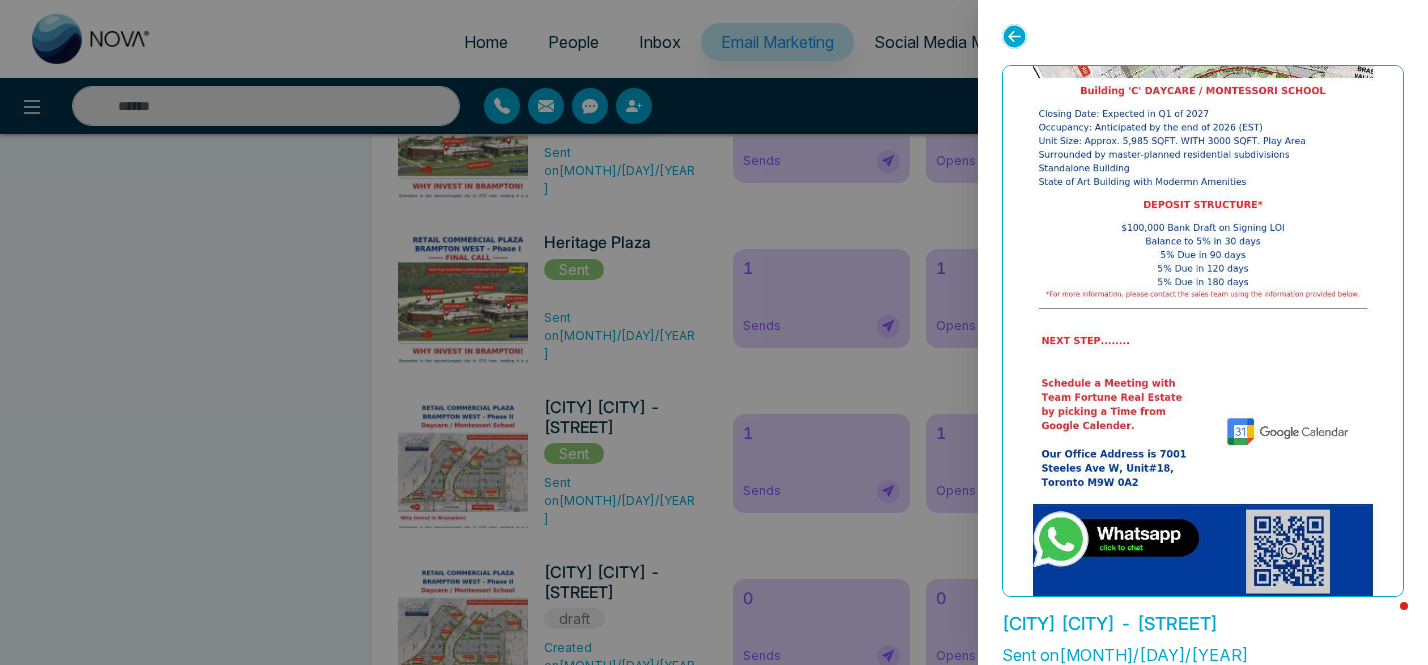 click 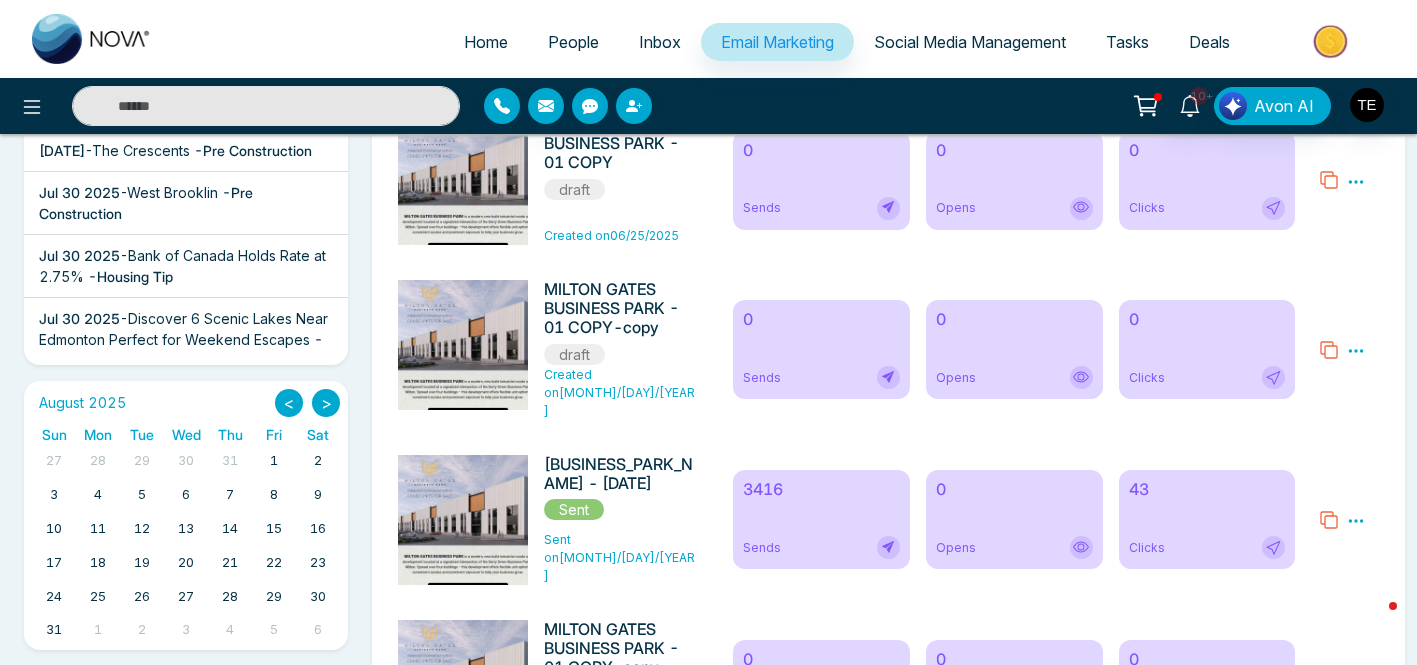 scroll, scrollTop: 0, scrollLeft: 0, axis: both 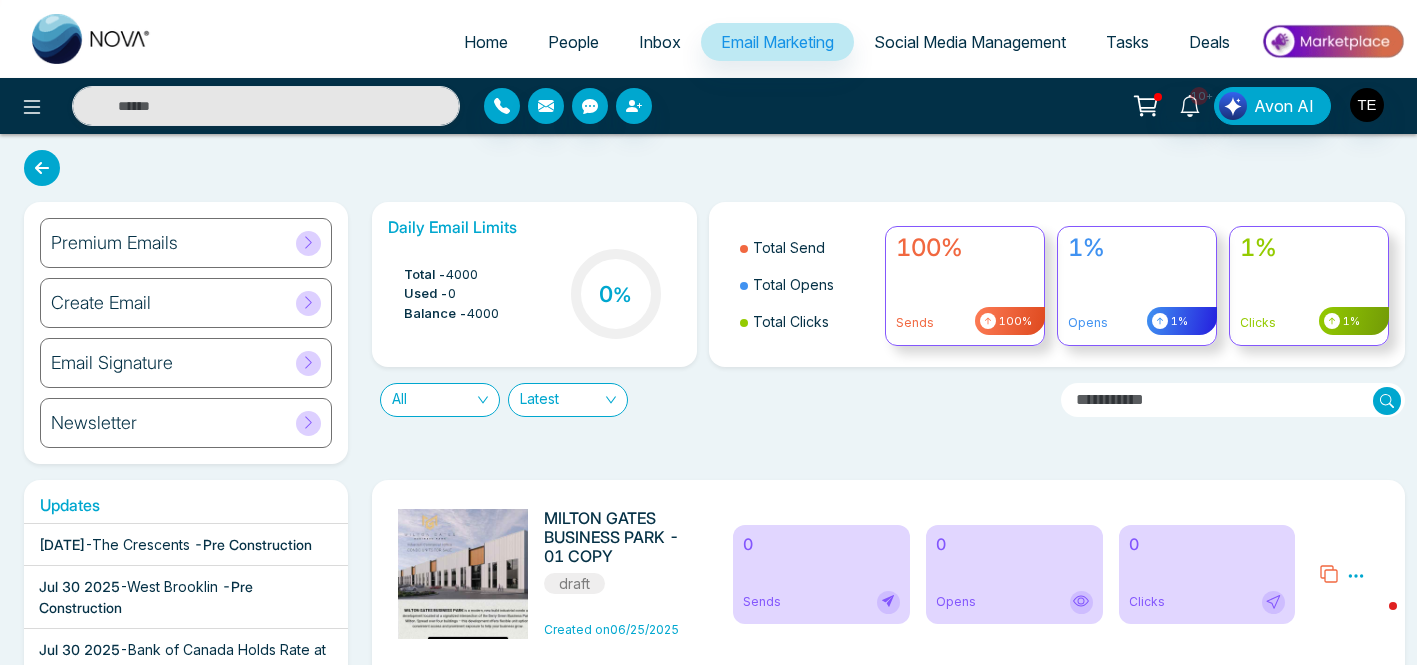 click on "Premium Emails" at bounding box center (186, 243) 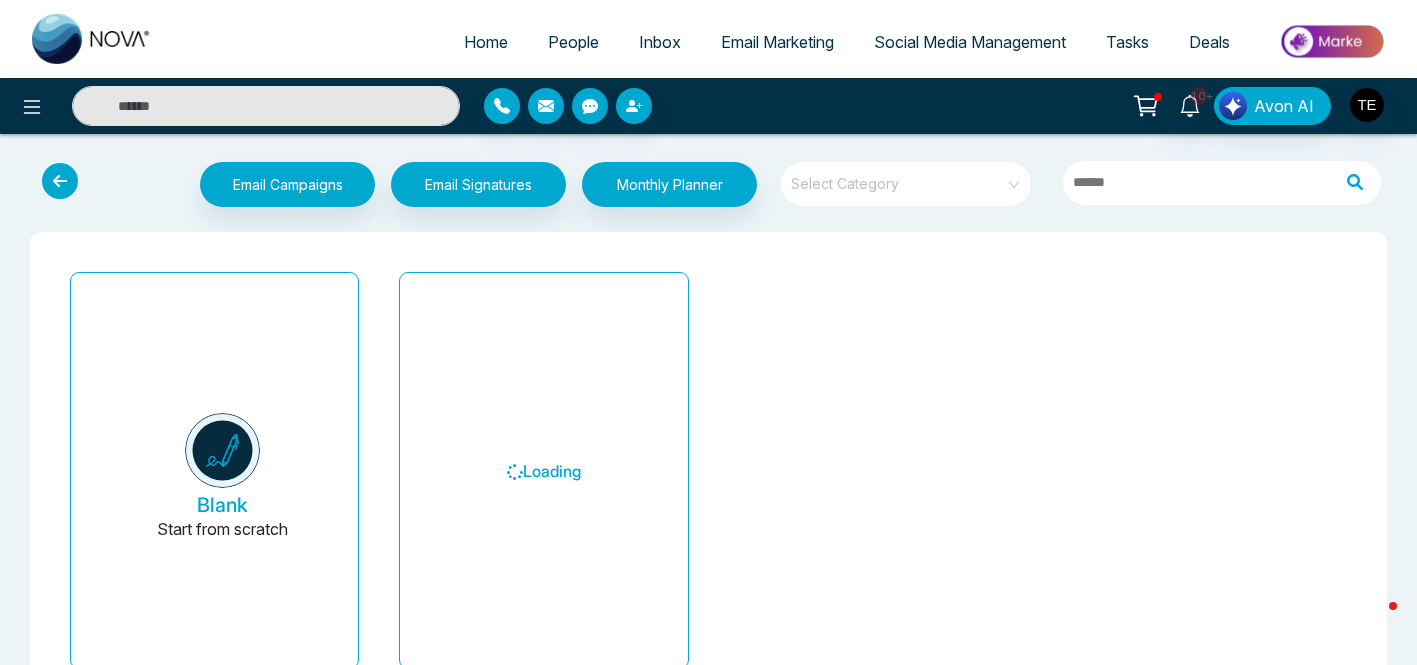 click at bounding box center (899, 184) 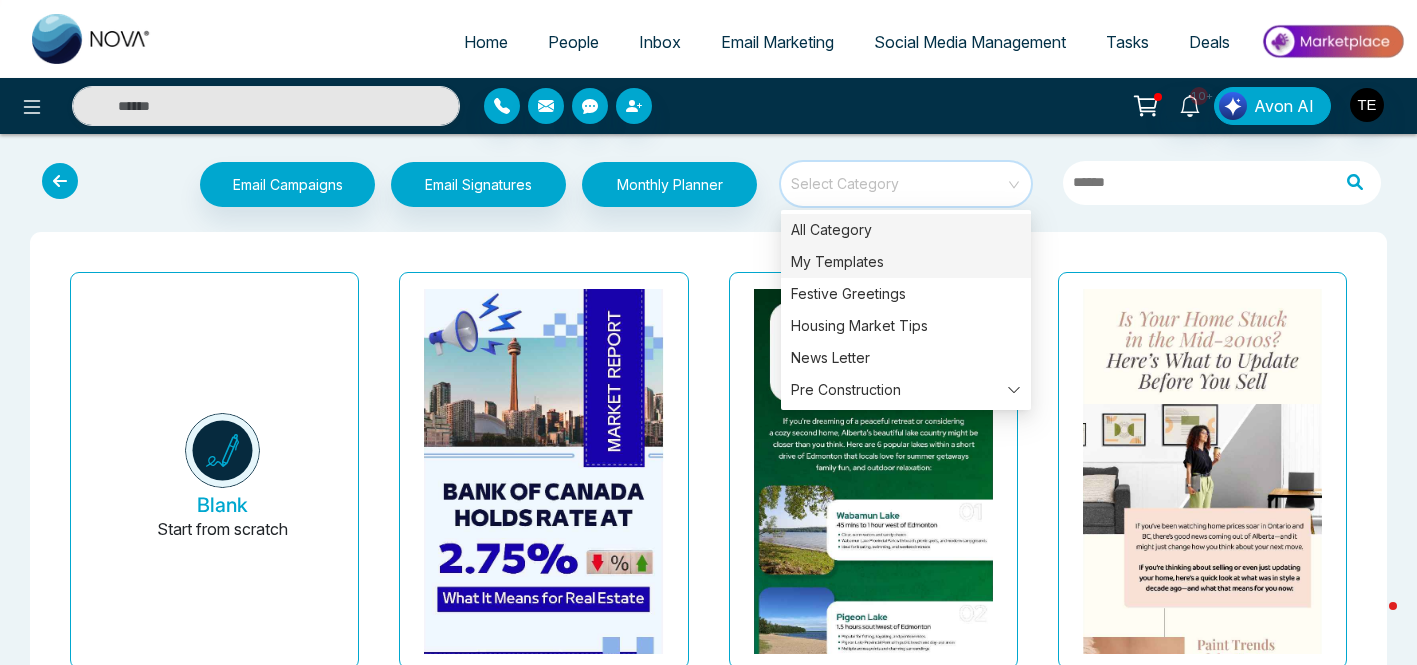 click on "My Templates" at bounding box center [906, 262] 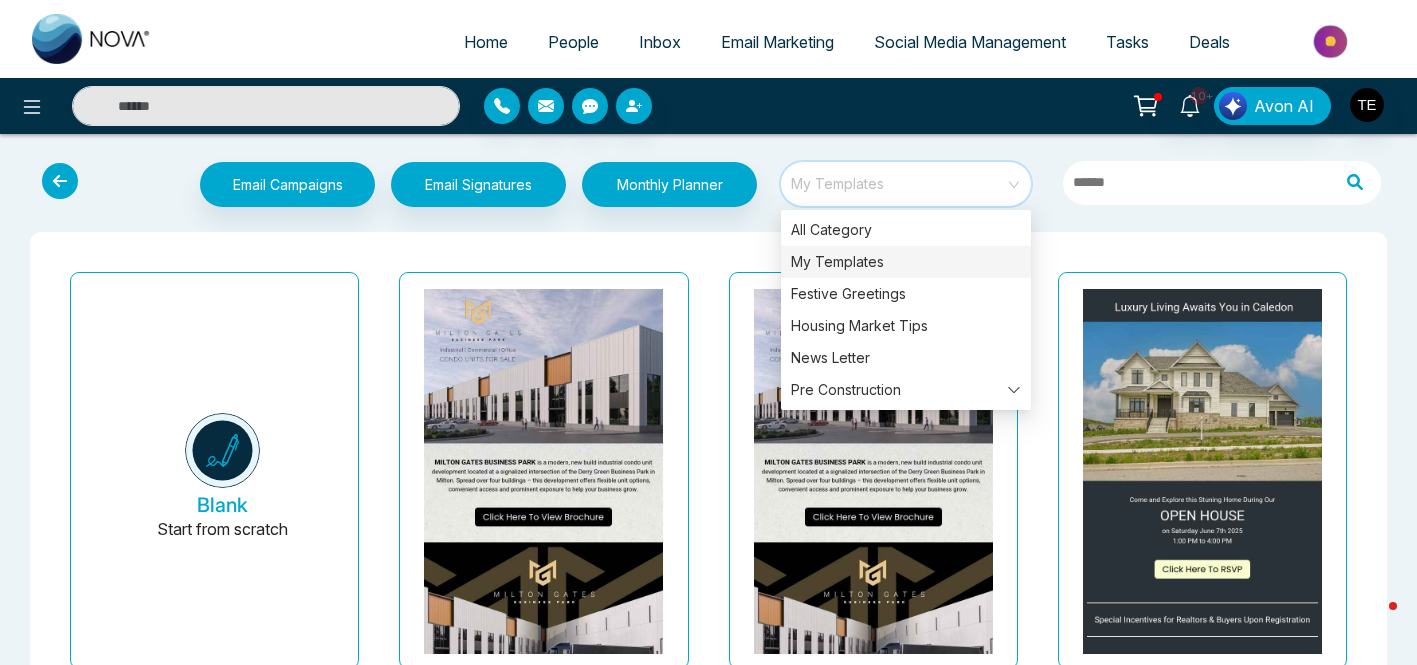 click on "Email Campaigns  Start from scratch?  View my campaigns Email Signatures Monthly Planner My Templates Blank Start from scratch MILTON GATES BUSINESS PARK - June 20 Last updated:  Jun 20, 2025 MILTON GATES BUSINESS PARK - 01 COPY Last updated:  Jun 20, 2025 91 William Crisp Dr Caledon-June 7th 2025 Last updated:  Jun 6, 2025 91 William Crisp Dr Caledon Last updated:  May 31, 2025 Join us on our open house Sat May 16 for great incentives!-copy Last updated:  May 31, 2025 GAS STATION - STOUFVILLE A Last updated:  May 21, 2025 Join us on our open house Sat May 16 for great incentives! Last updated:  May 16, 2025 Paris Retail Plaza Units For Sale - Final Call Last updated:  Apr 23, 2025 Paris Retail Plaza Units For Sale - Final Call Last updated:  Apr 22, 2025 Day Care Brampton - Heritage Plaza Last updated:  Mar 14, 2025 GAS STATIONs Team Fortune Last updated:  Mar 10, 2025 Arbor West Phase 2-copy Last updated:  Mar 7, 2025 Test Template Last updated:  Mar 7, 2025 Last updated:  Mar 7, 2025" at bounding box center (708, 1212) 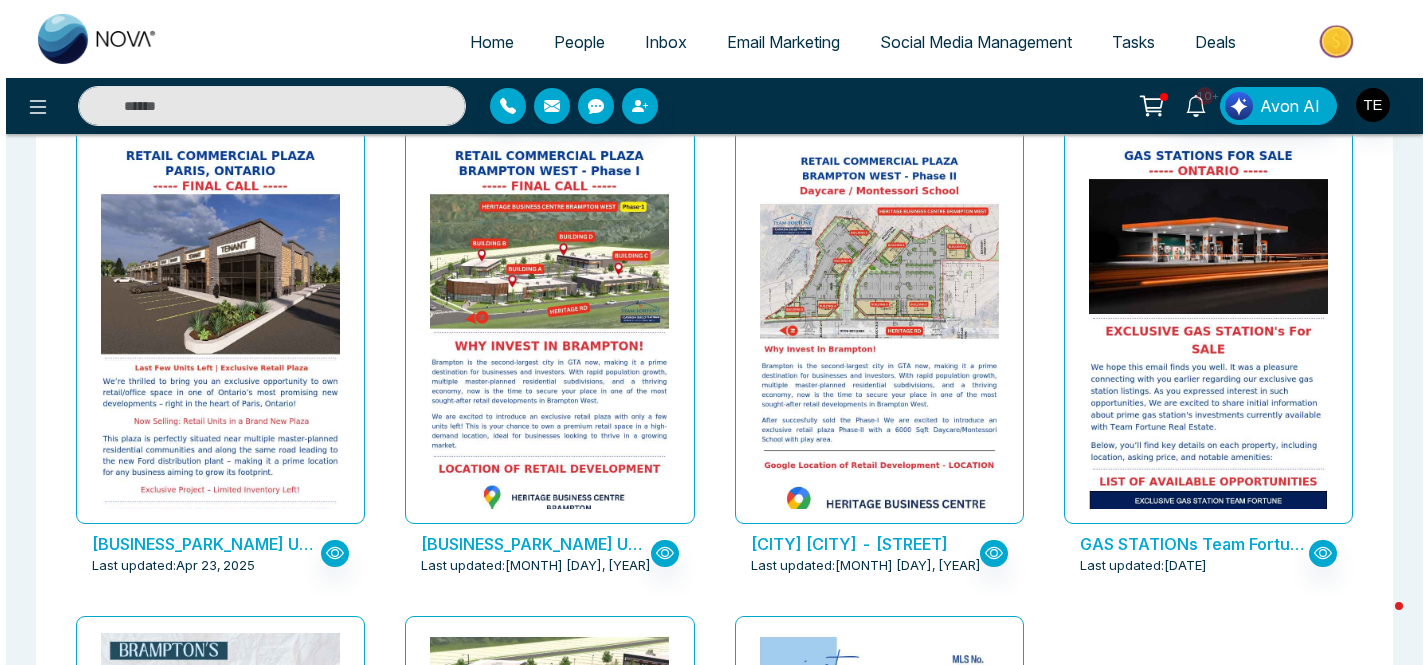 scroll, scrollTop: 1123, scrollLeft: 0, axis: vertical 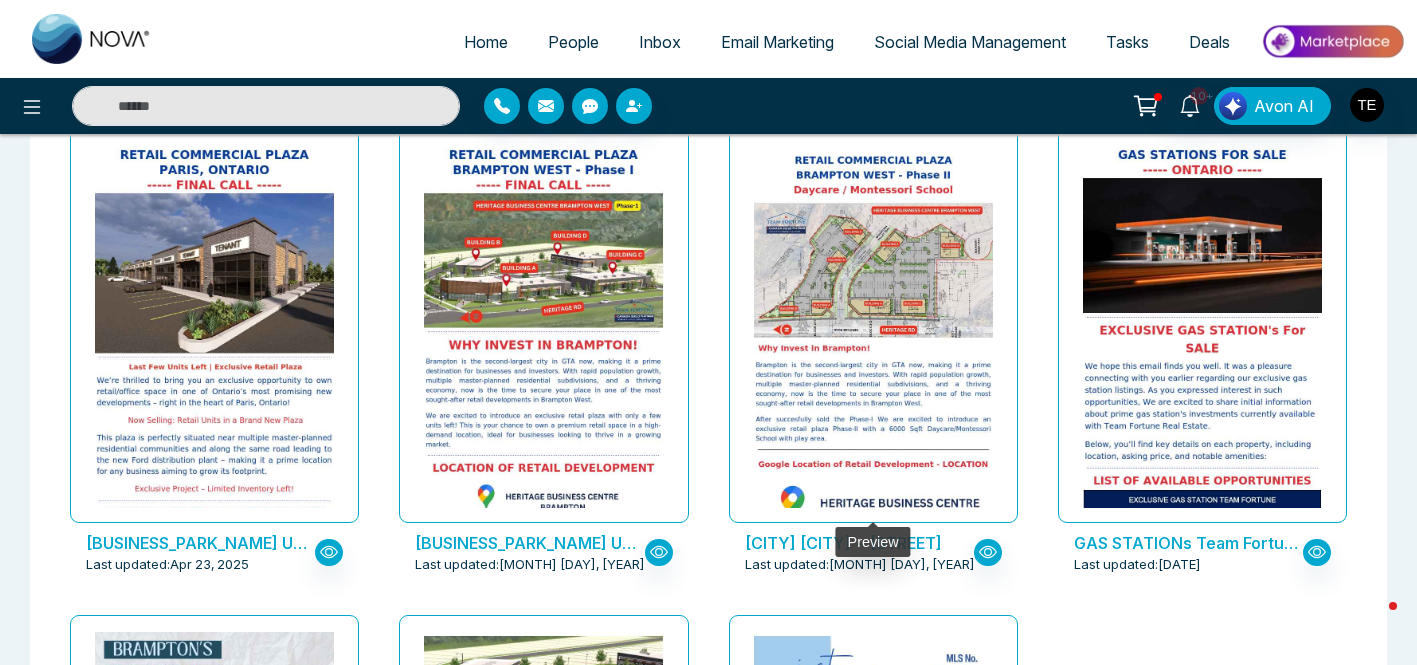 click at bounding box center (873, 325) 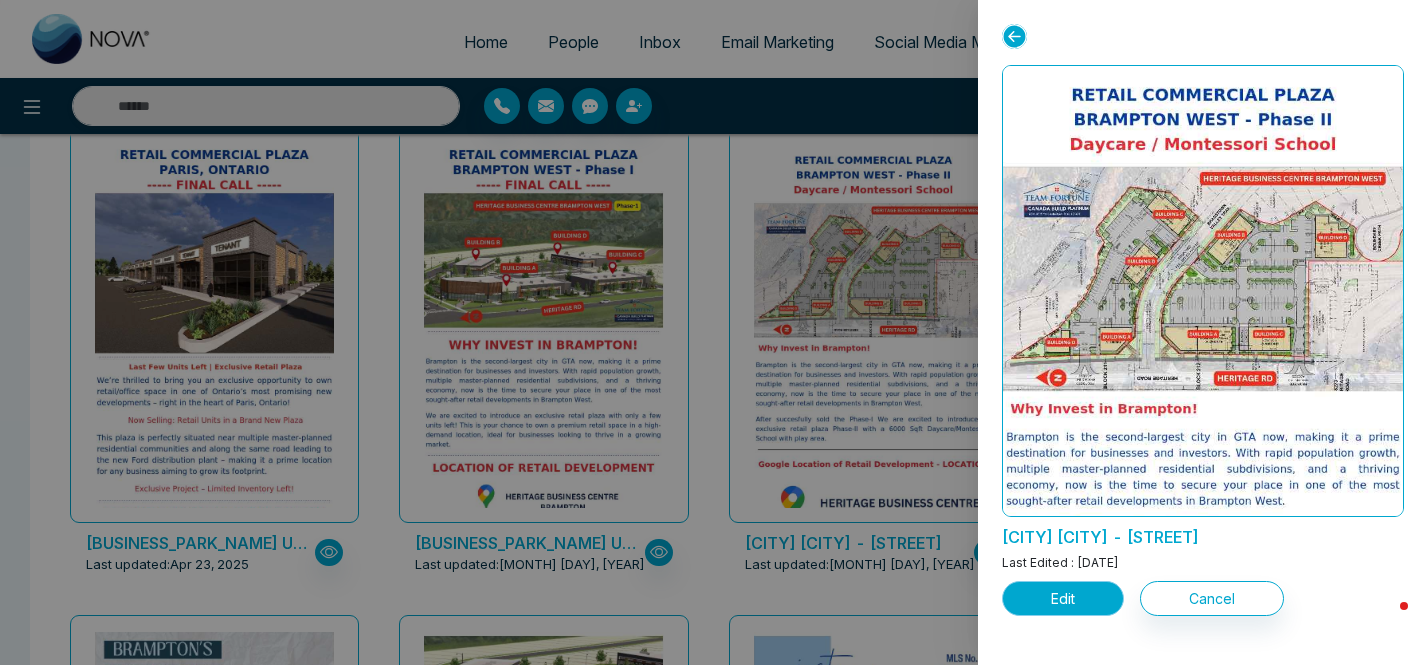 click on "Edit" at bounding box center (1063, 598) 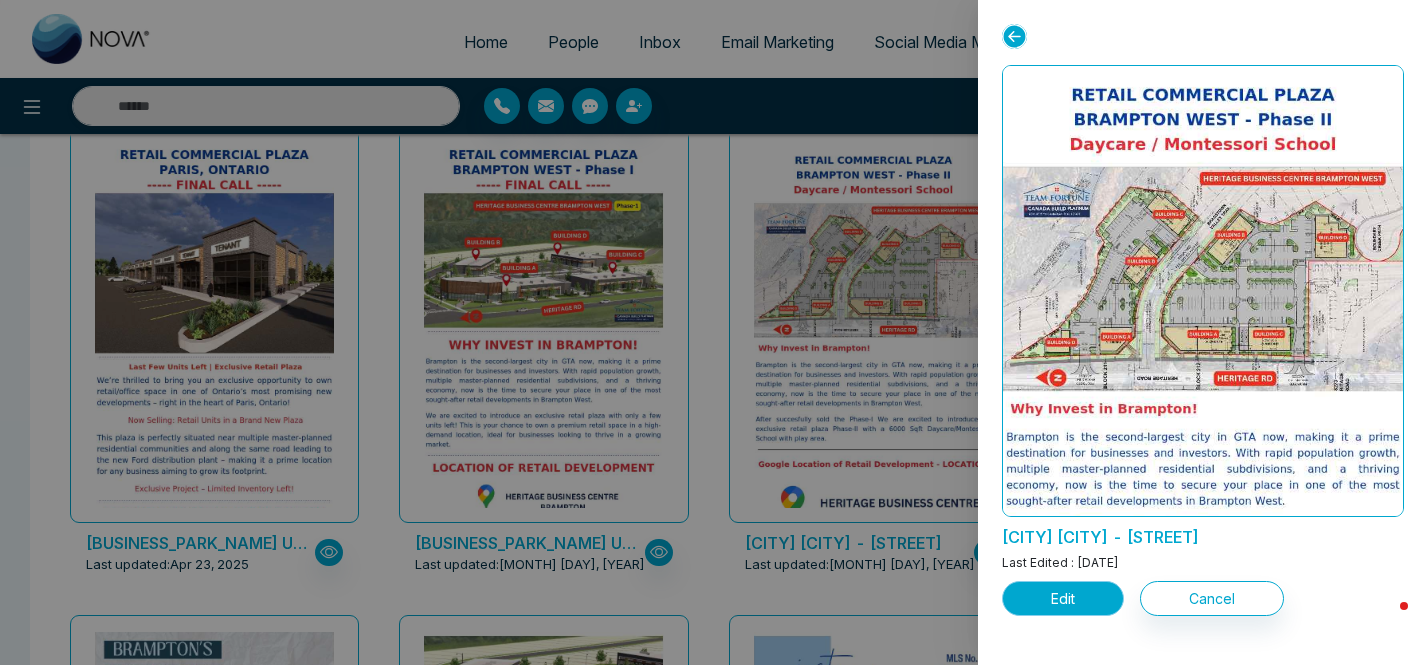 click on "Edit" at bounding box center [1063, 598] 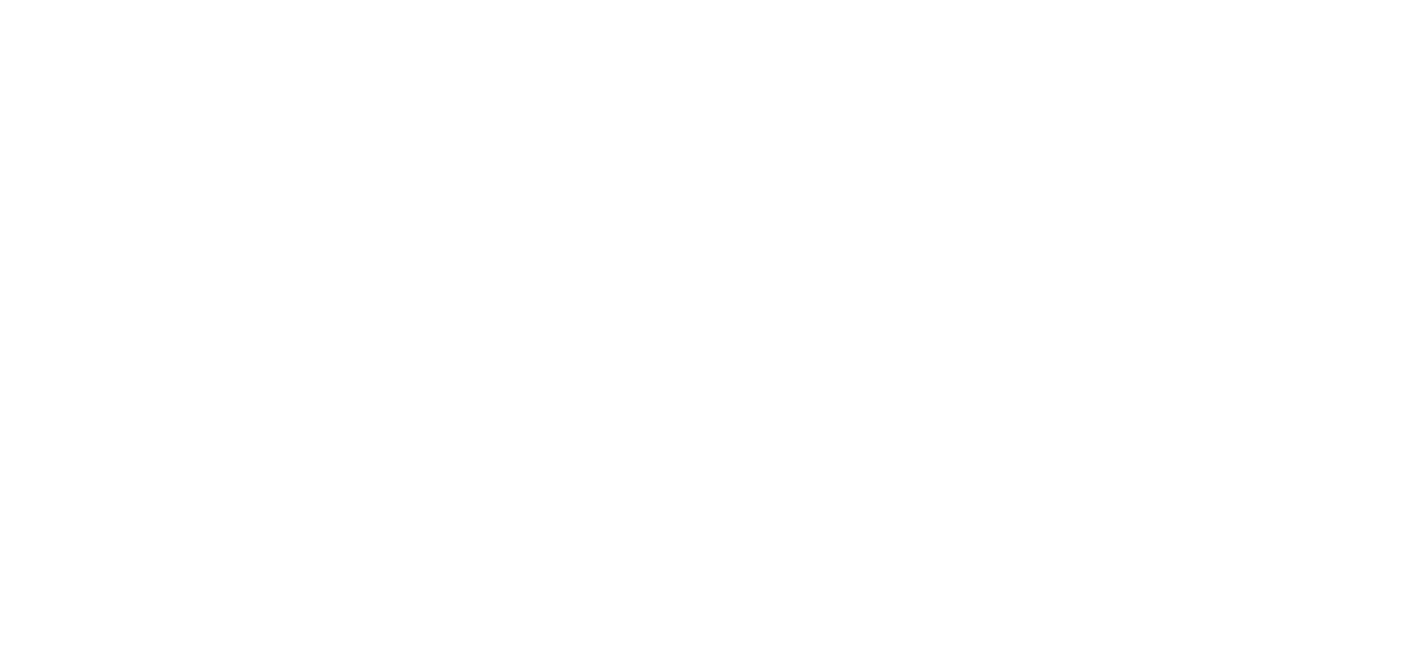 scroll, scrollTop: 0, scrollLeft: 0, axis: both 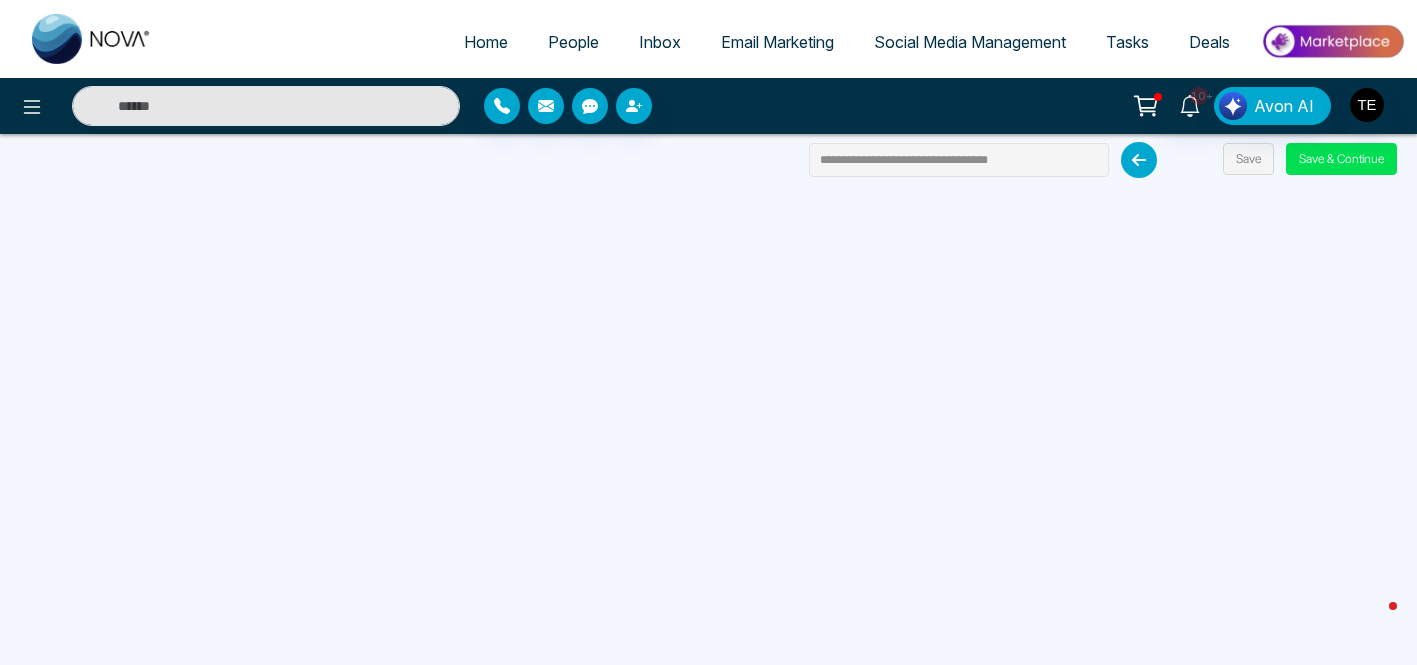 click on "People" at bounding box center (573, 42) 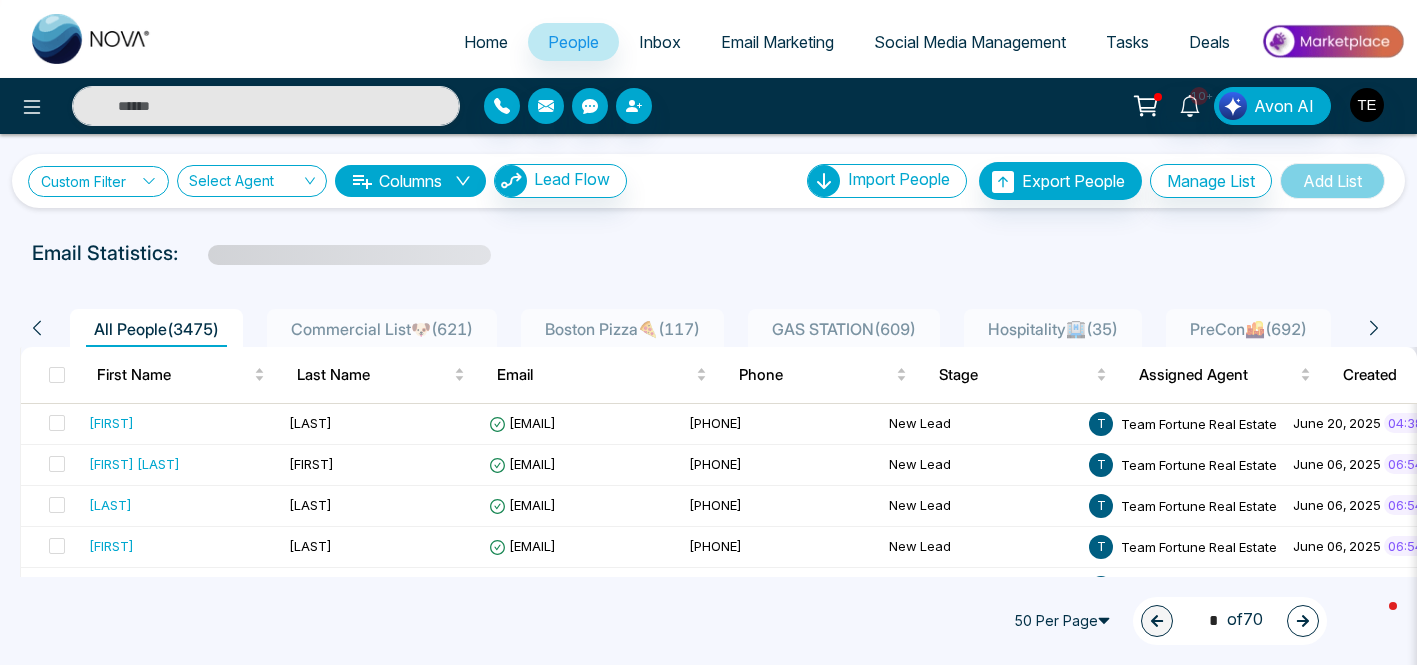 click on "Custom Filter" at bounding box center [98, 181] 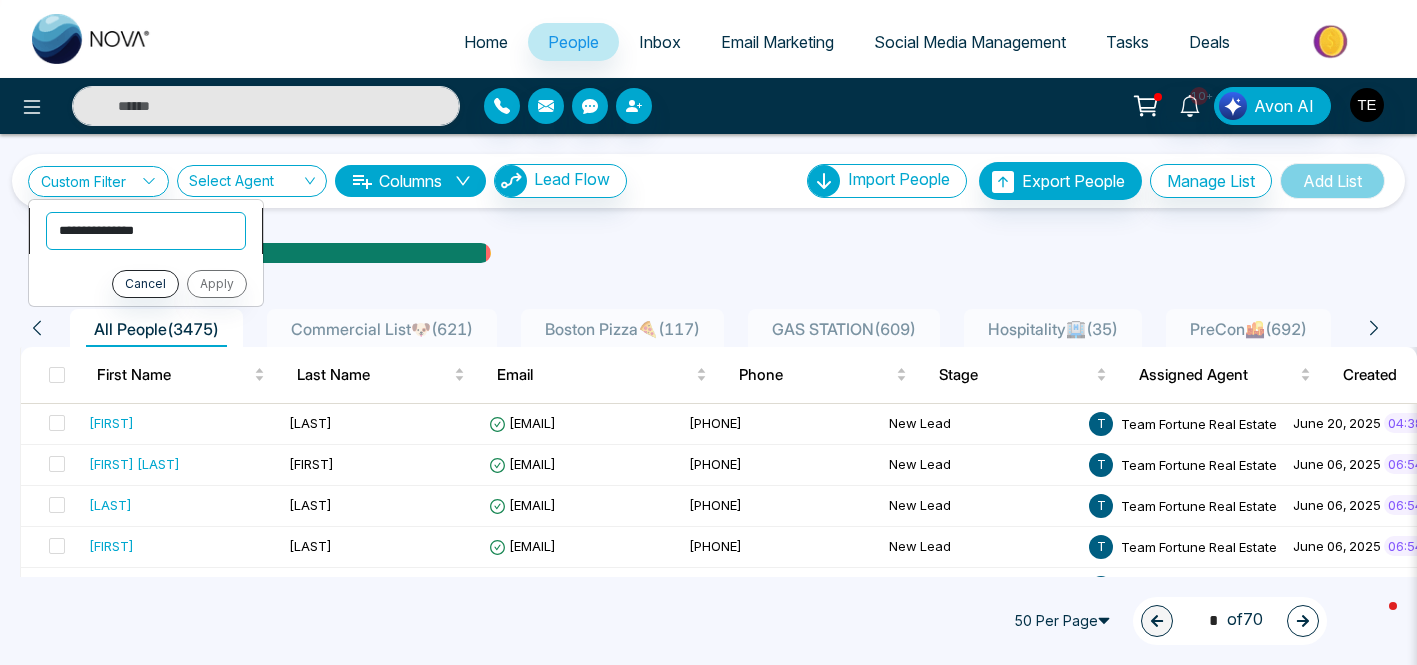 click on "**********" at bounding box center (146, 231) 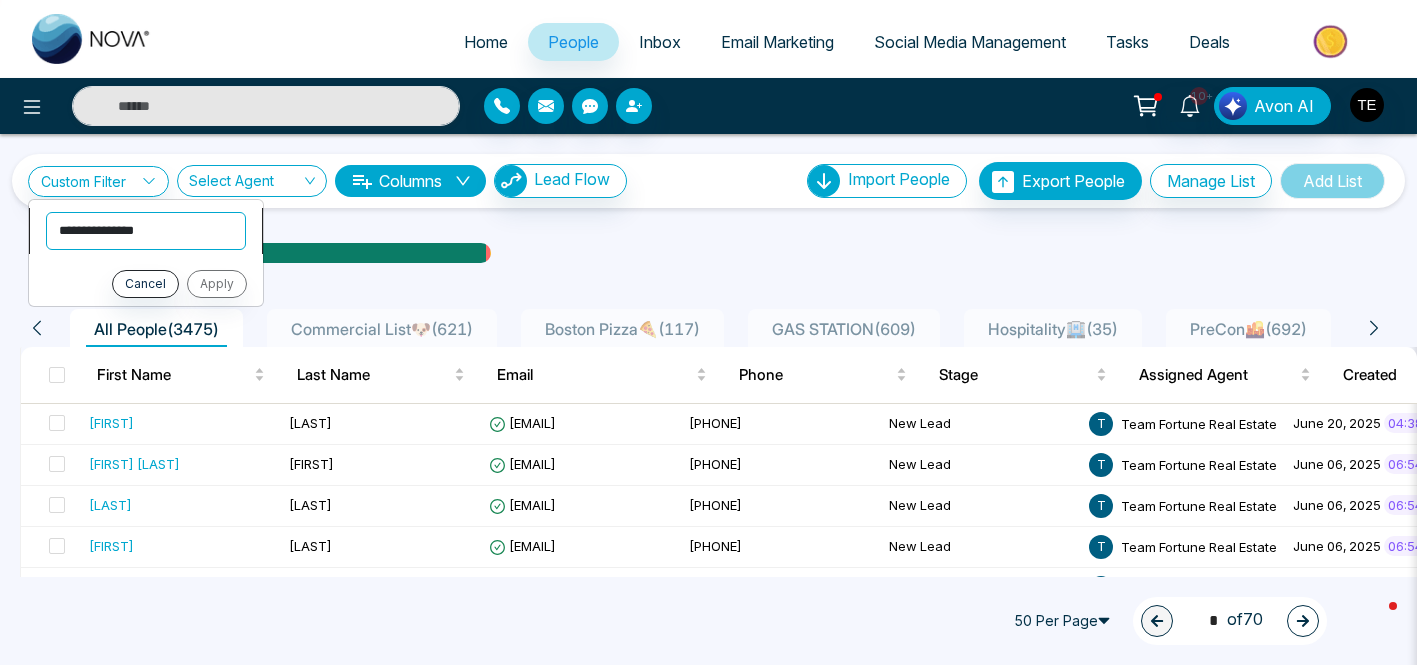 select on "****" 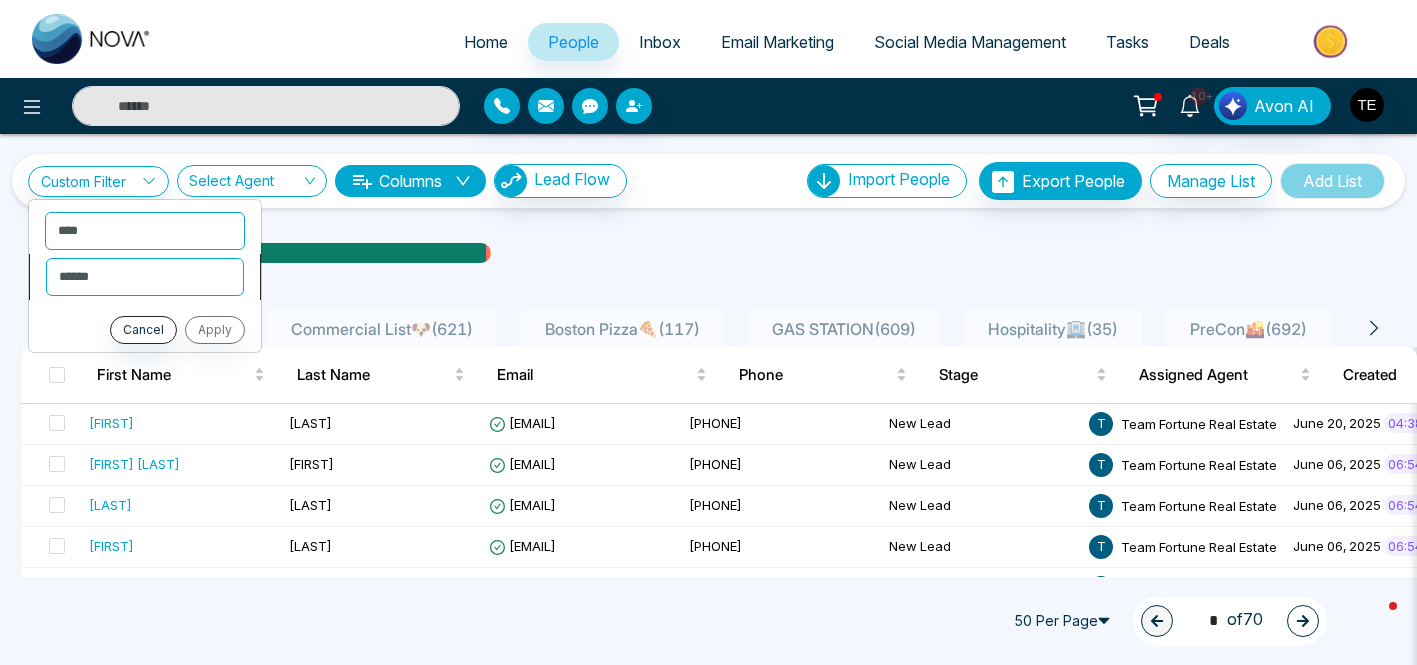 click on "**********" at bounding box center [145, 277] 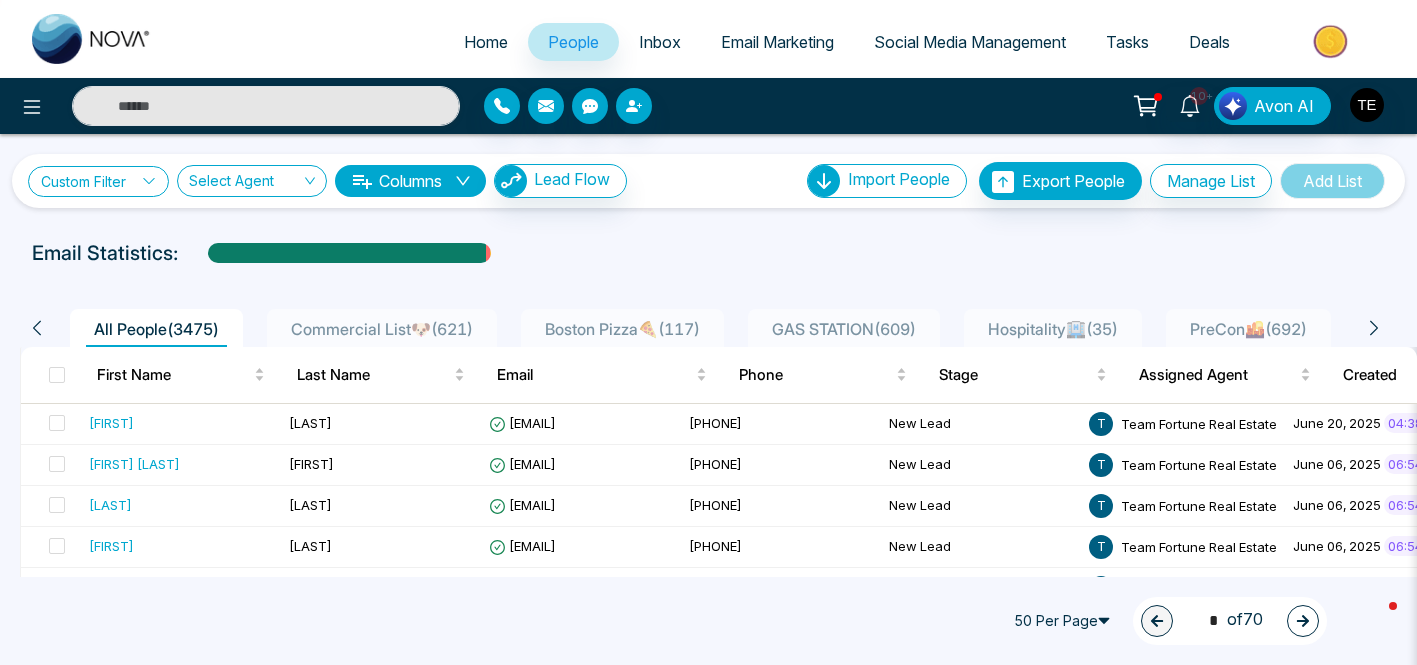 click 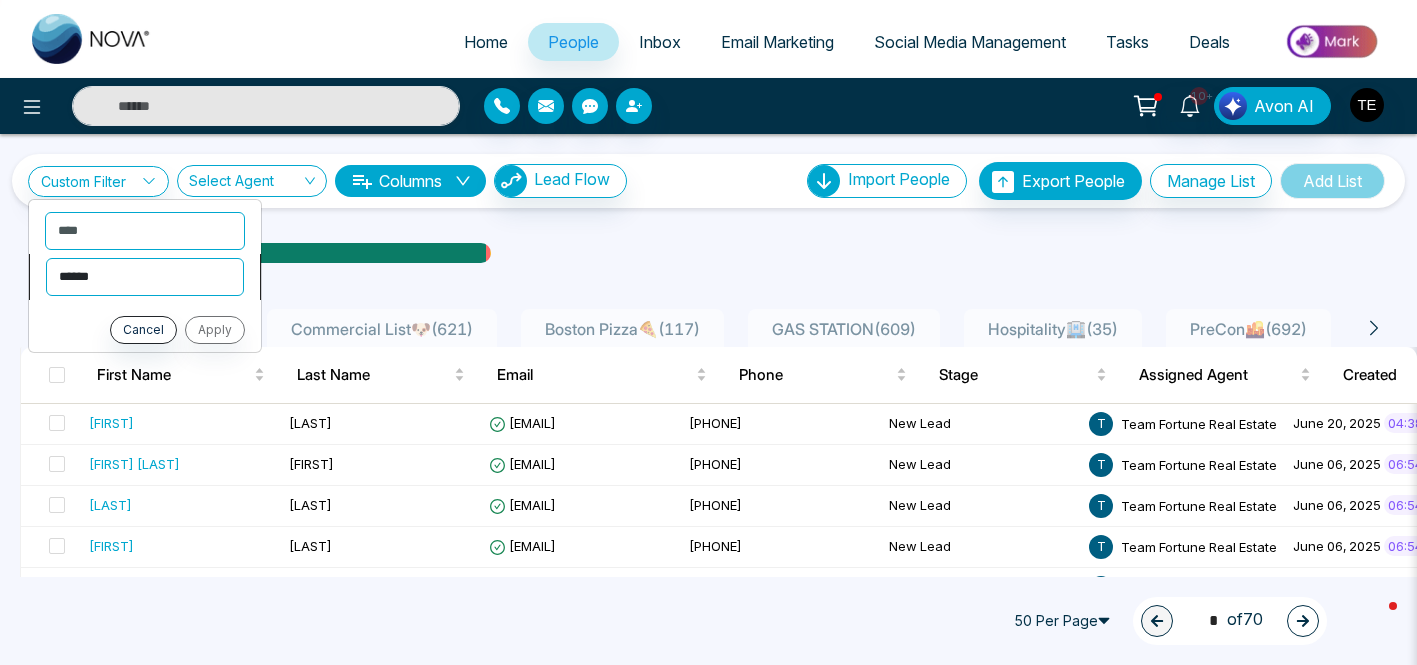 click on "**********" at bounding box center (145, 277) 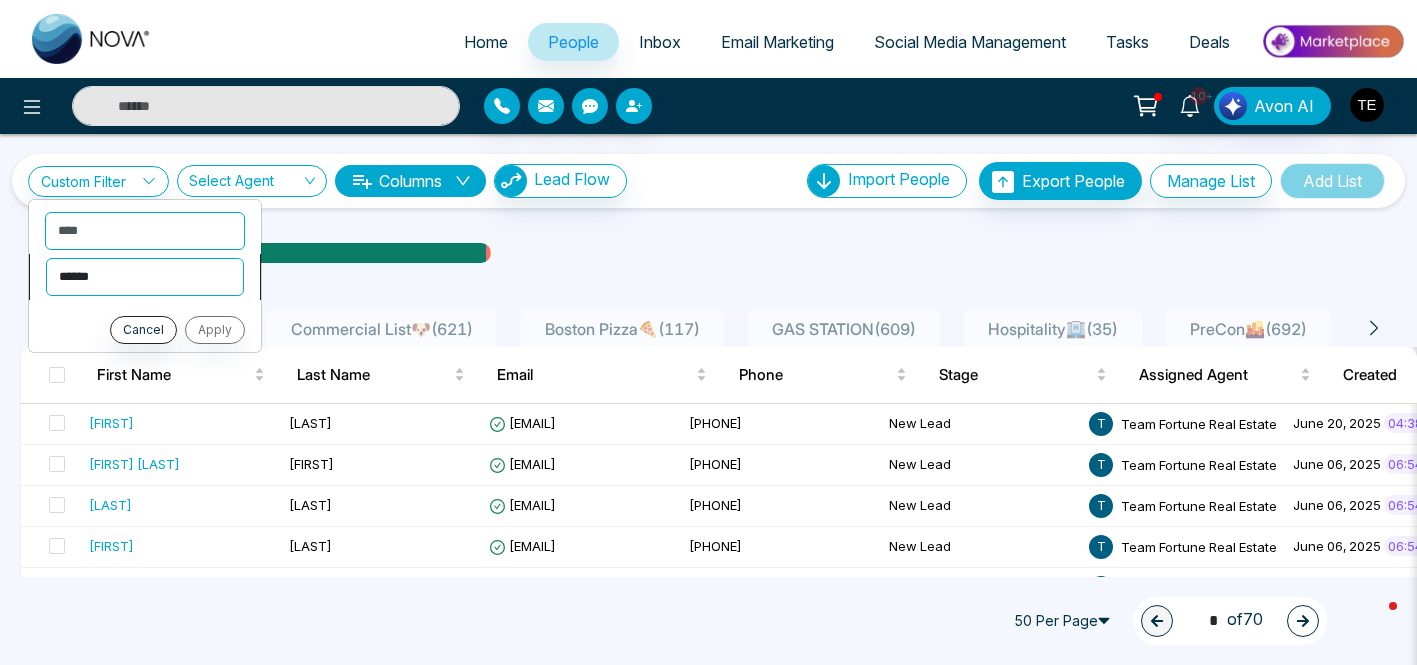 select on "*******" 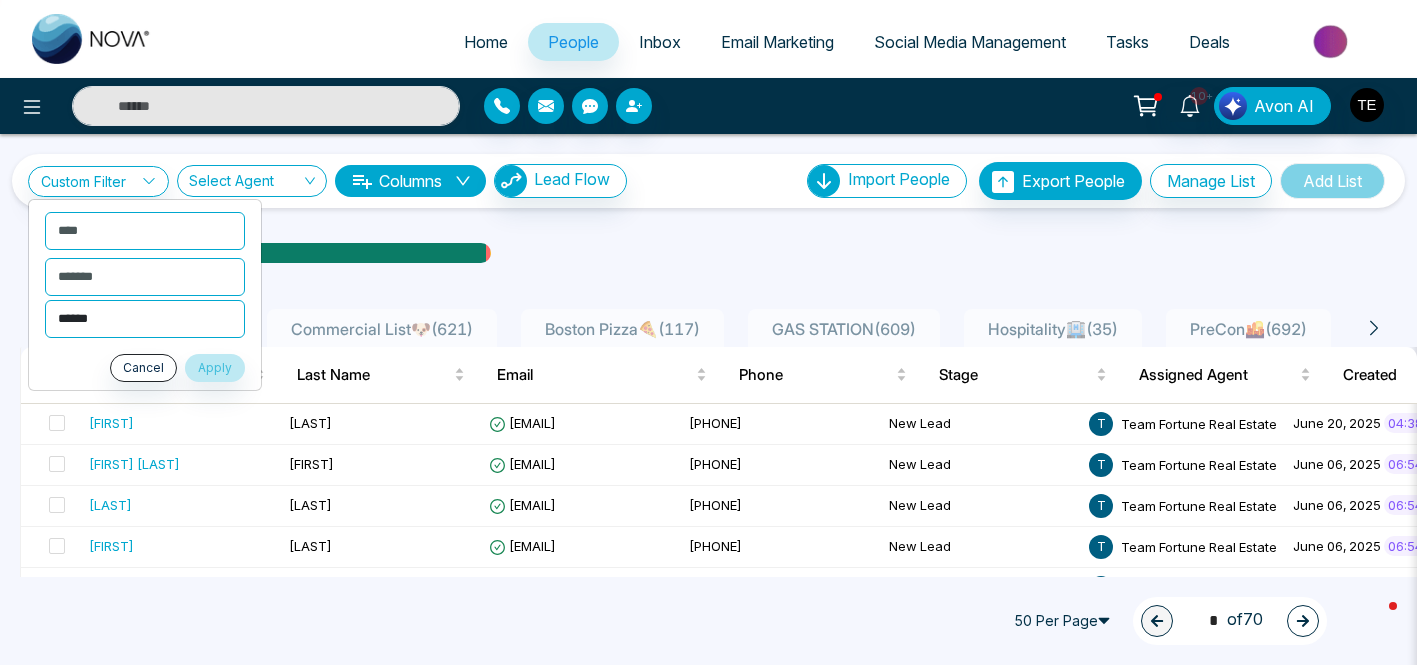 click on "**********" at bounding box center (145, 319) 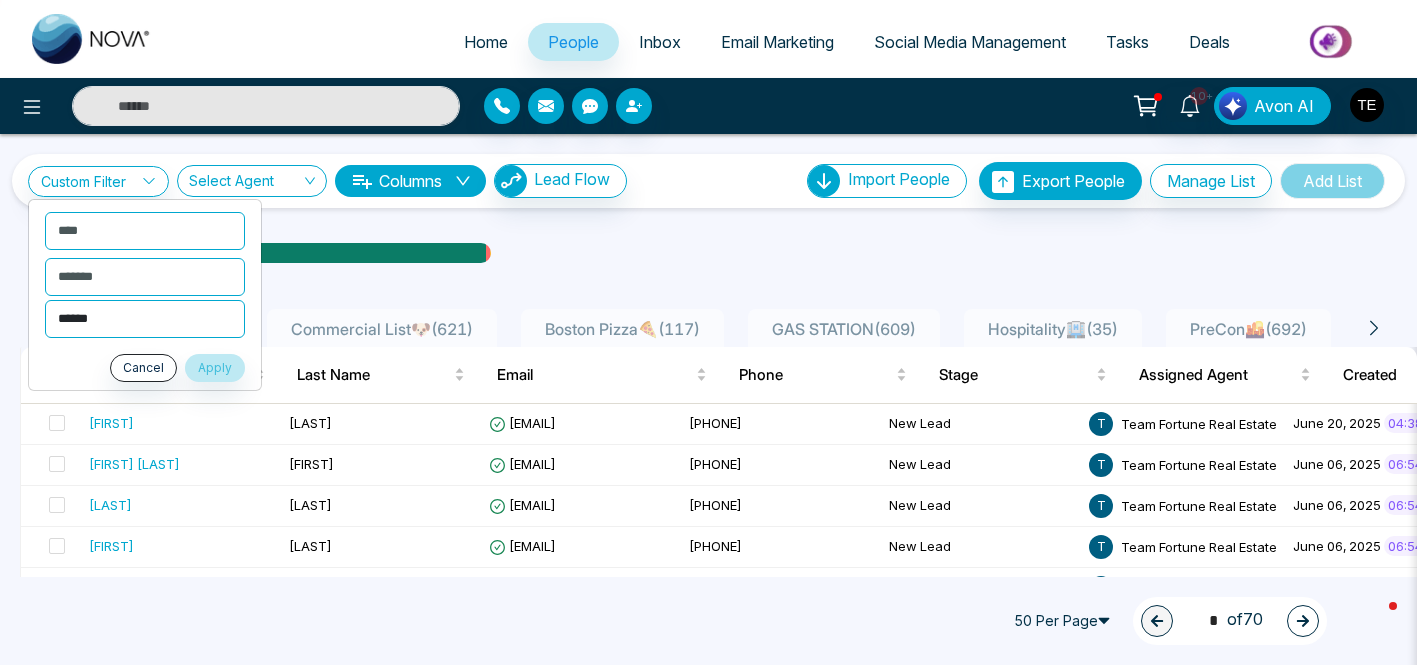 select on "*******" 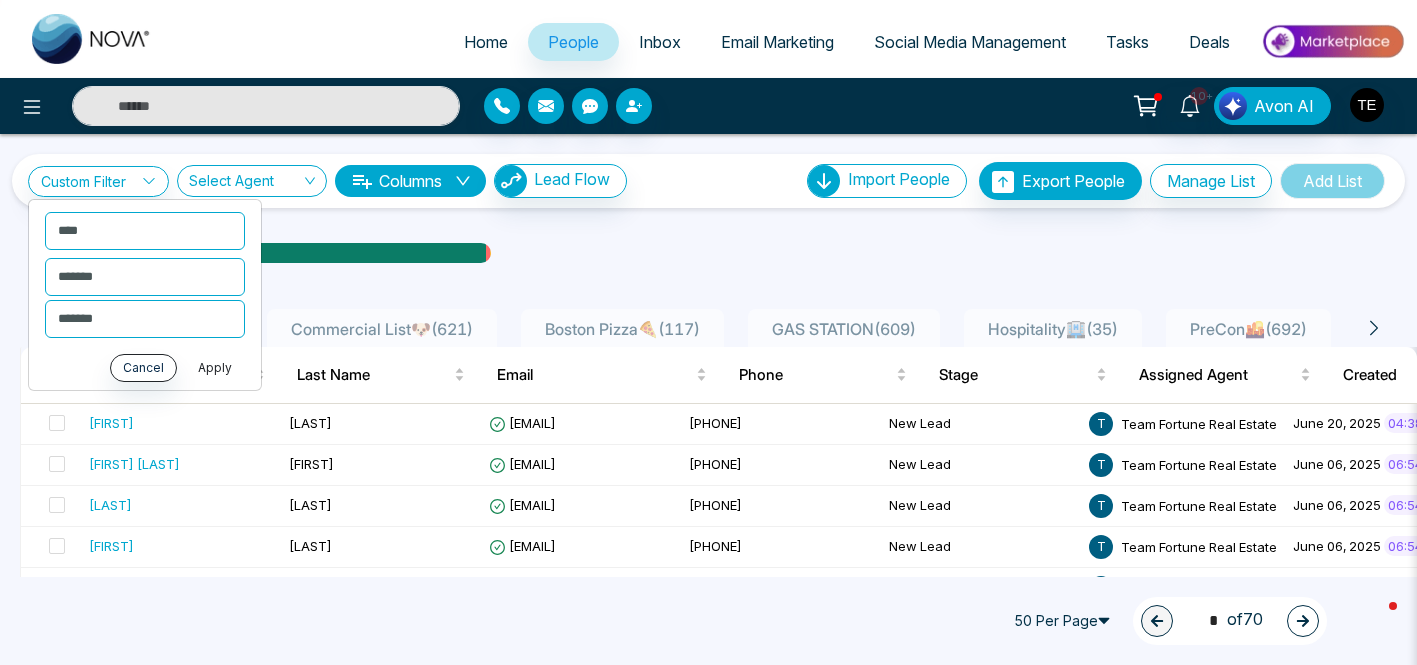 click on "Apply" at bounding box center [215, 368] 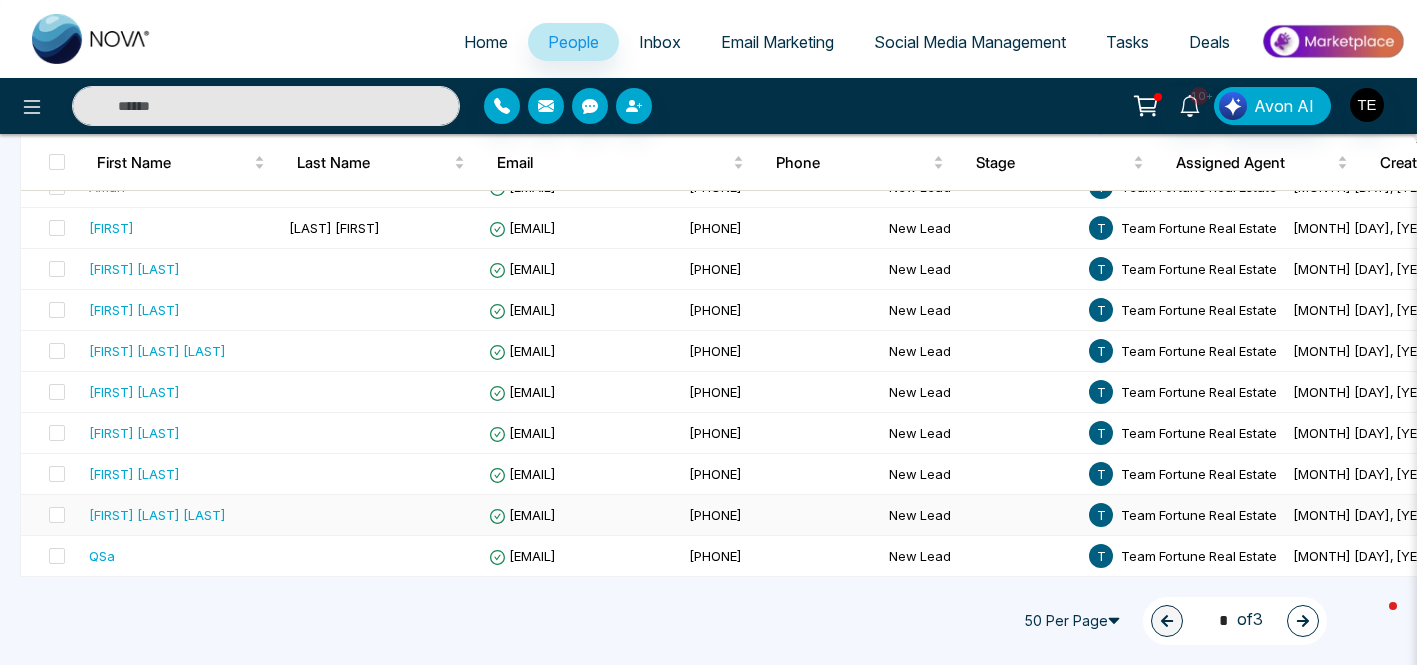 scroll, scrollTop: 578, scrollLeft: 0, axis: vertical 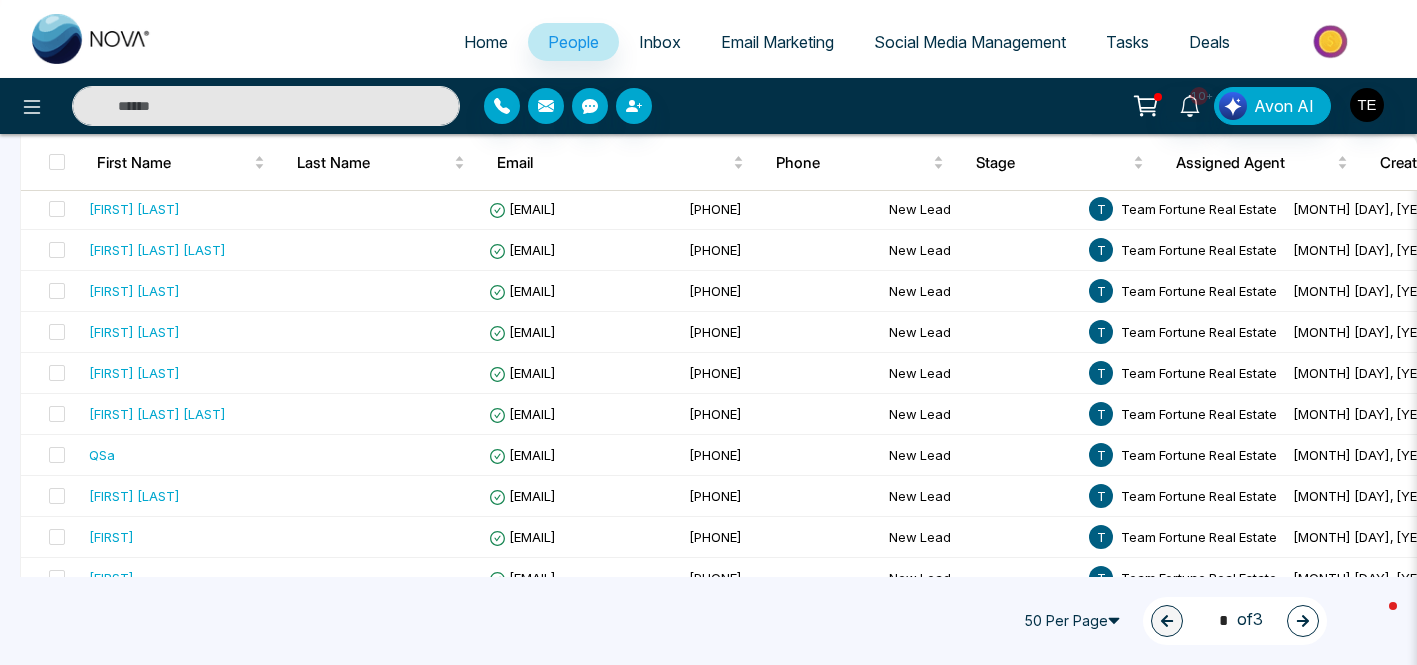 click at bounding box center [266, 106] 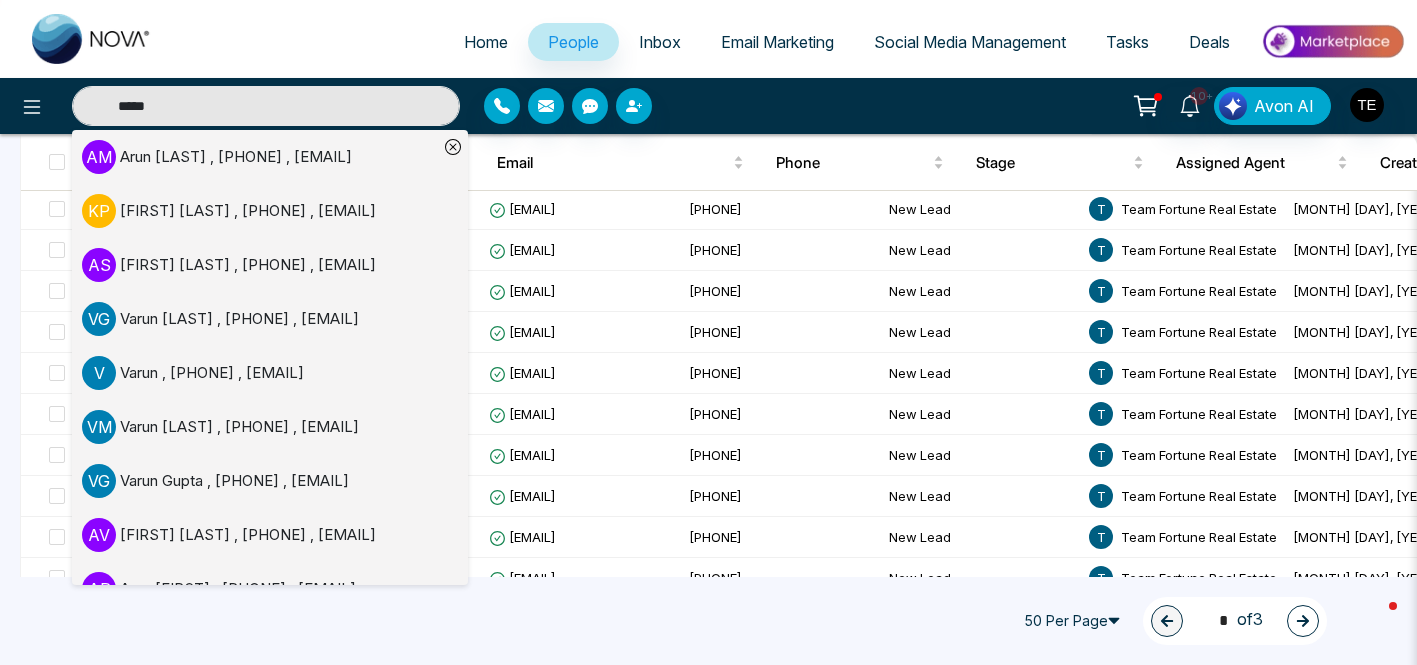 type on "****" 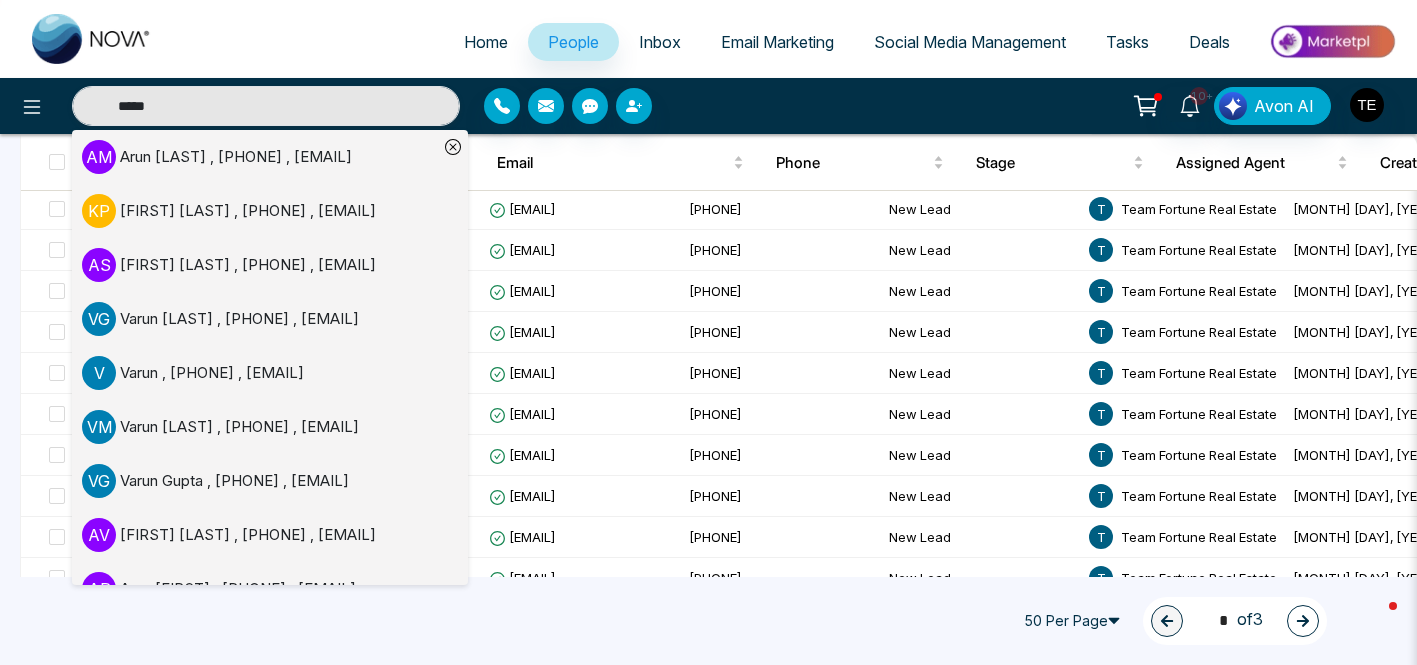 click on "[FIRST] [LAST] , [PHONE] , [EMAIL]" at bounding box center [236, 157] 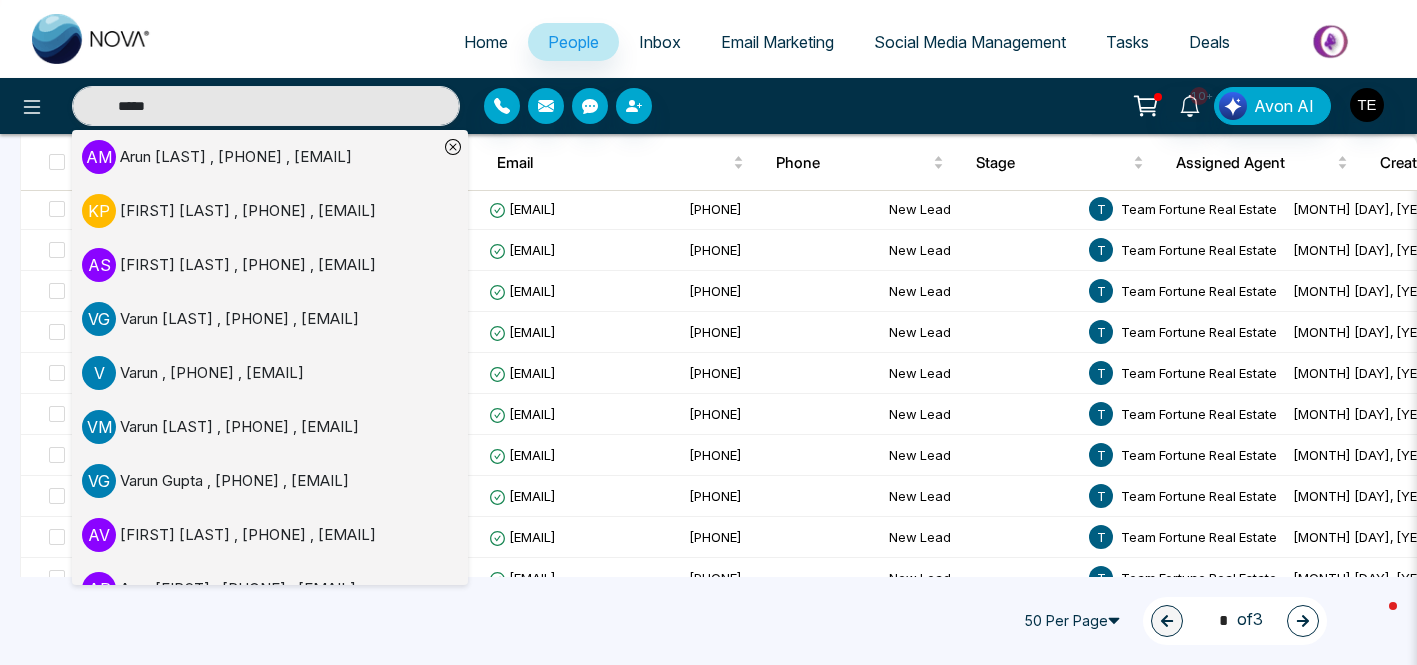 type 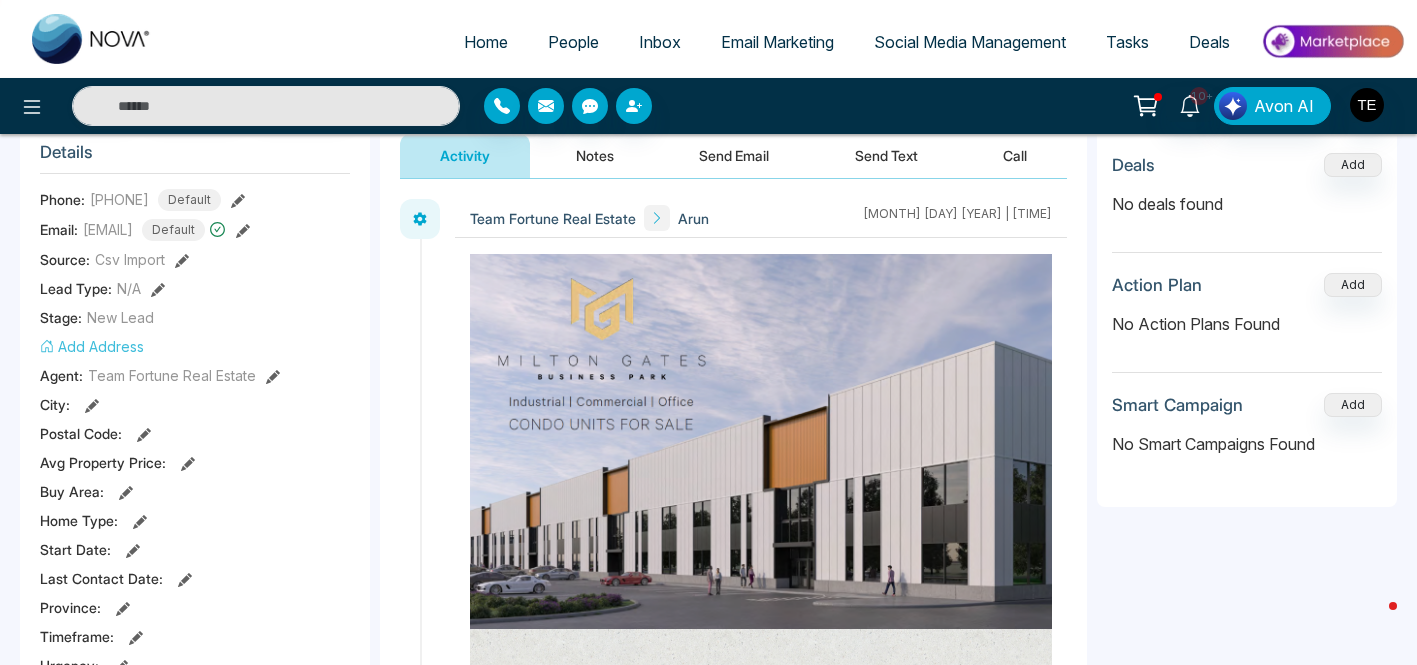 scroll, scrollTop: 0, scrollLeft: 0, axis: both 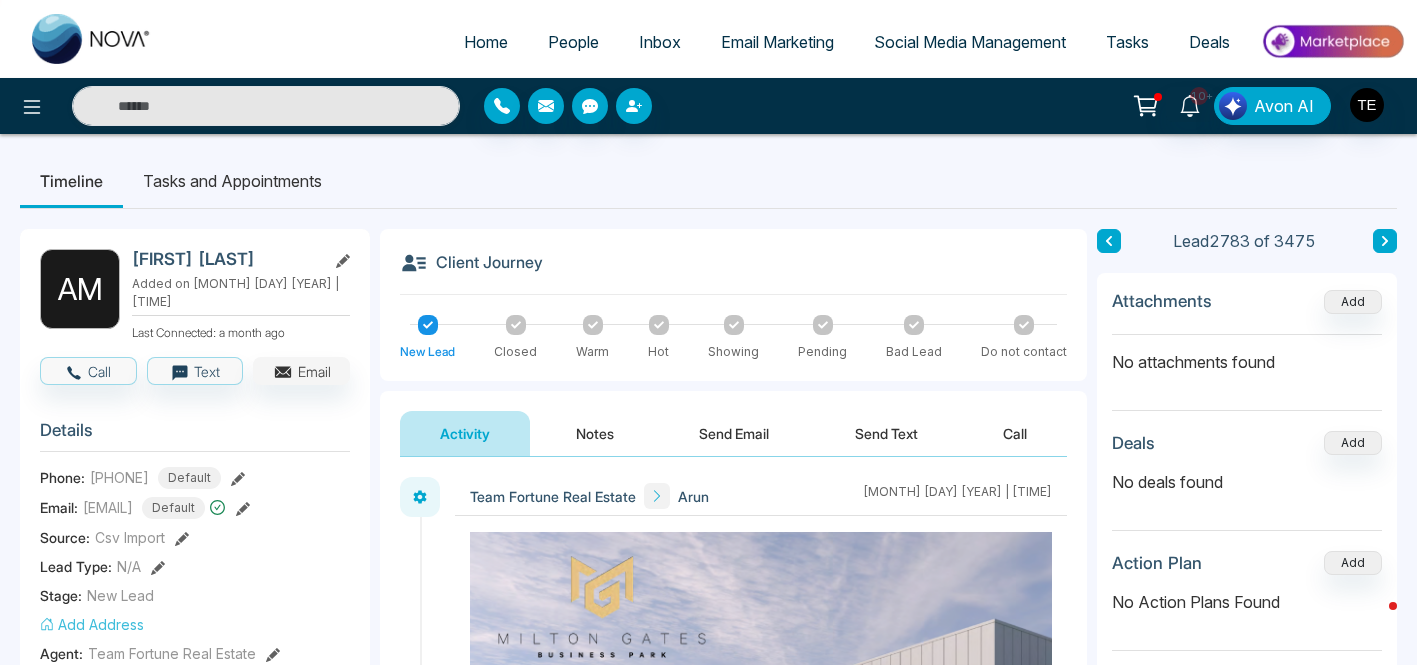click on "Email" at bounding box center [301, 371] 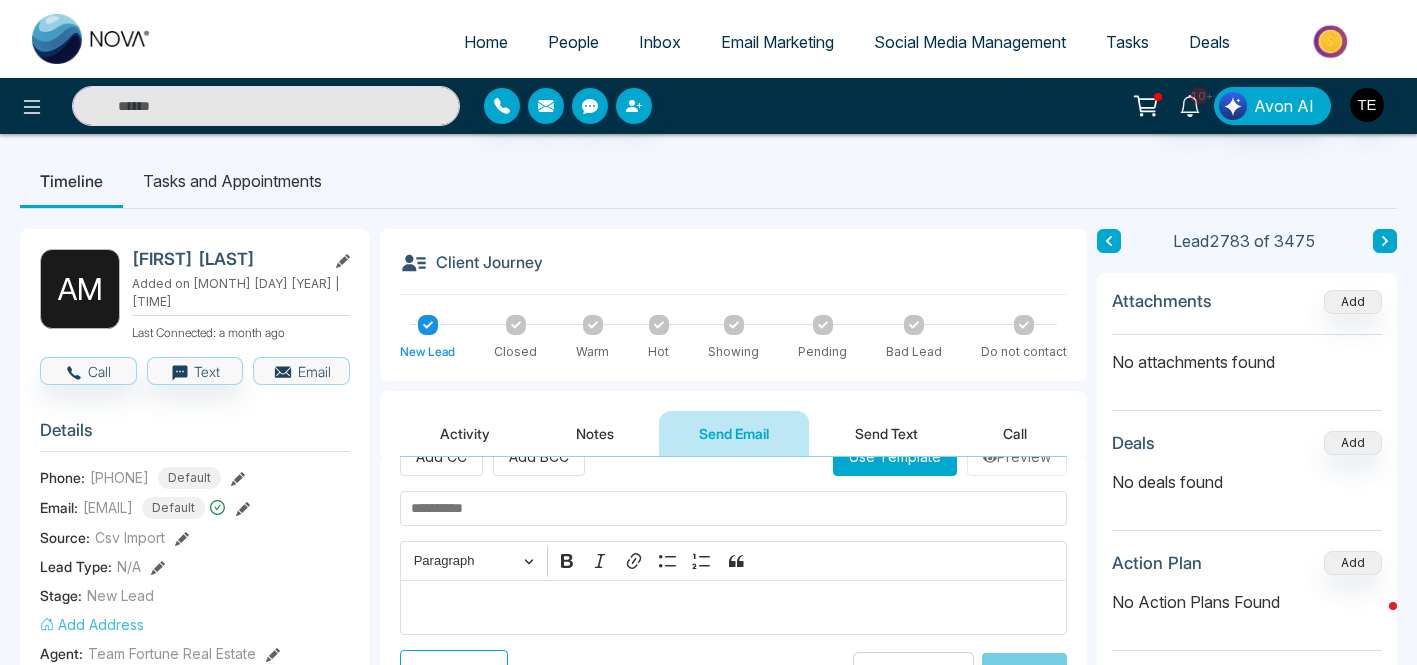 scroll, scrollTop: 36, scrollLeft: 0, axis: vertical 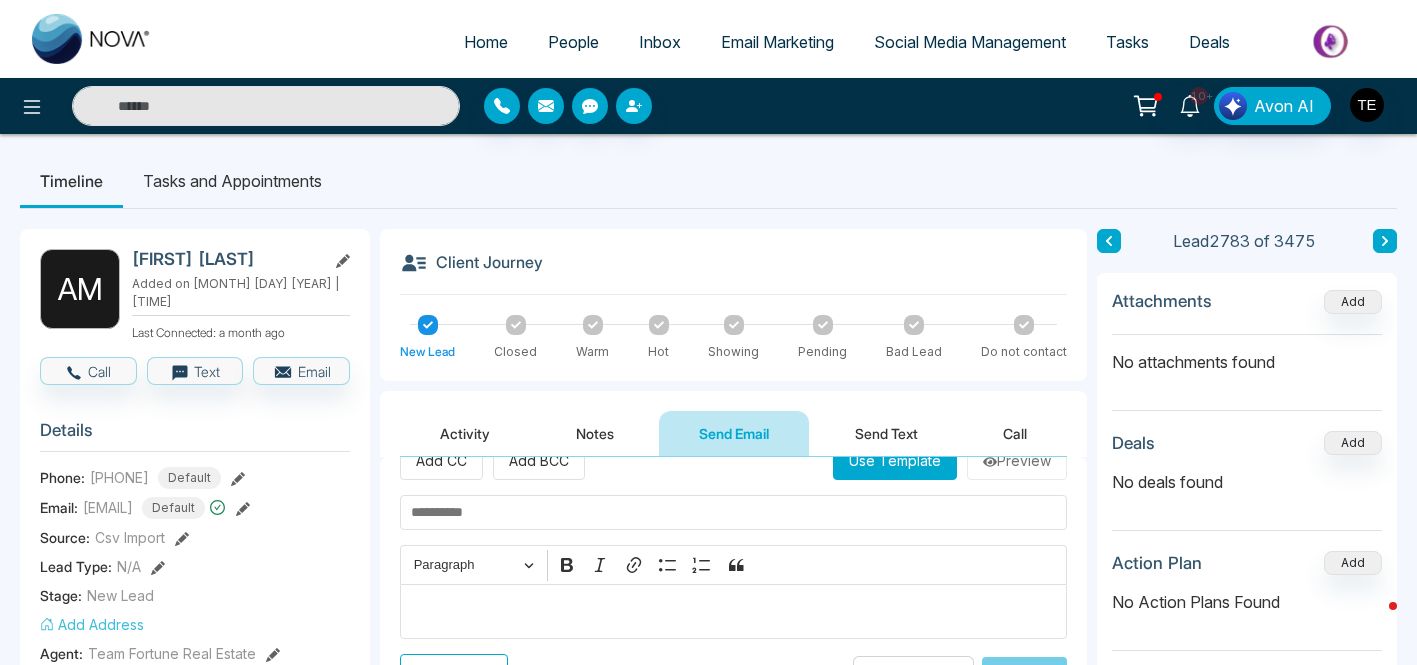 click at bounding box center [733, 512] 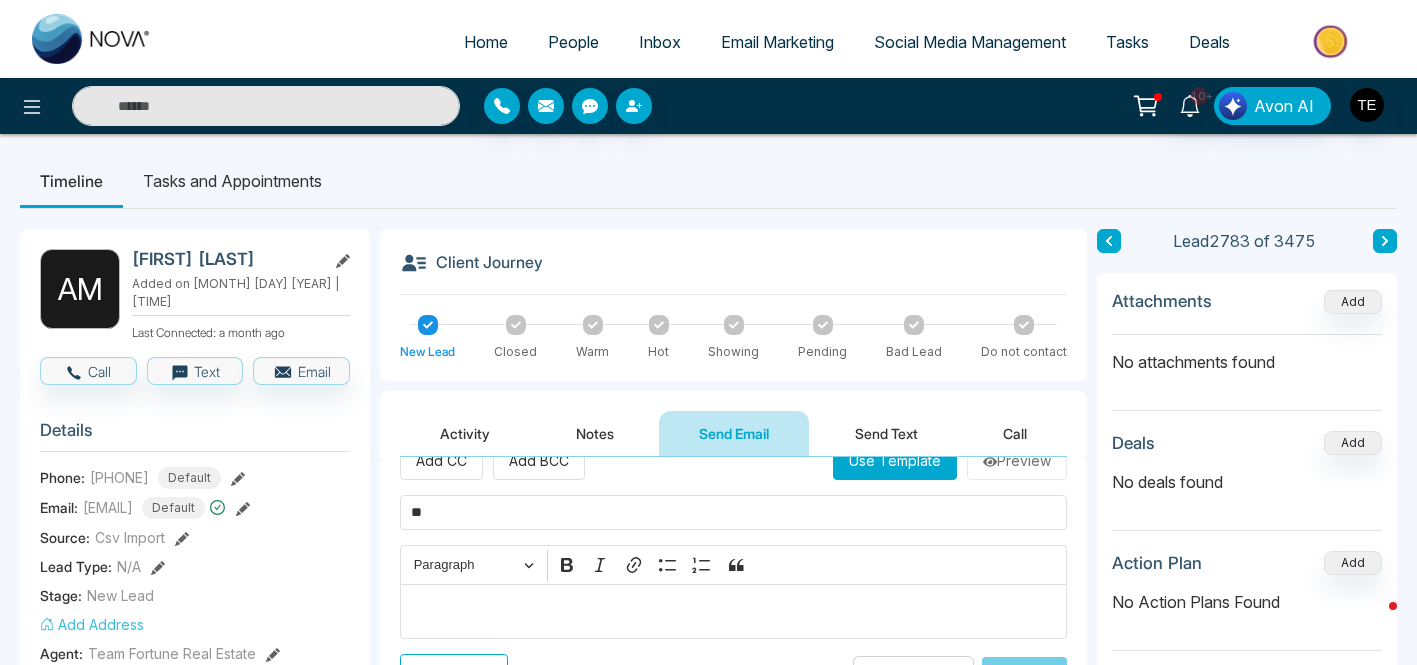 type on "*" 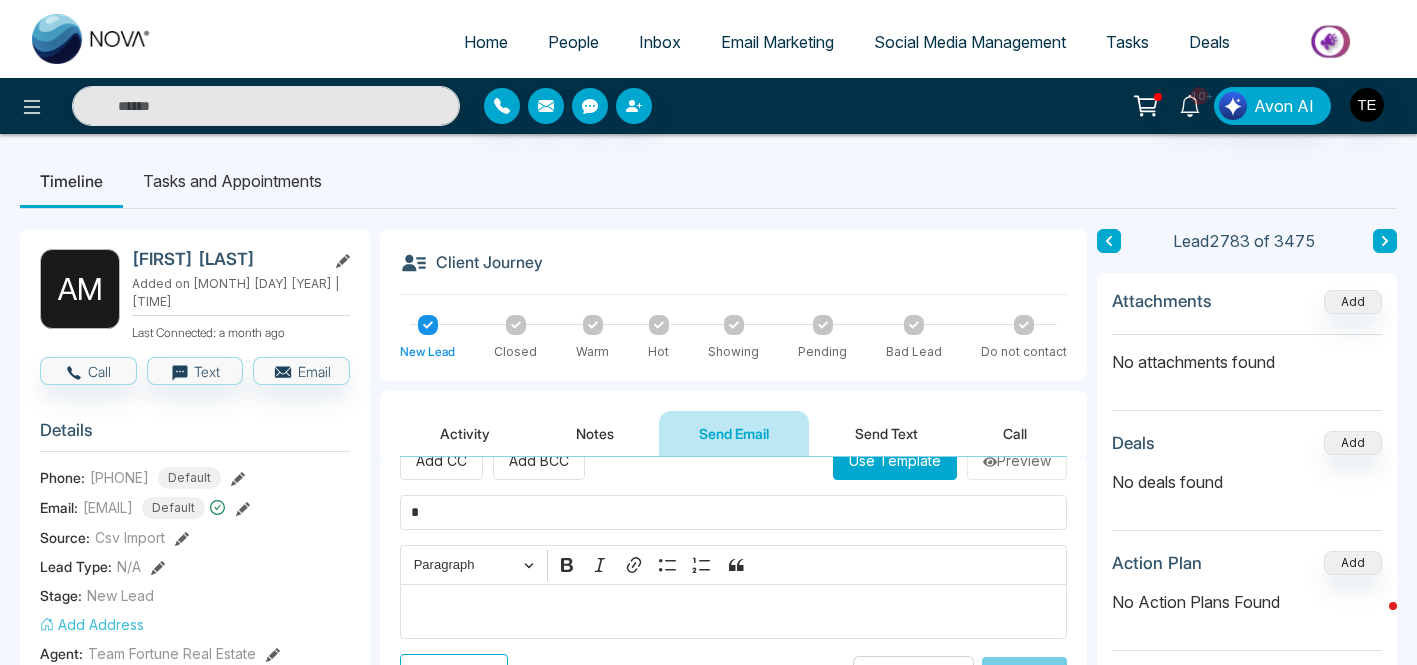 type 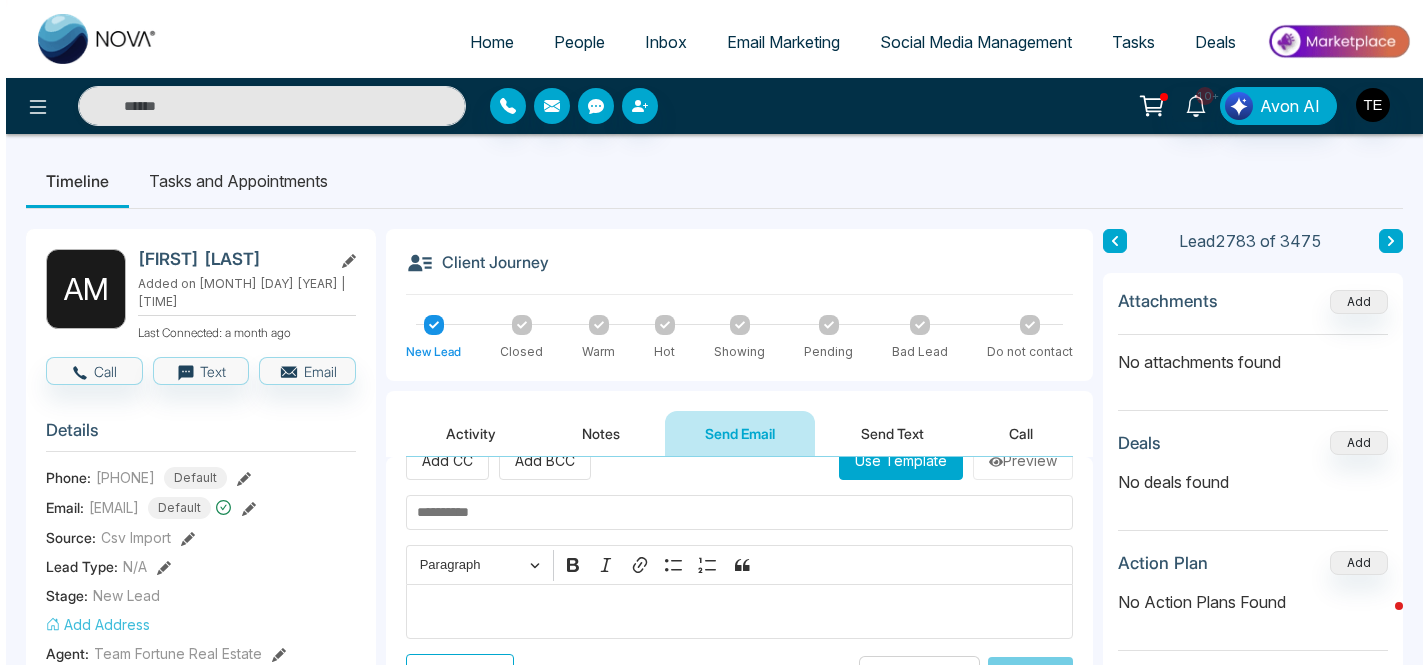 scroll, scrollTop: 0, scrollLeft: 0, axis: both 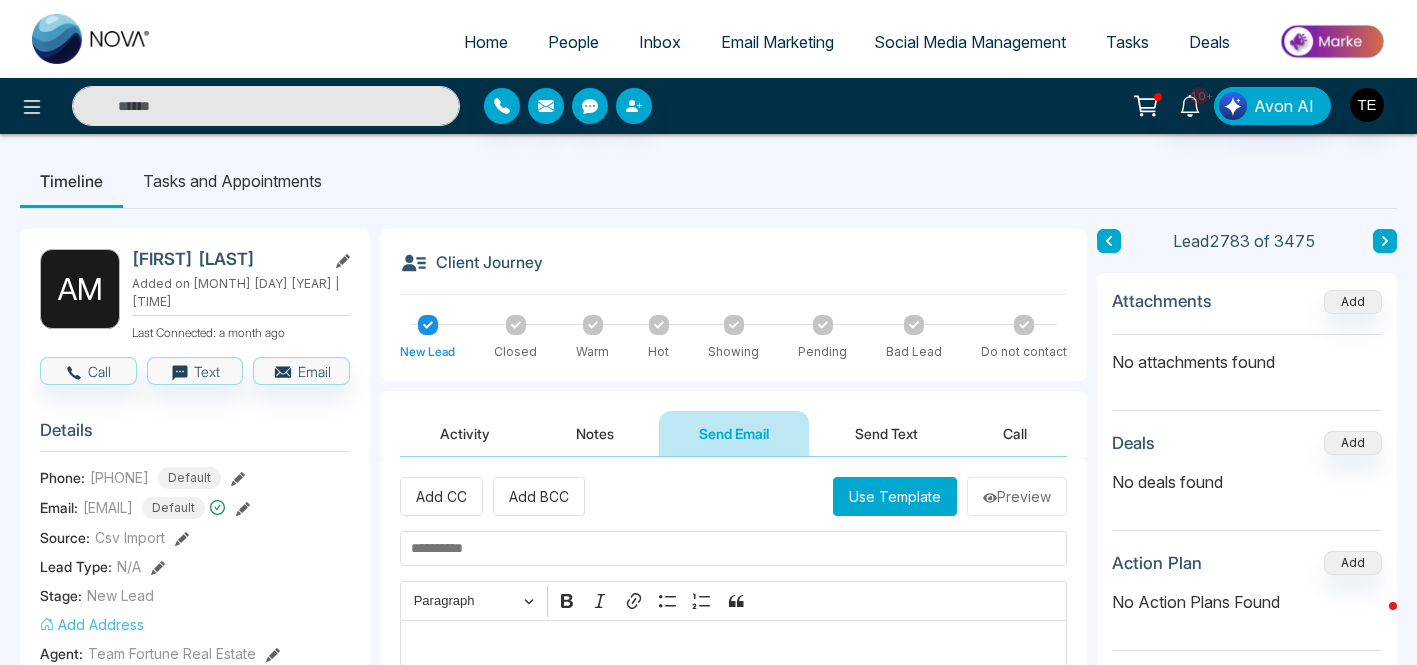 click on "Use Template" at bounding box center [895, 496] 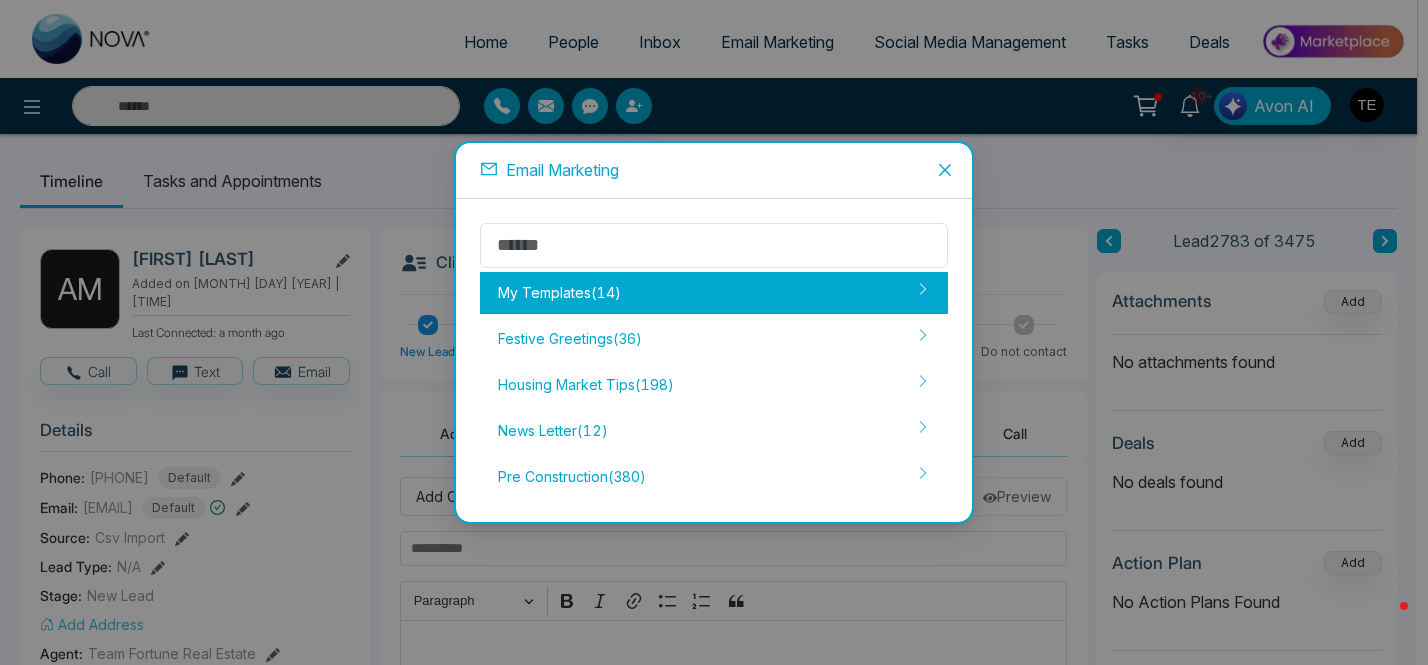 click on "My Templates  ( 14 )" at bounding box center (714, 293) 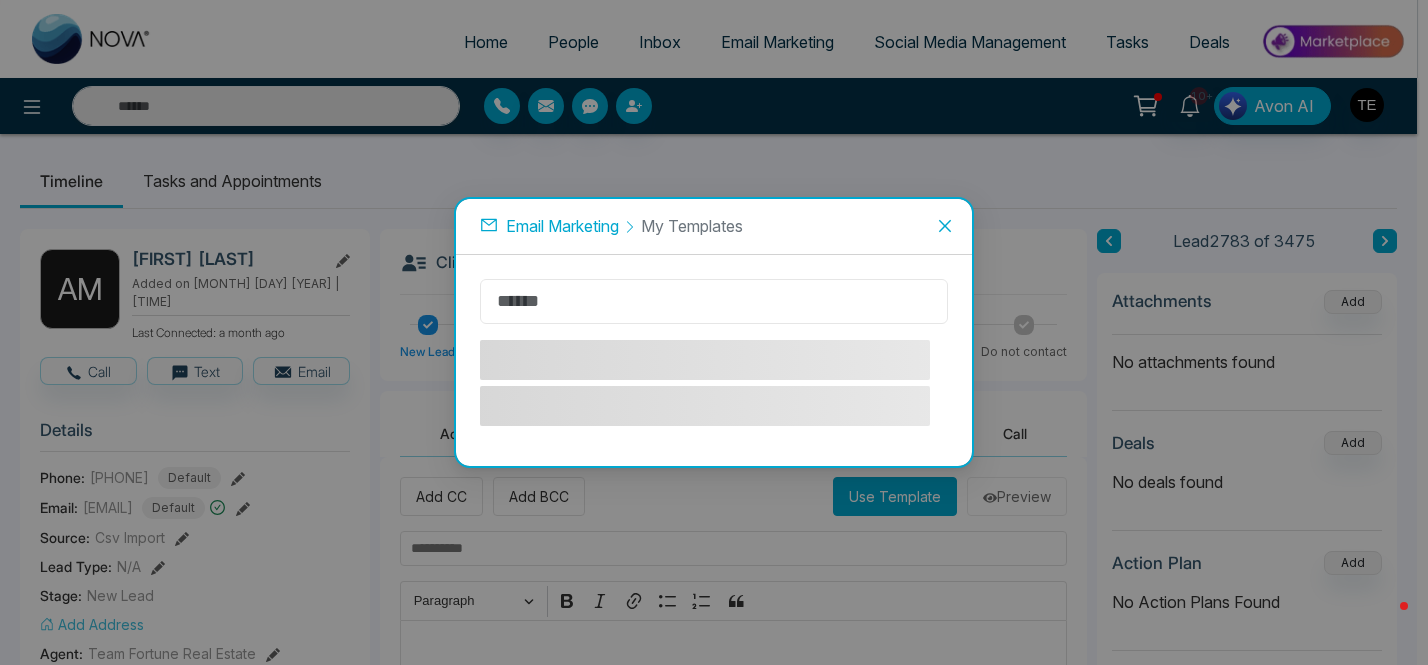 click at bounding box center [714, 301] 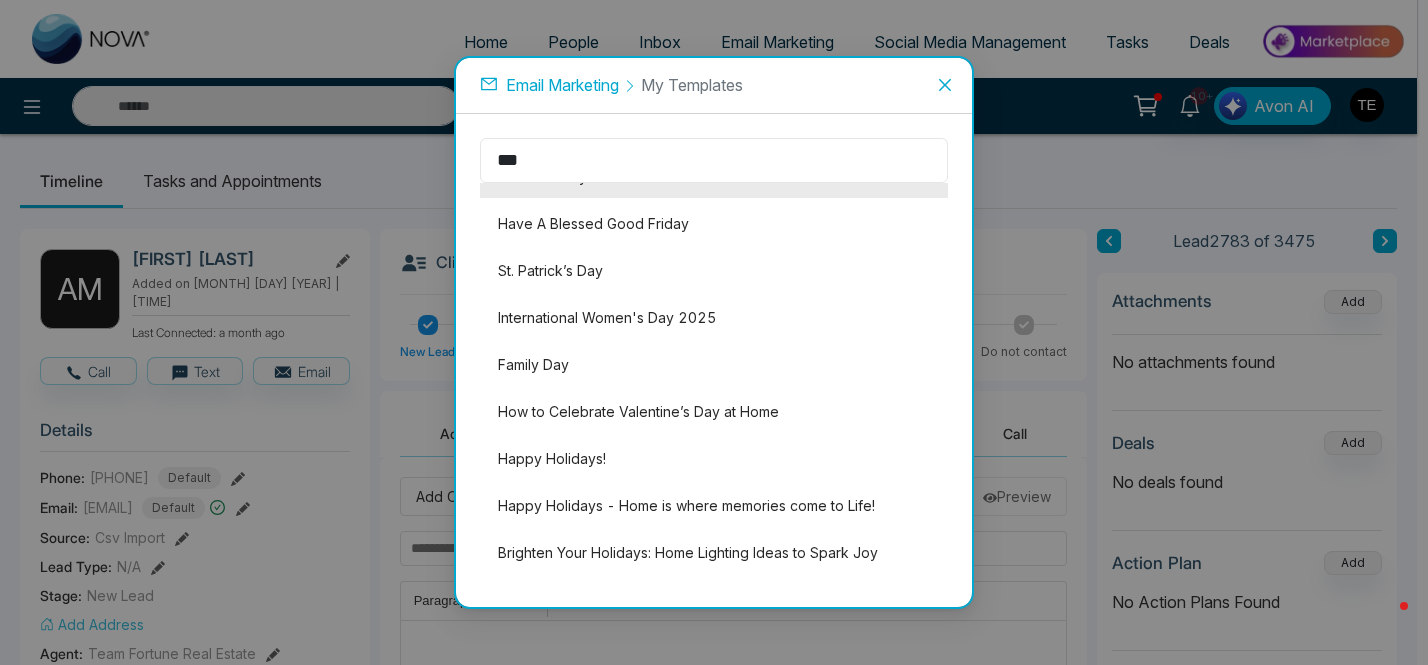 scroll, scrollTop: 0, scrollLeft: 0, axis: both 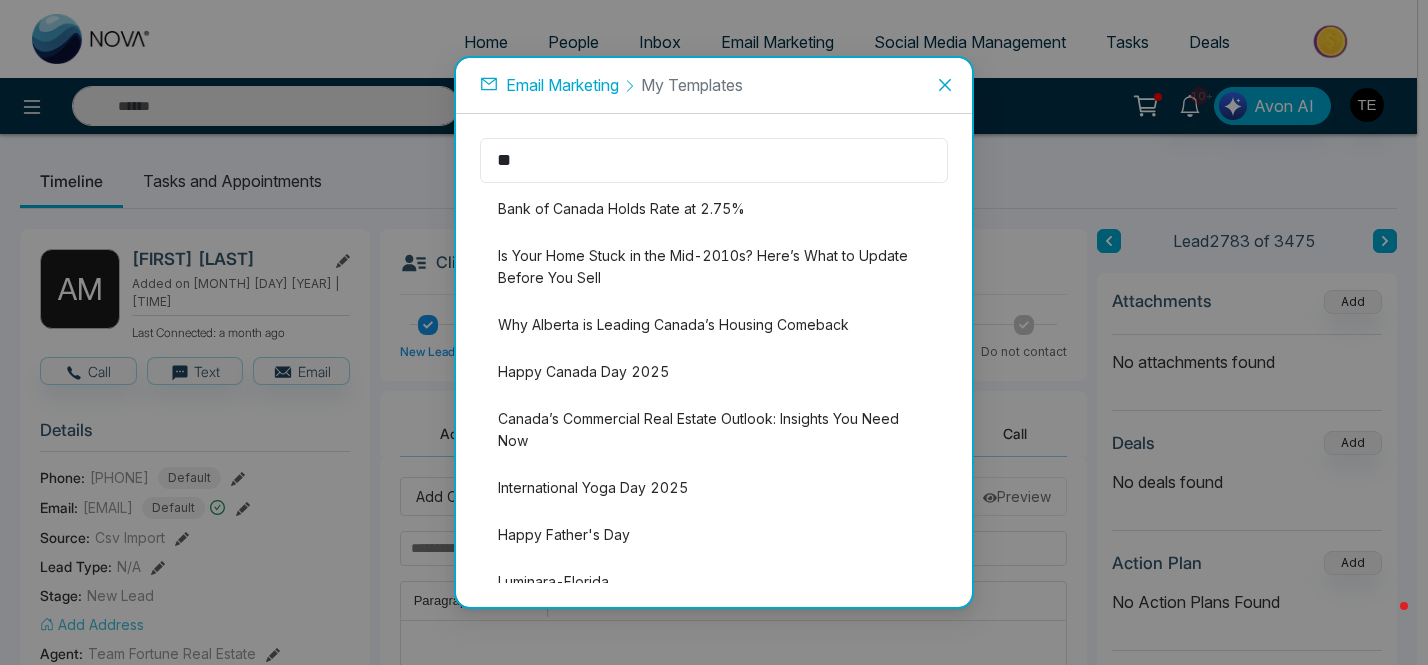 type on "*" 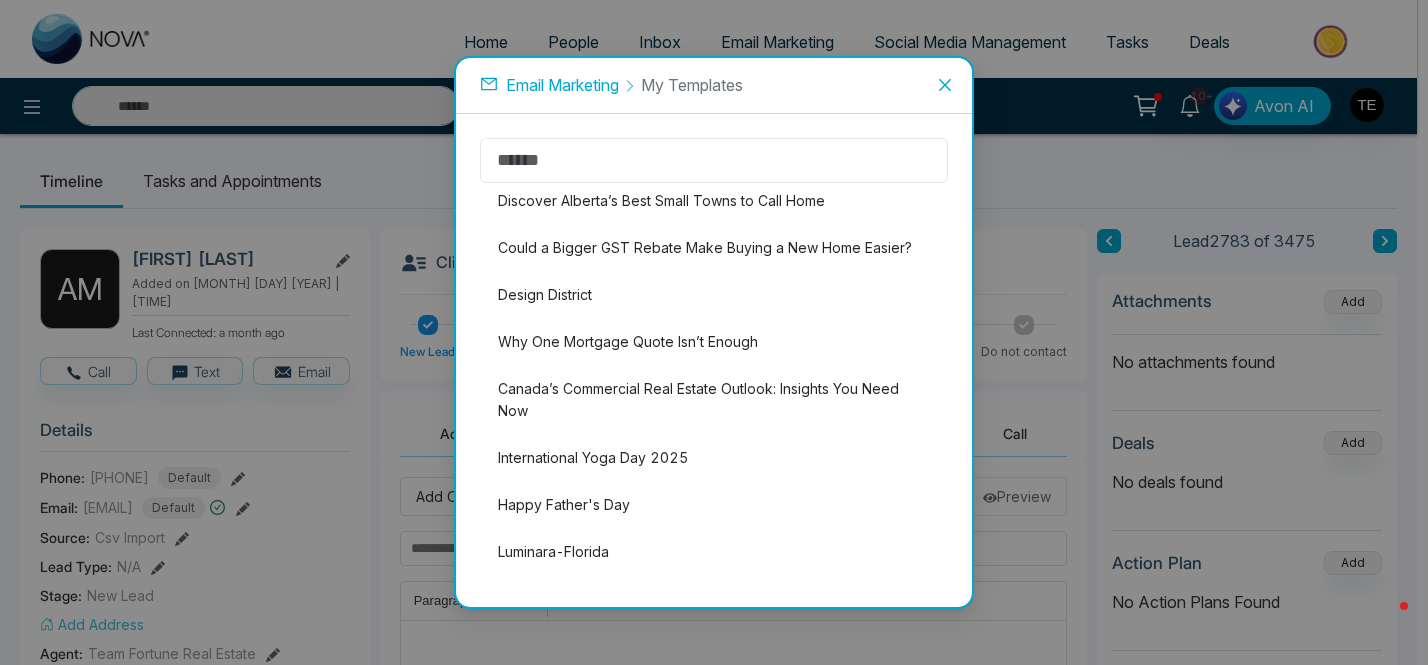 scroll, scrollTop: 1104, scrollLeft: 0, axis: vertical 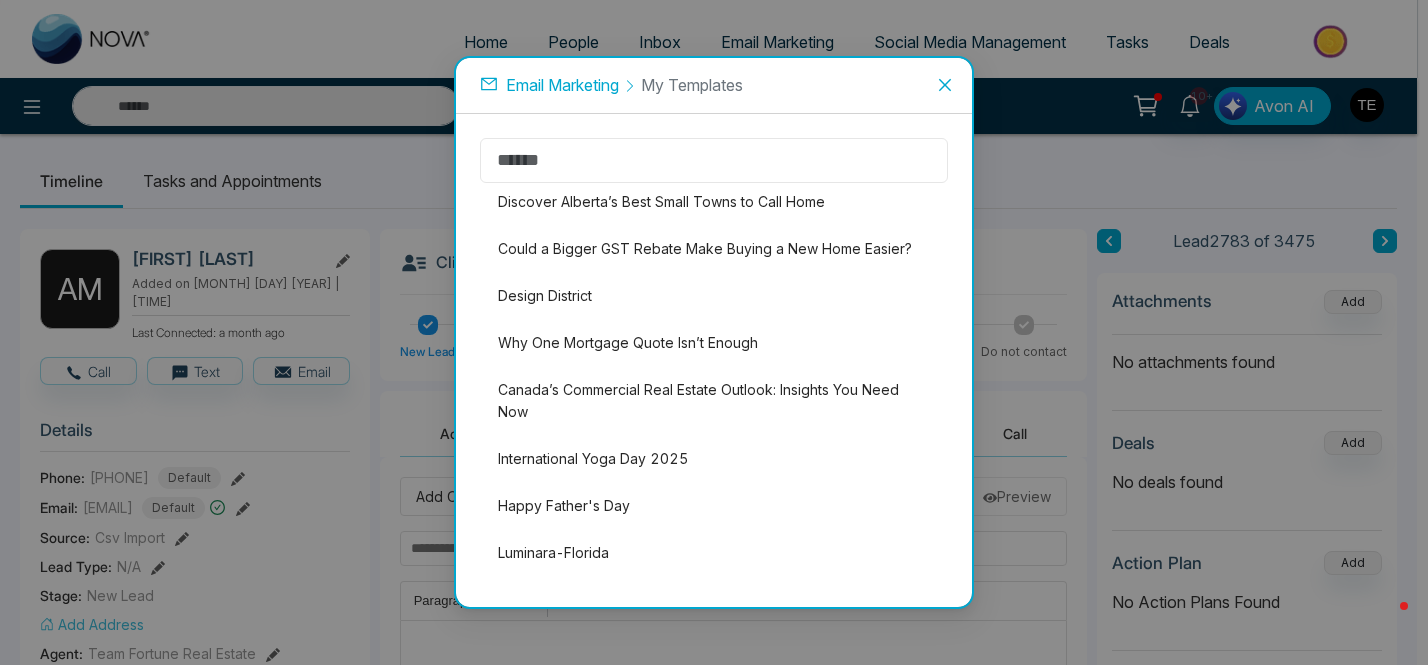 click at bounding box center [714, 160] 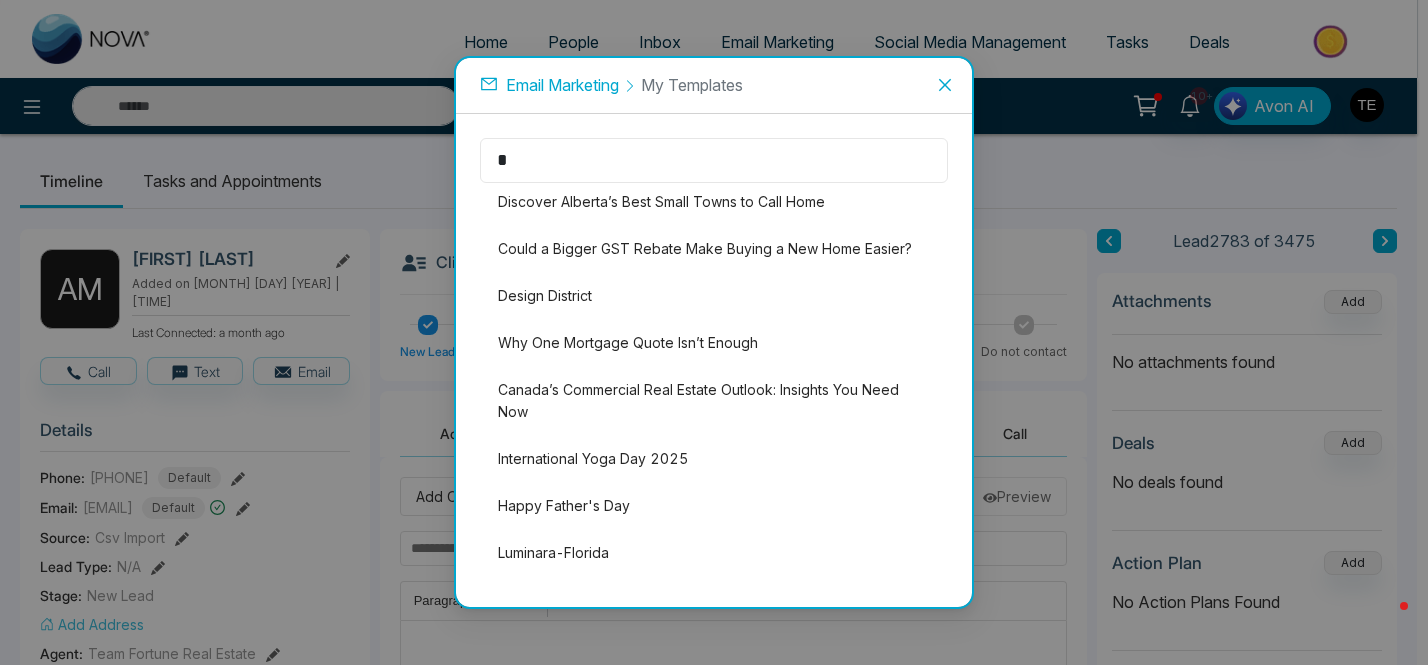 scroll, scrollTop: 0, scrollLeft: 0, axis: both 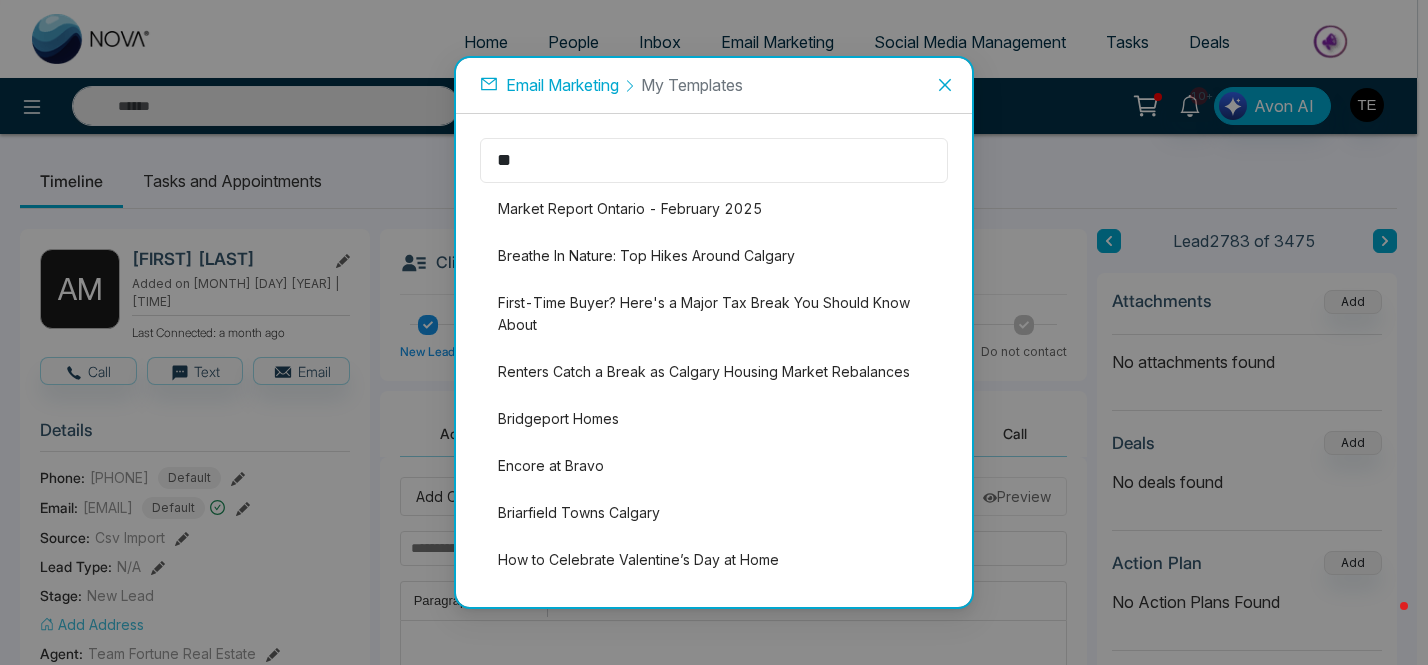 type on "*" 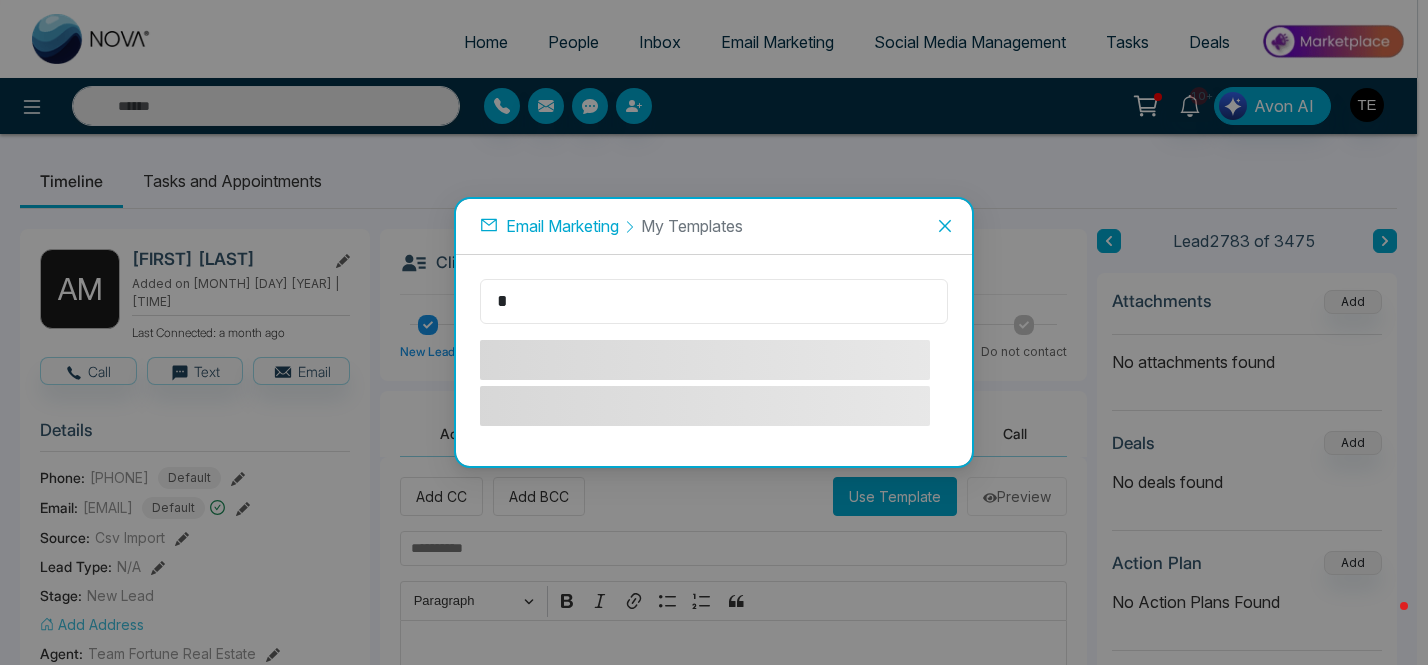 type 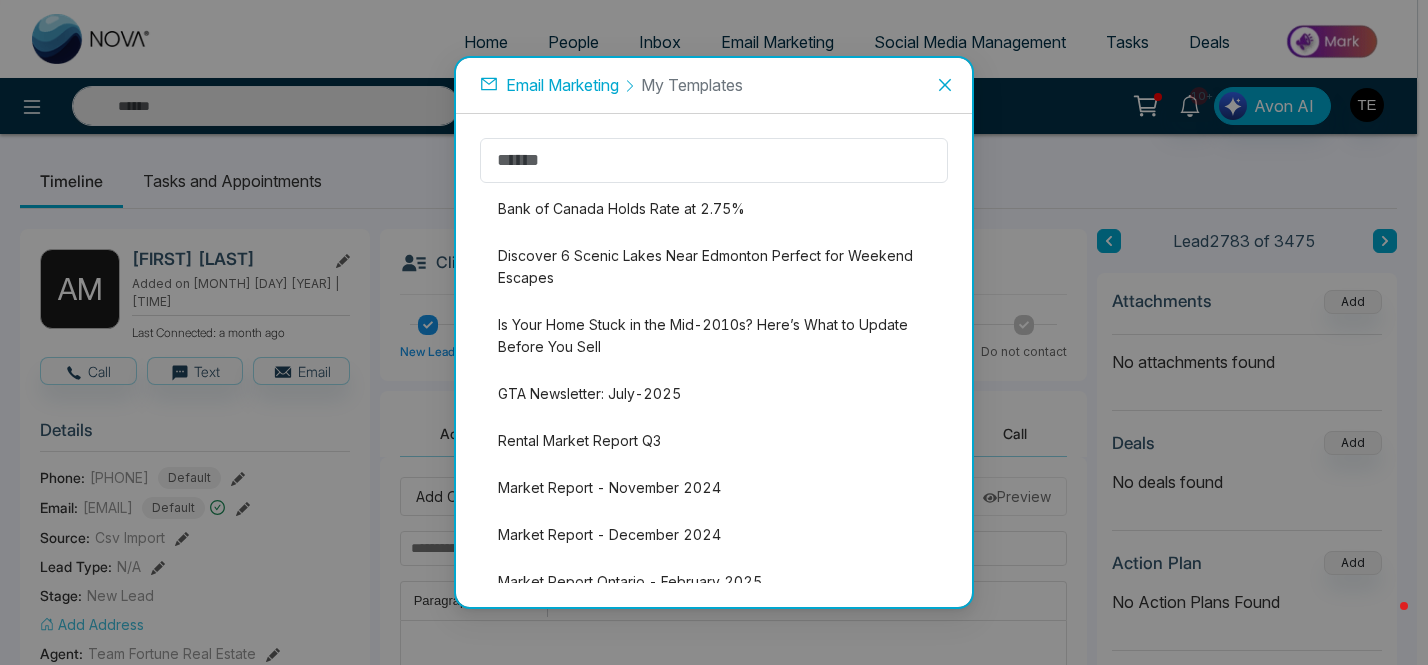 click 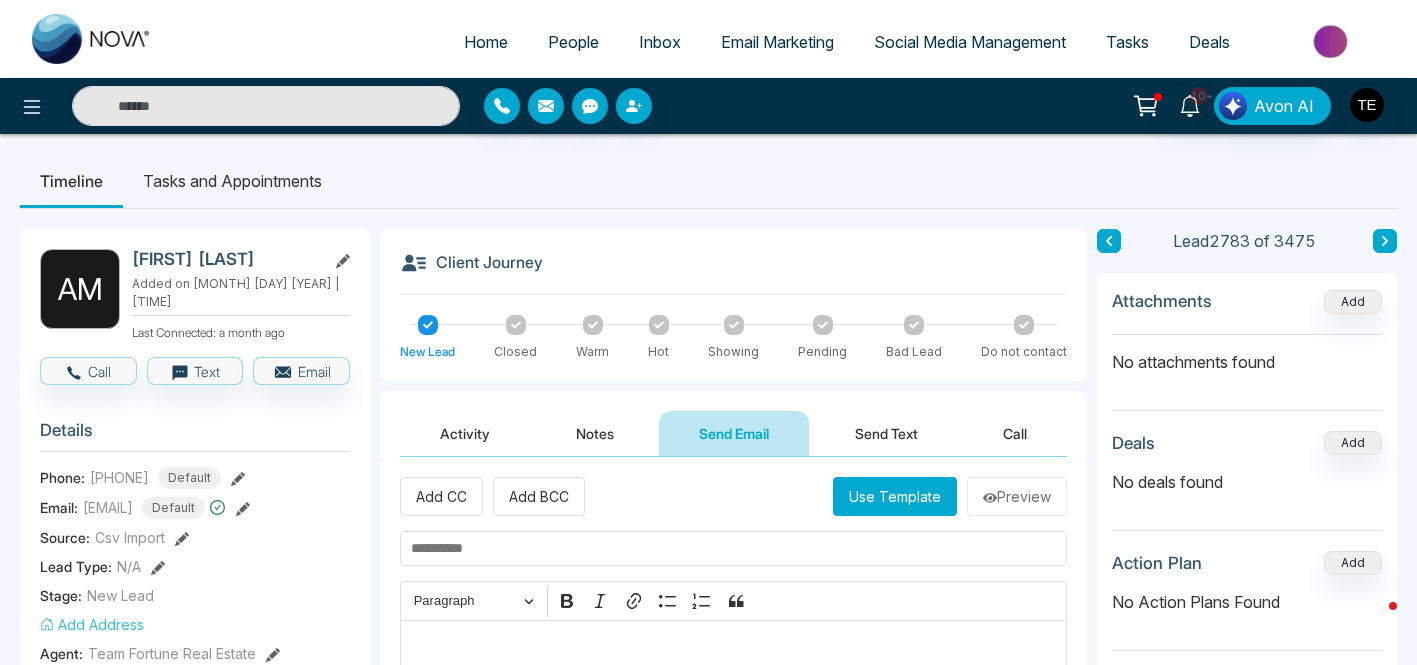 click on "Use Template" at bounding box center [895, 496] 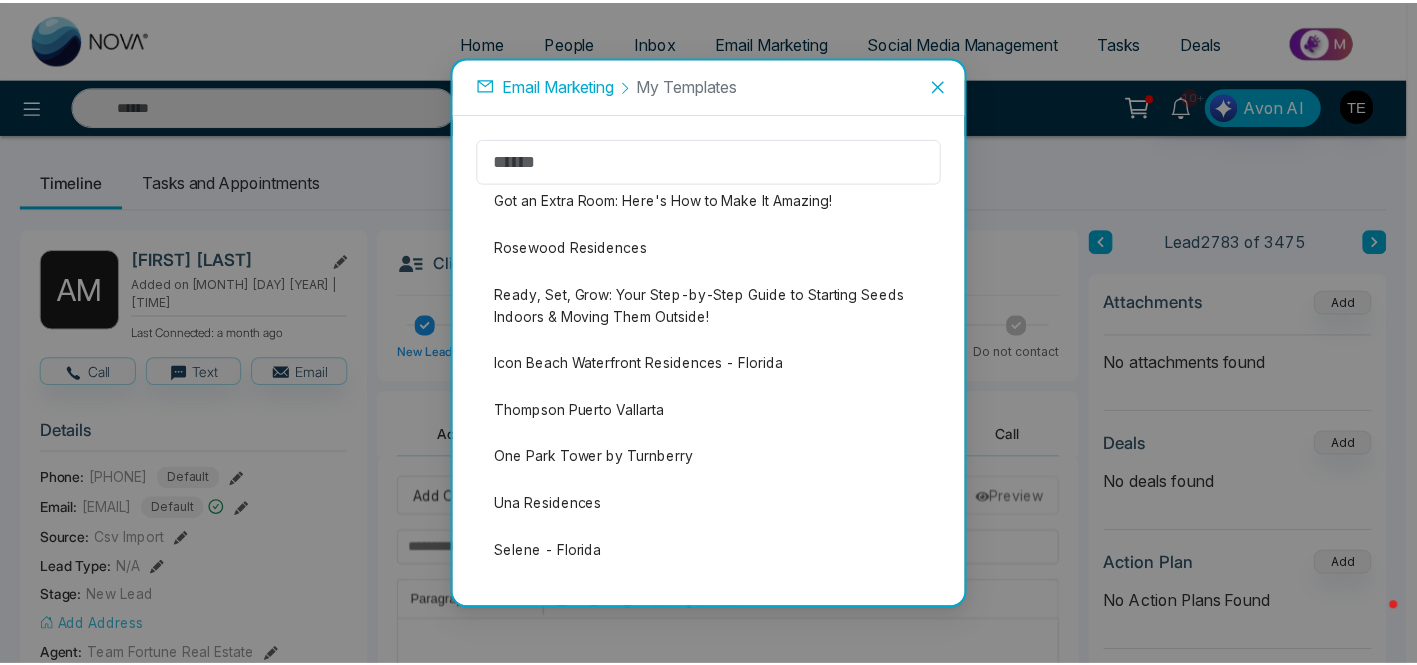 scroll, scrollTop: 4602, scrollLeft: 0, axis: vertical 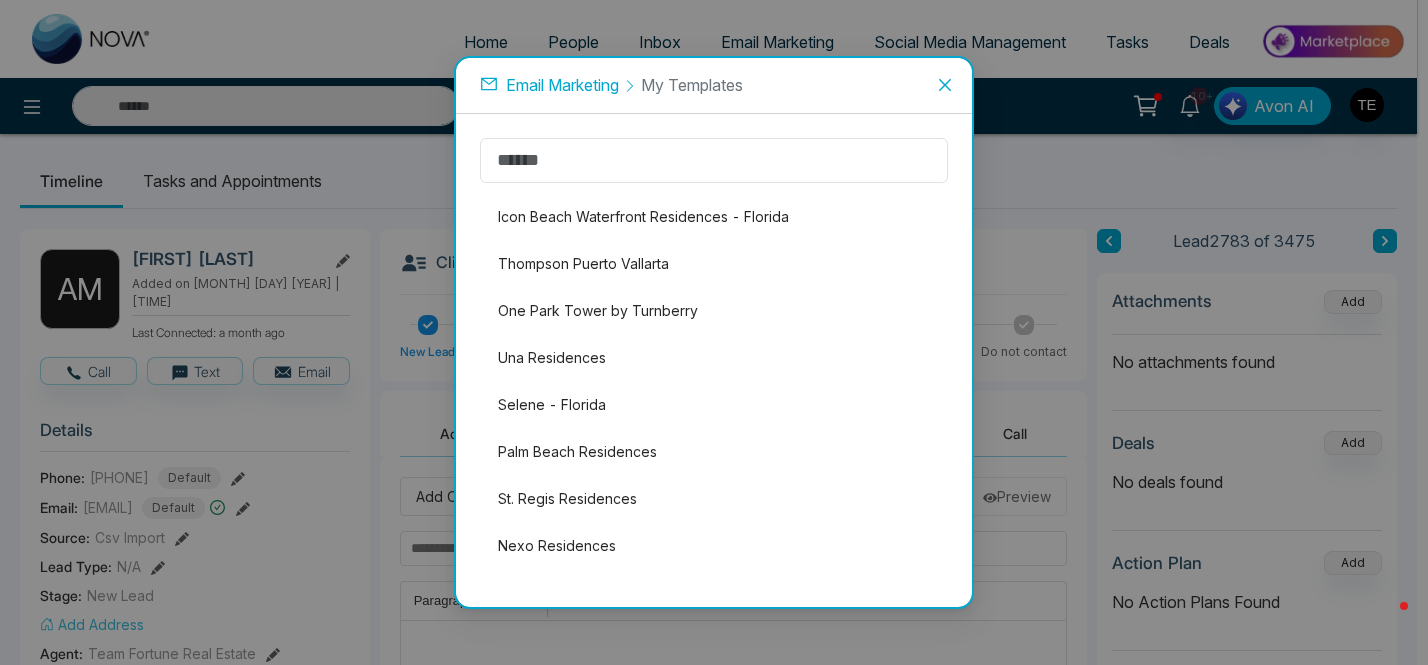 click 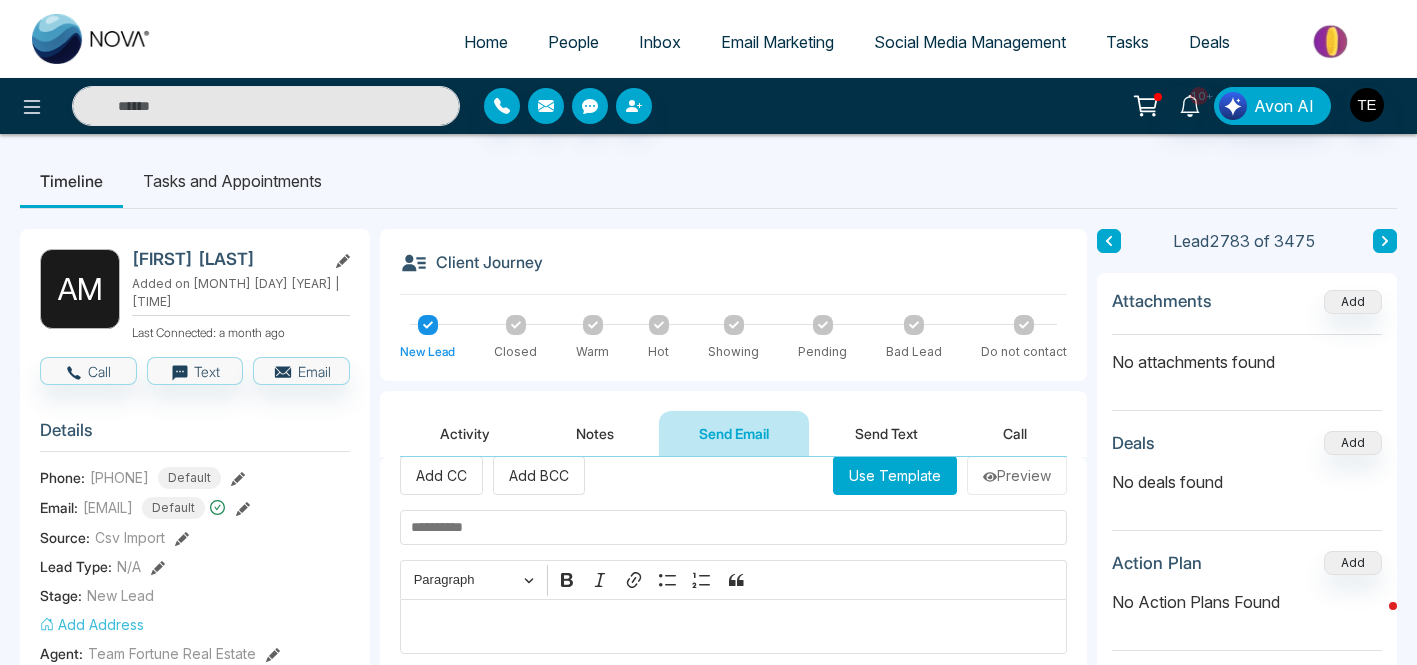 scroll, scrollTop: 0, scrollLeft: 0, axis: both 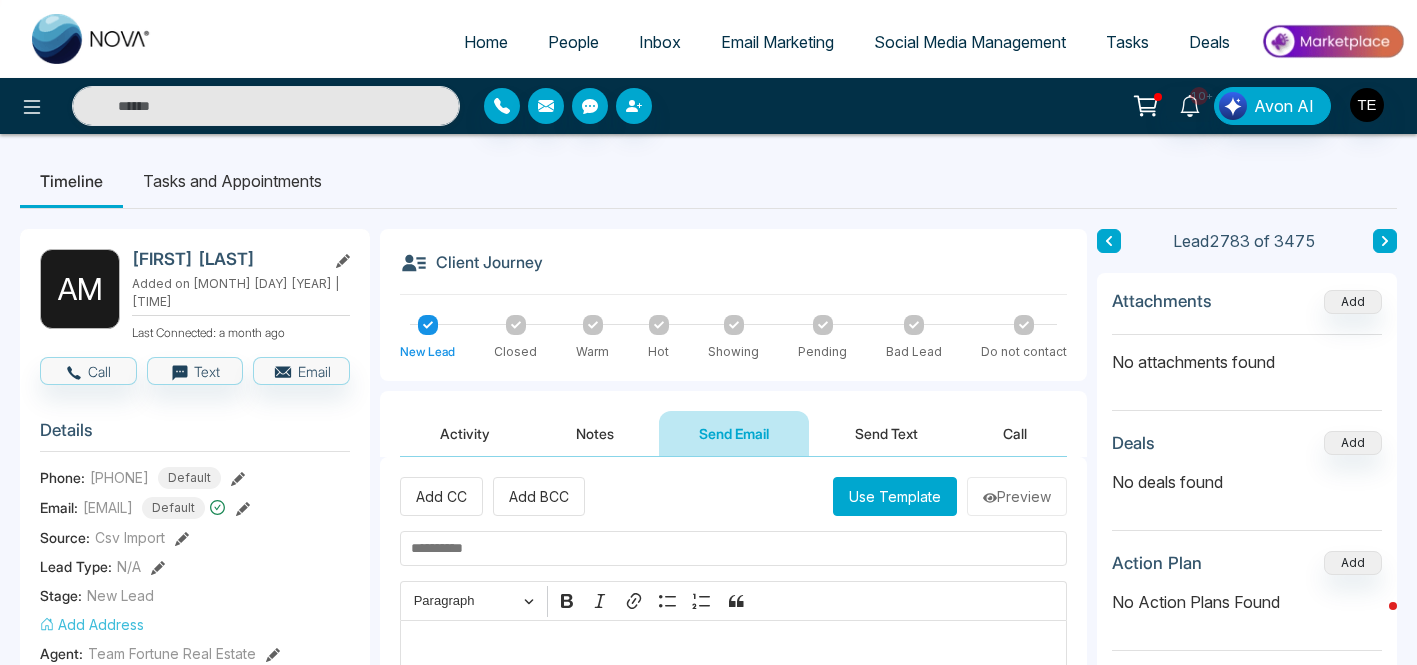 click on "Activity" at bounding box center [465, 433] 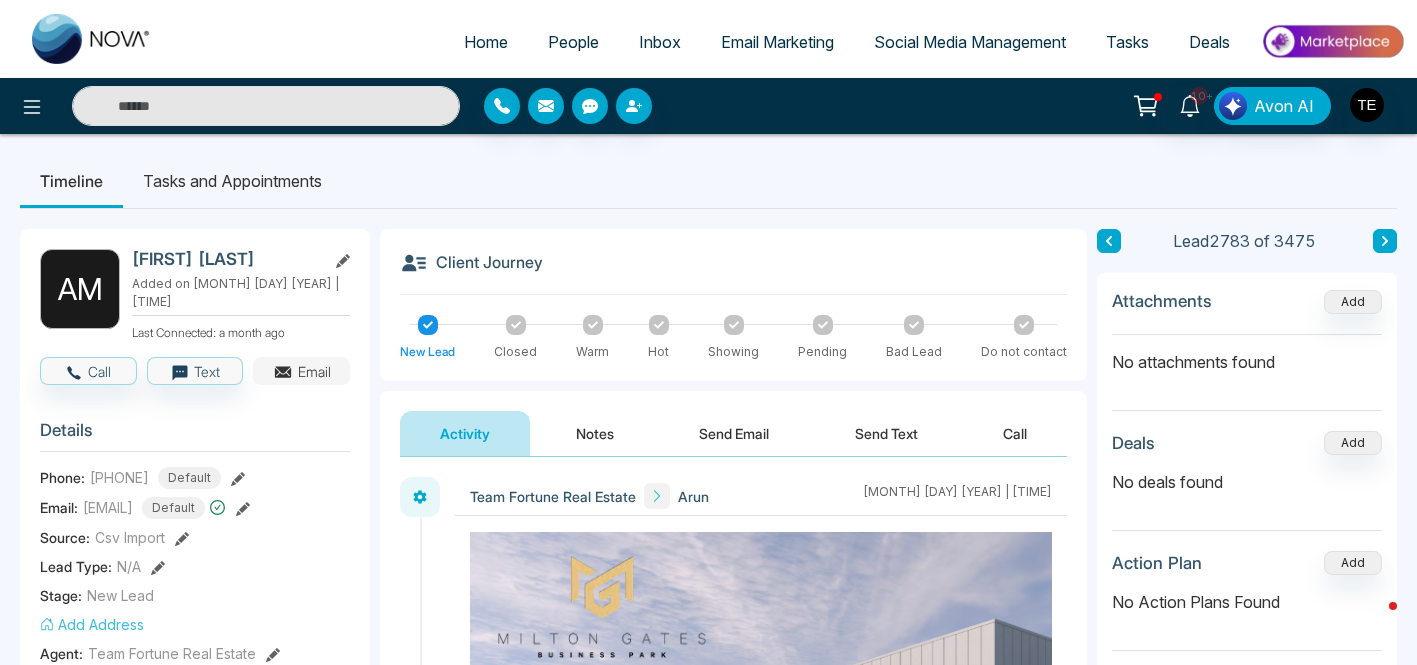 click on "Email" at bounding box center [301, 371] 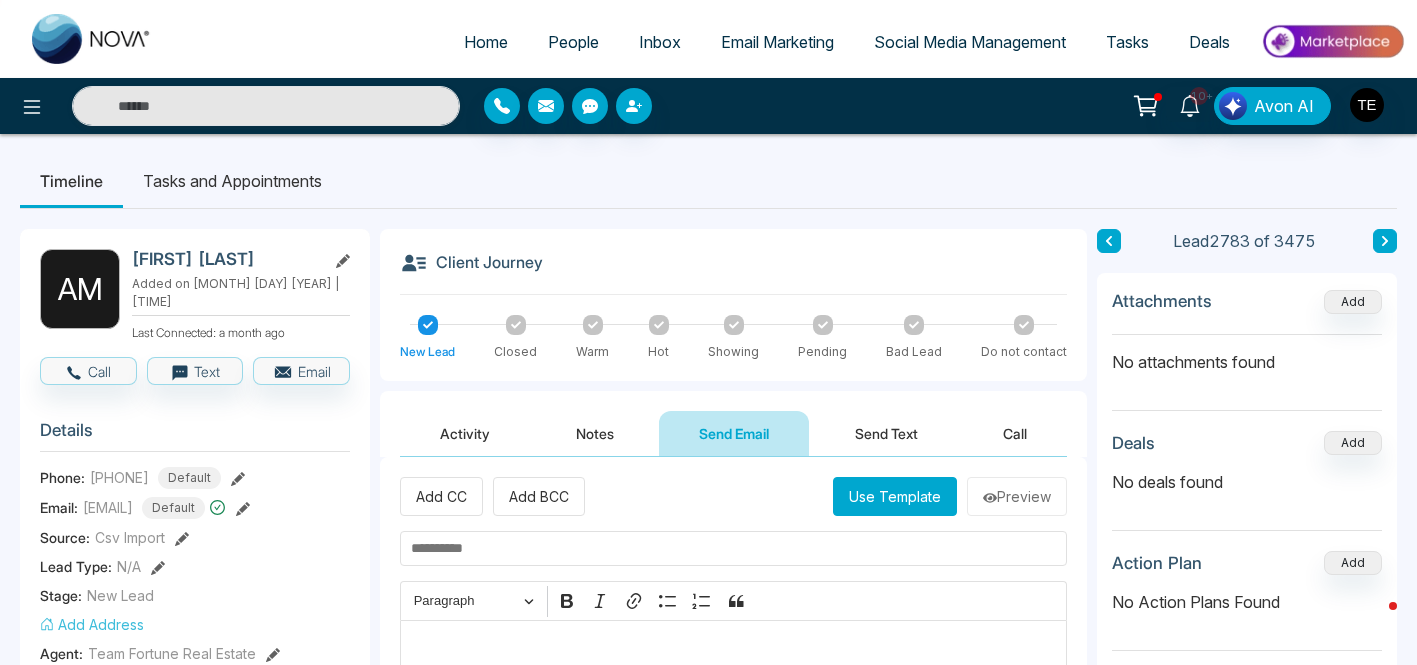 click on "Use Template" at bounding box center (895, 496) 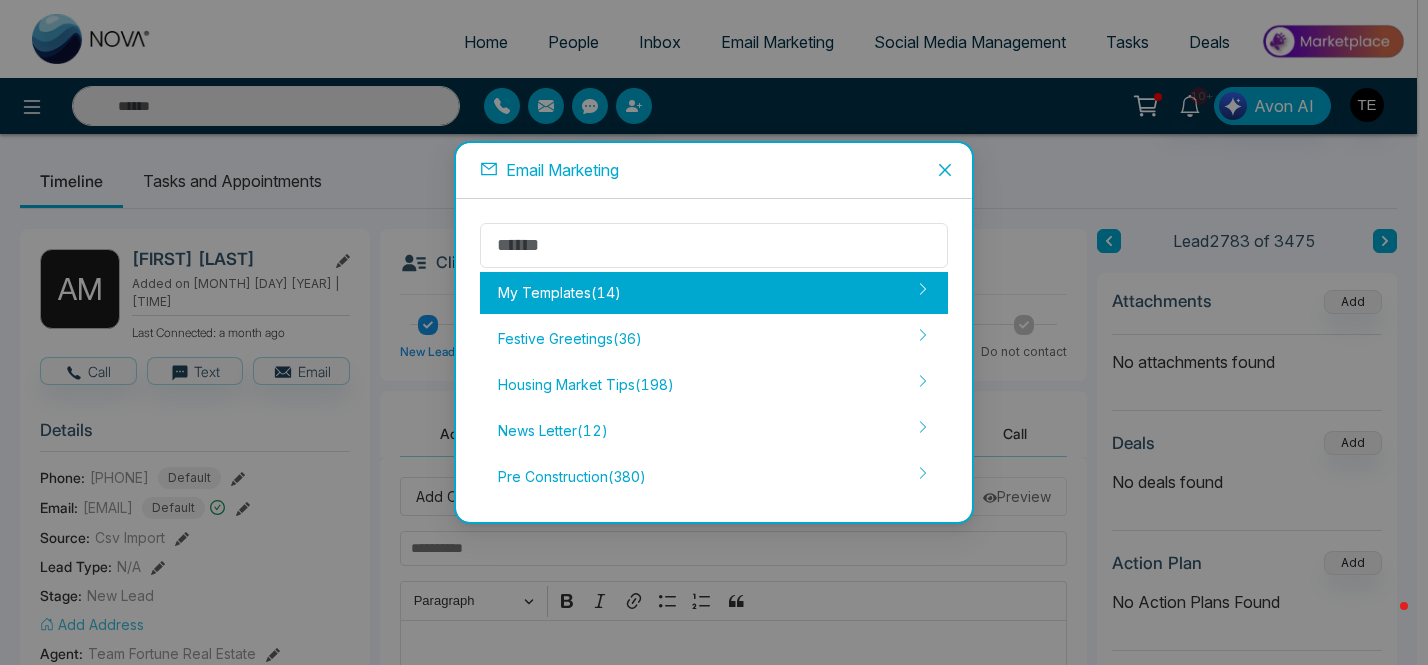click on "My Templates  ( 14 )" at bounding box center (714, 293) 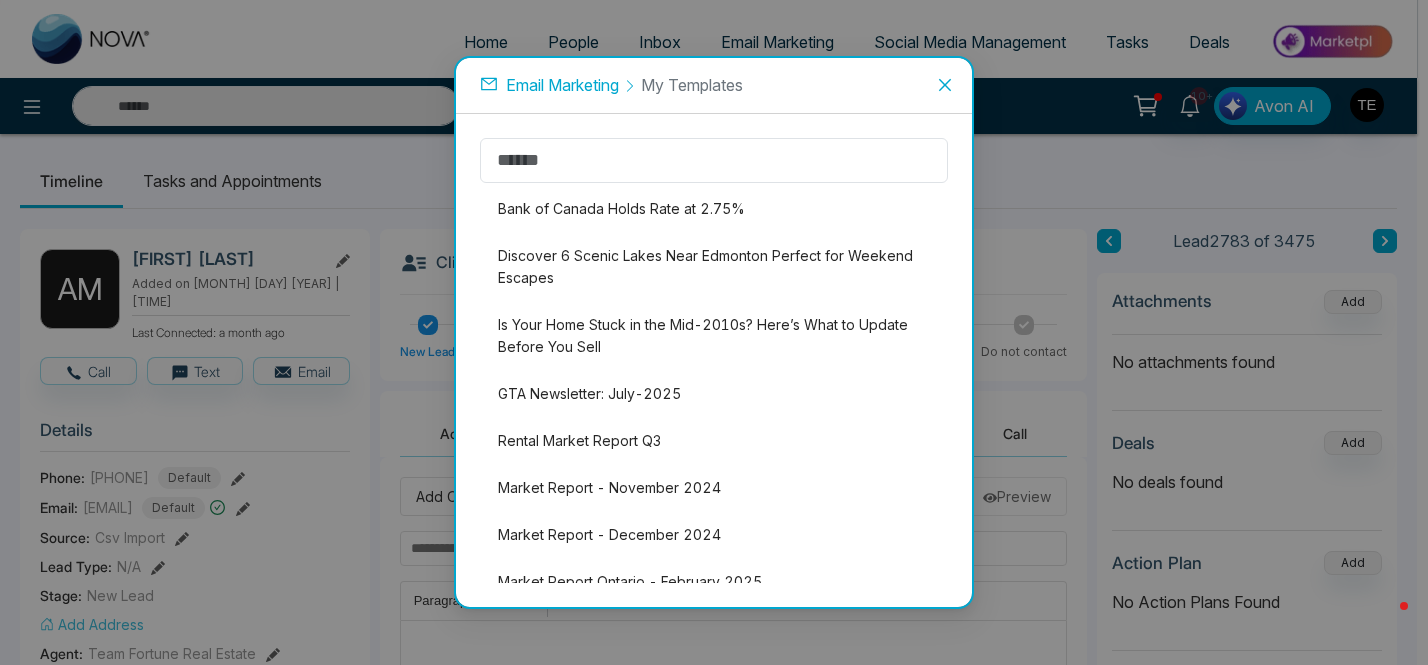 click on "Email Marketing" at bounding box center [562, 85] 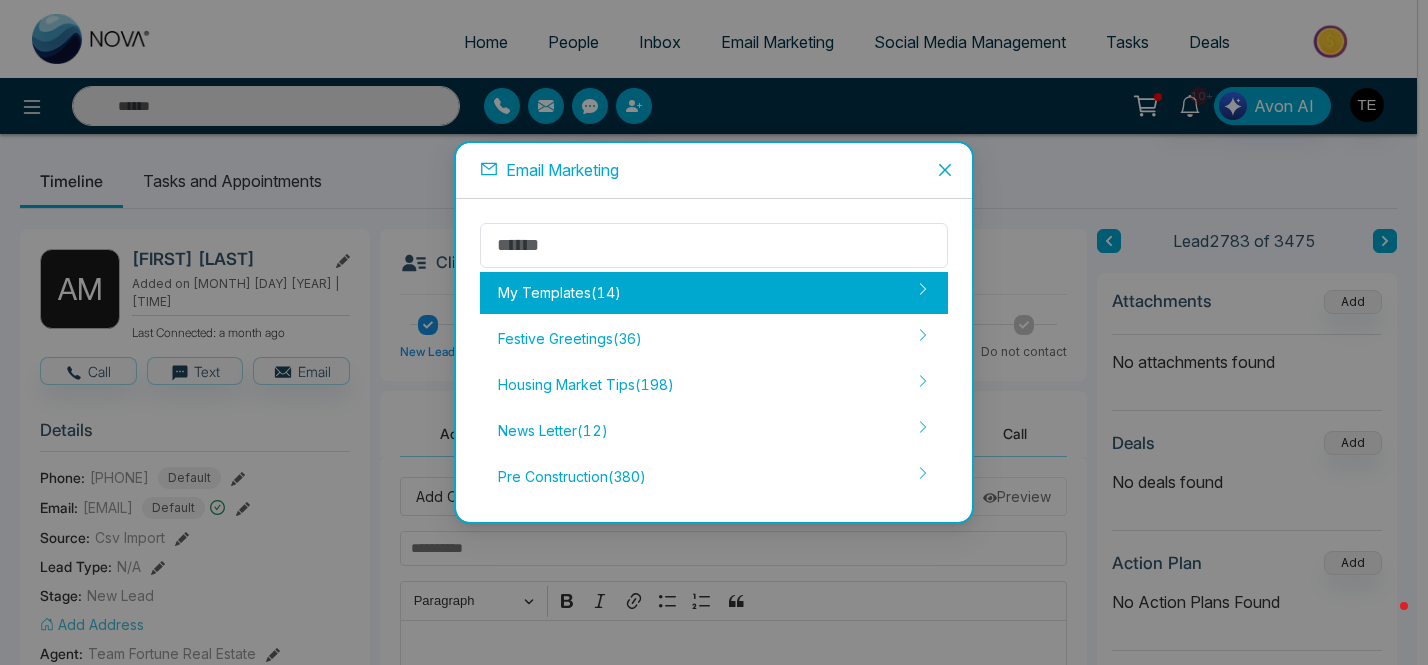 click 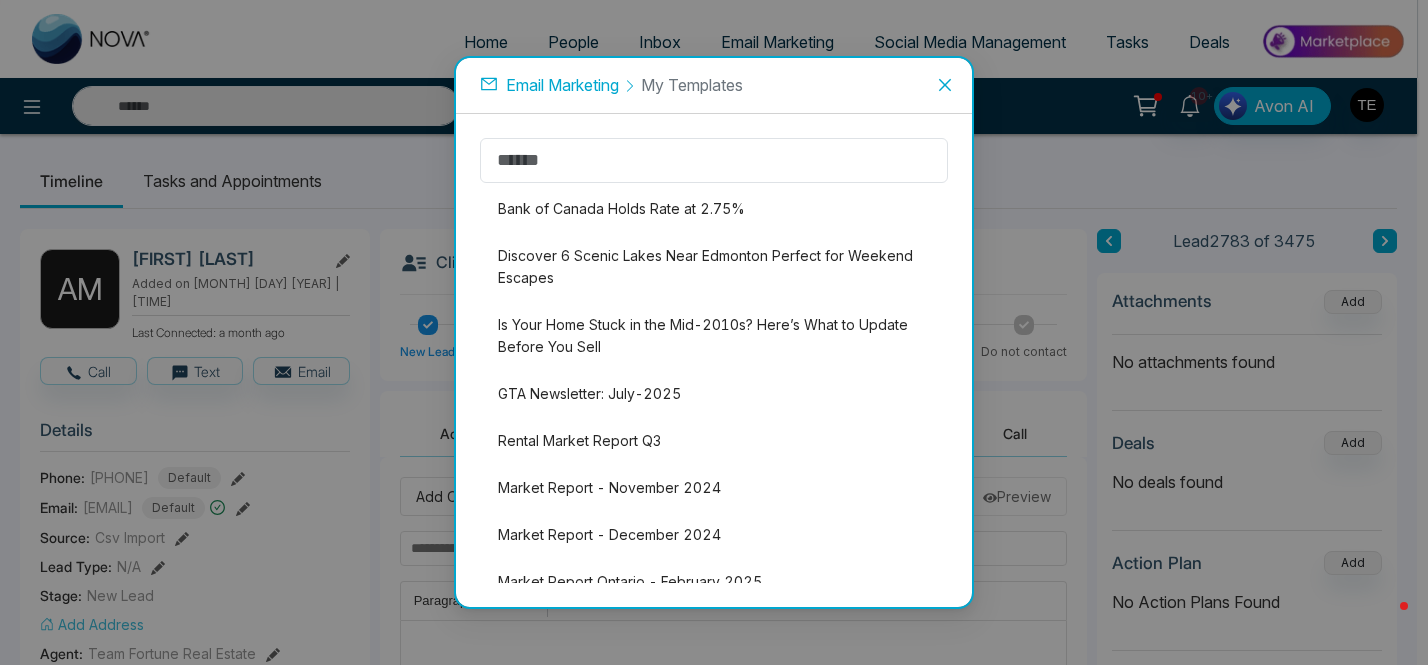 click on "Email Marketing" at bounding box center [562, 85] 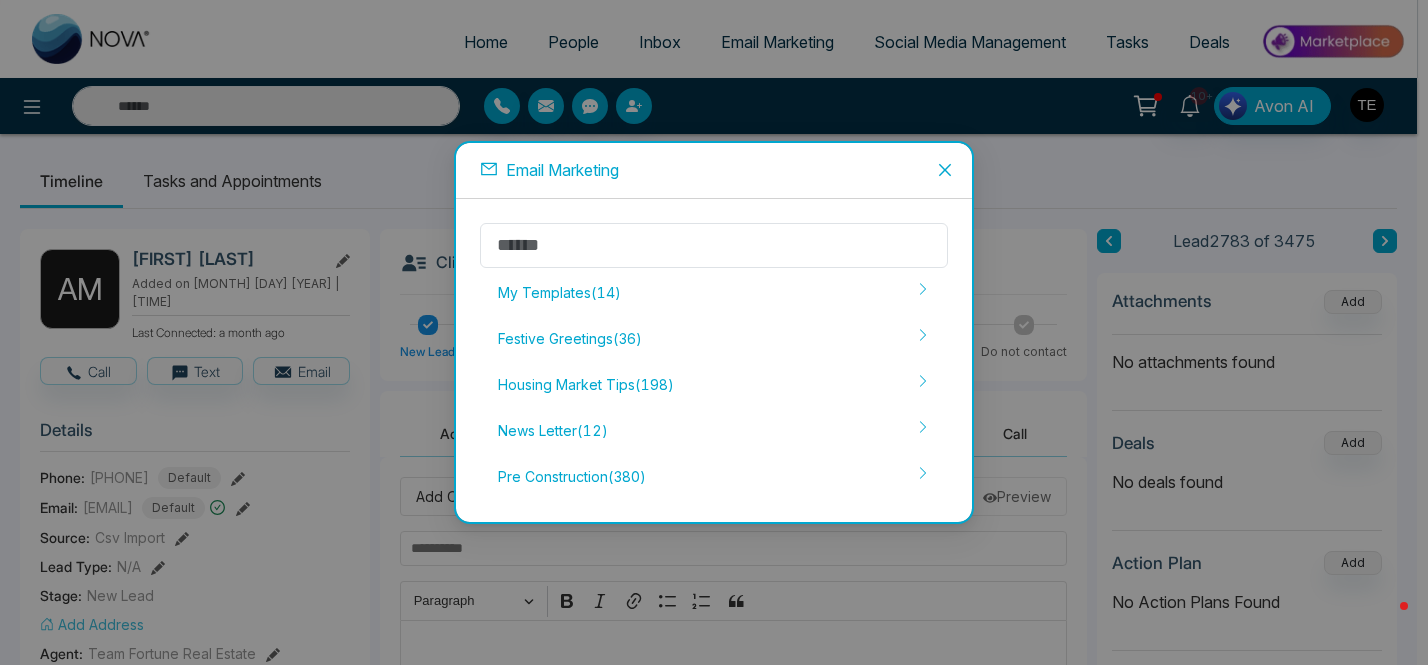 click 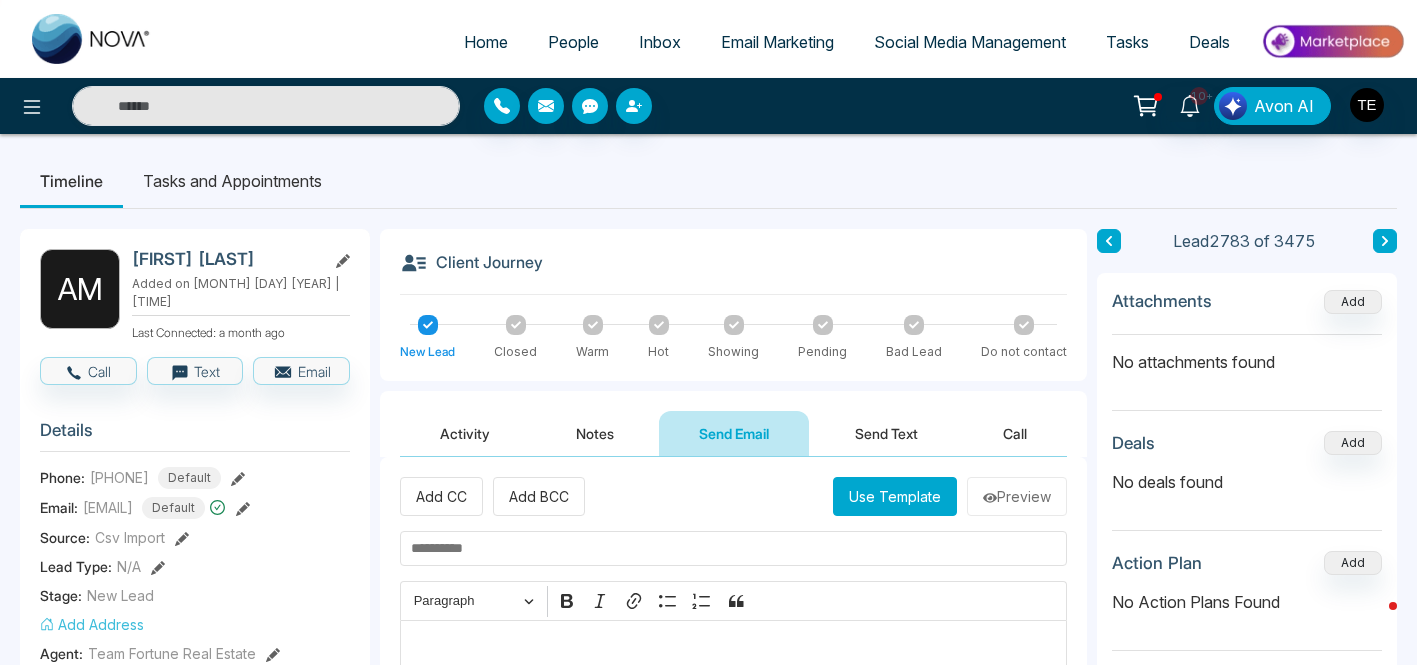 click on "Email Marketing" at bounding box center (777, 42) 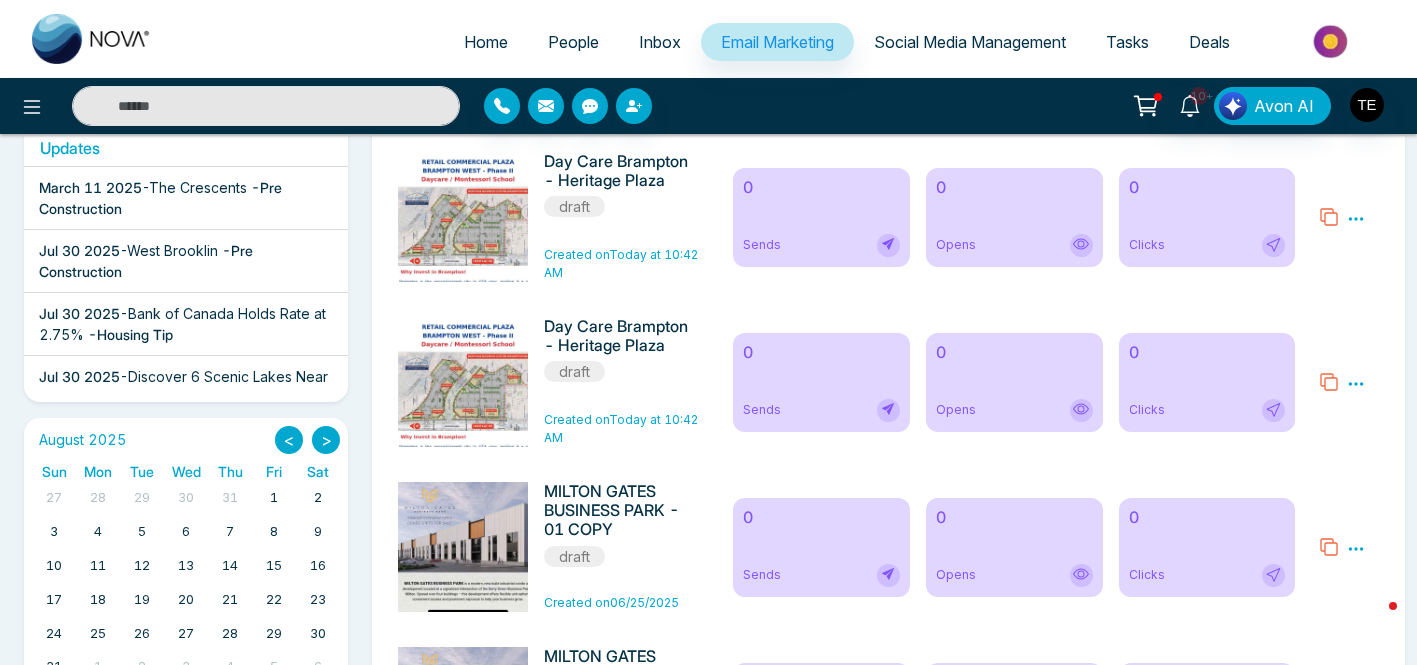 scroll, scrollTop: 358, scrollLeft: 0, axis: vertical 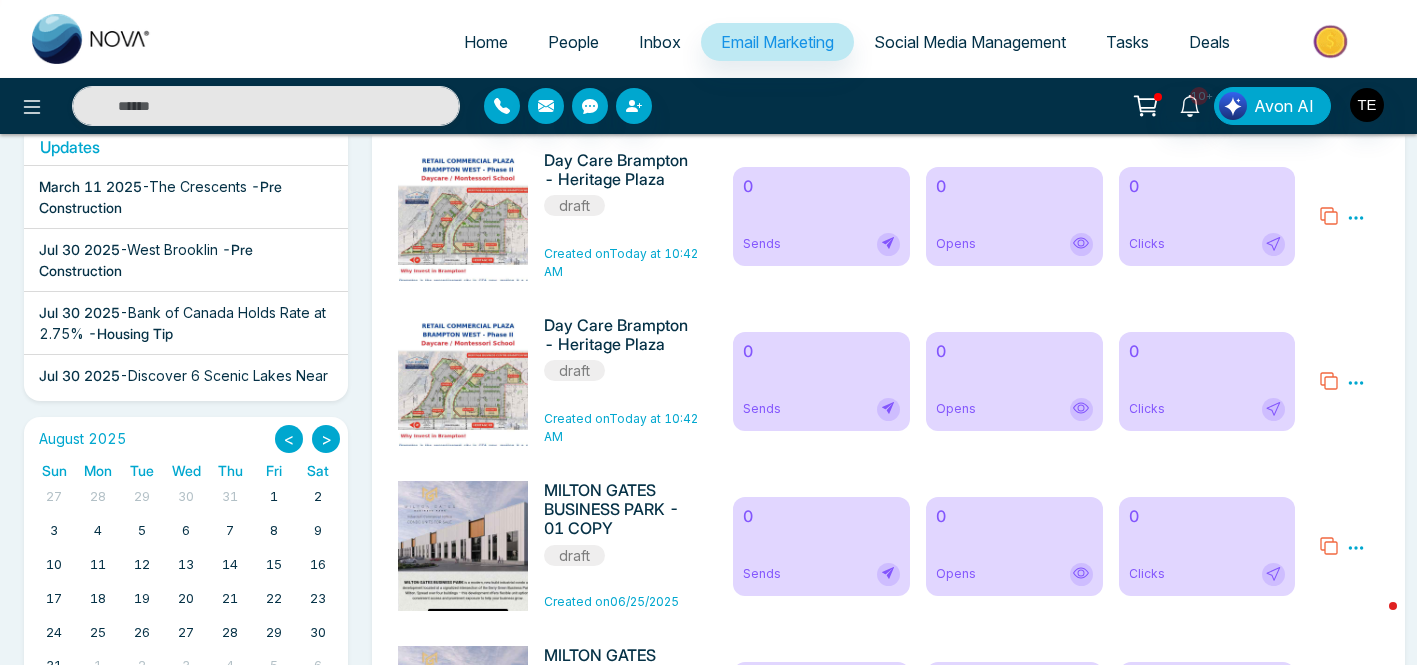 click 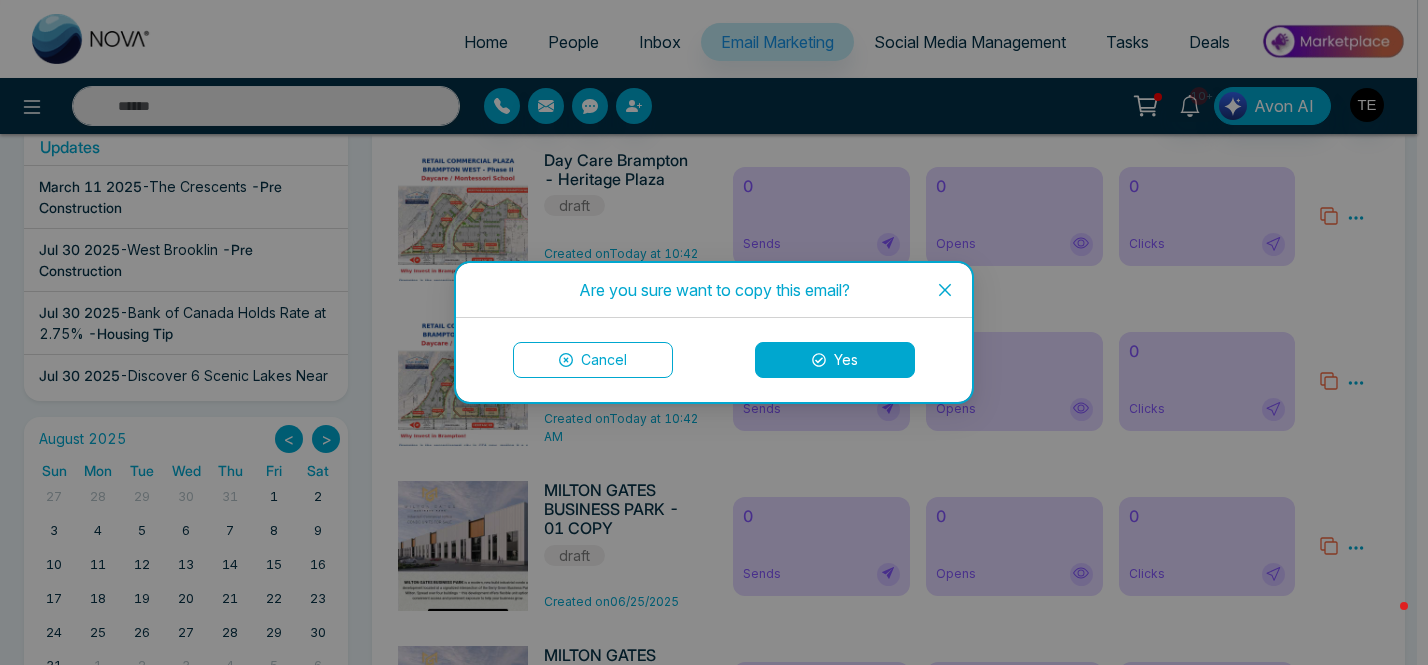 click on "Yes" at bounding box center [835, 360] 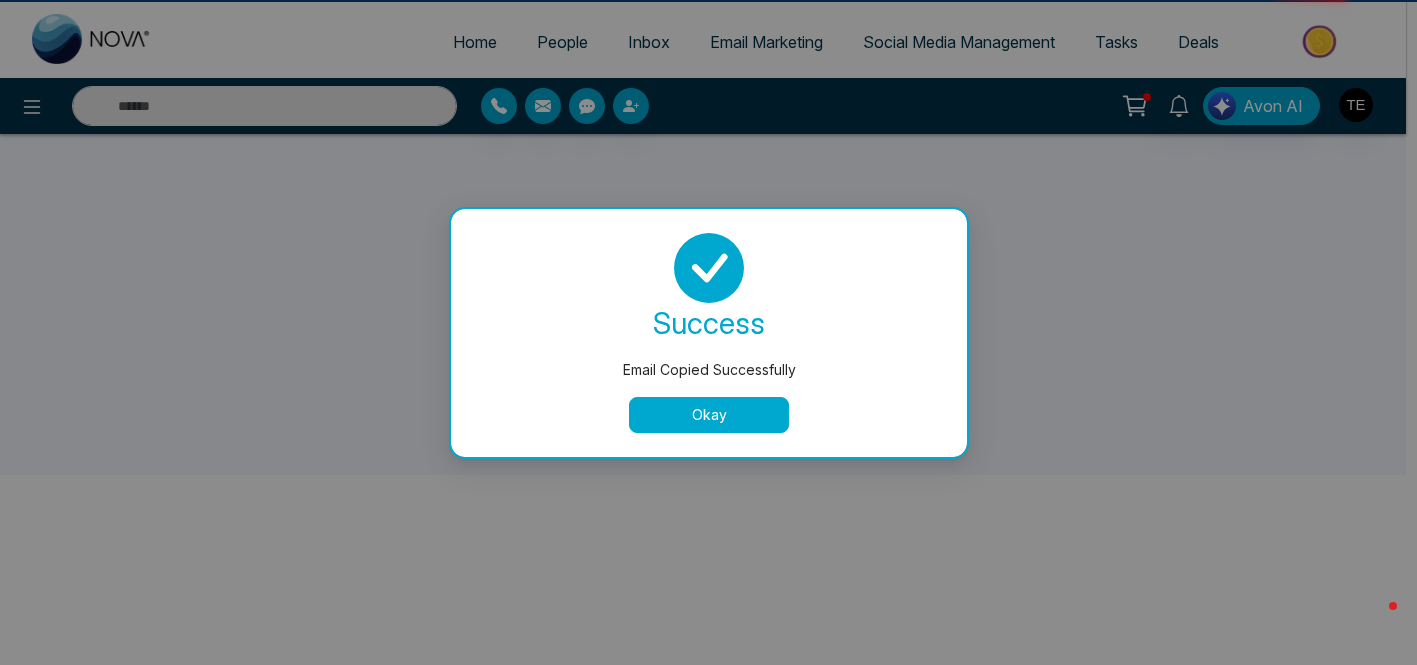 scroll, scrollTop: 0, scrollLeft: 0, axis: both 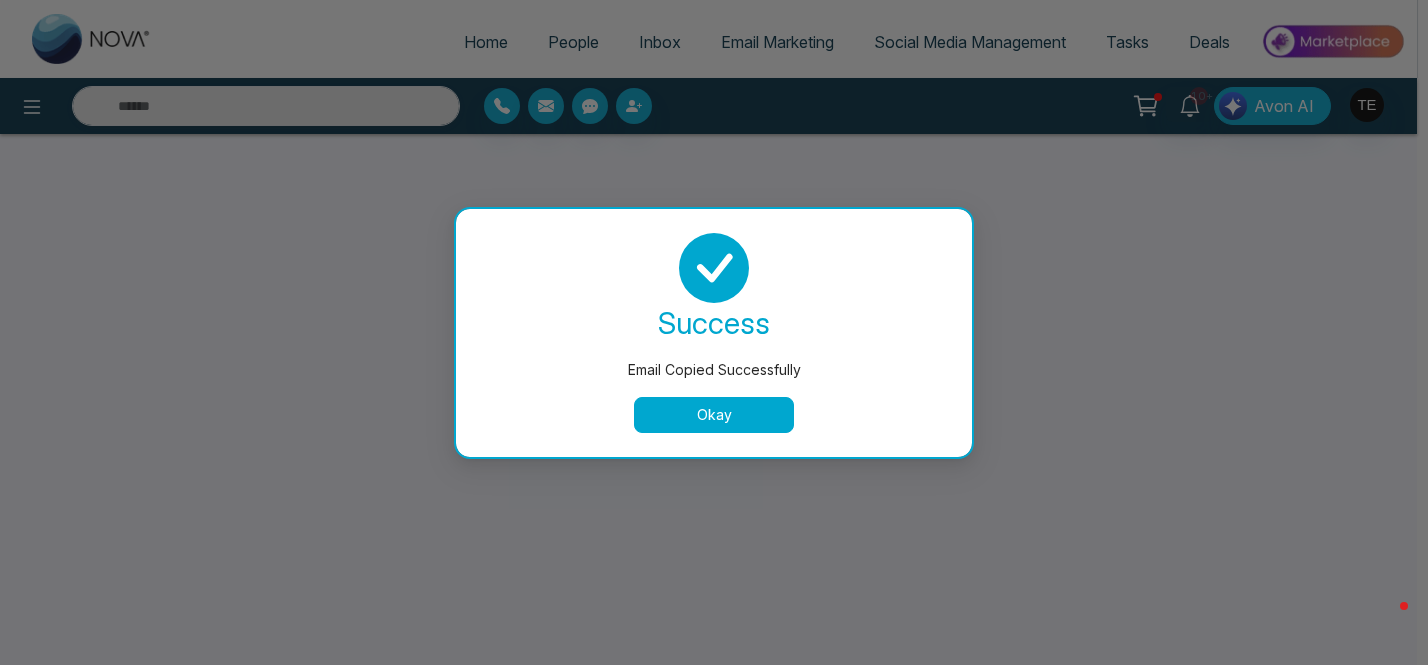 click on "Okay" at bounding box center (714, 415) 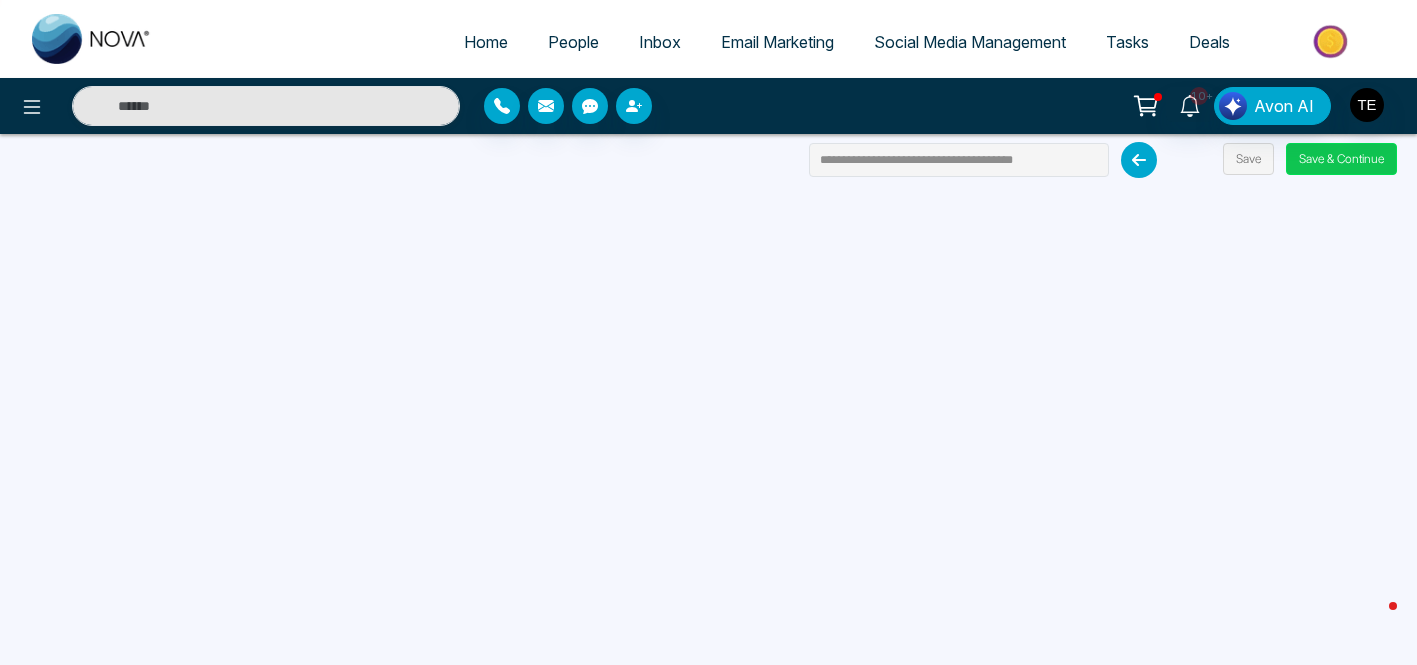 click on "Save & Continue" at bounding box center [1341, 159] 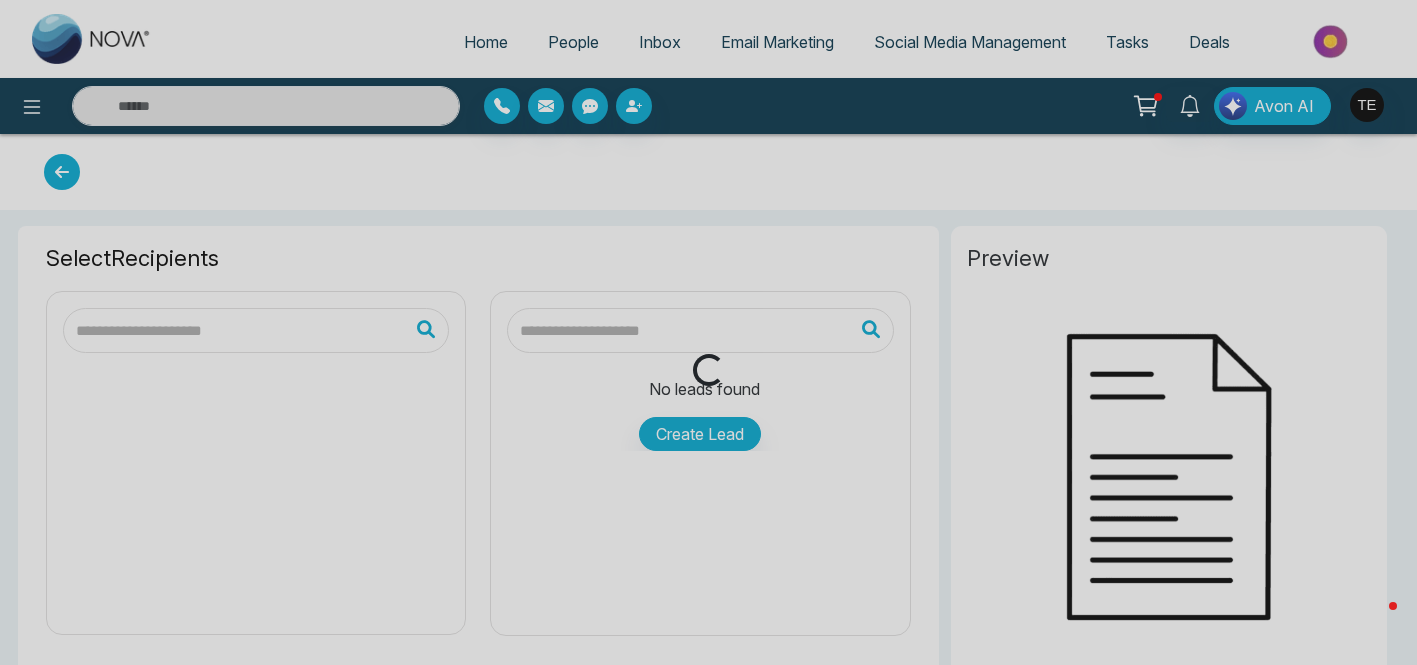 type on "**********" 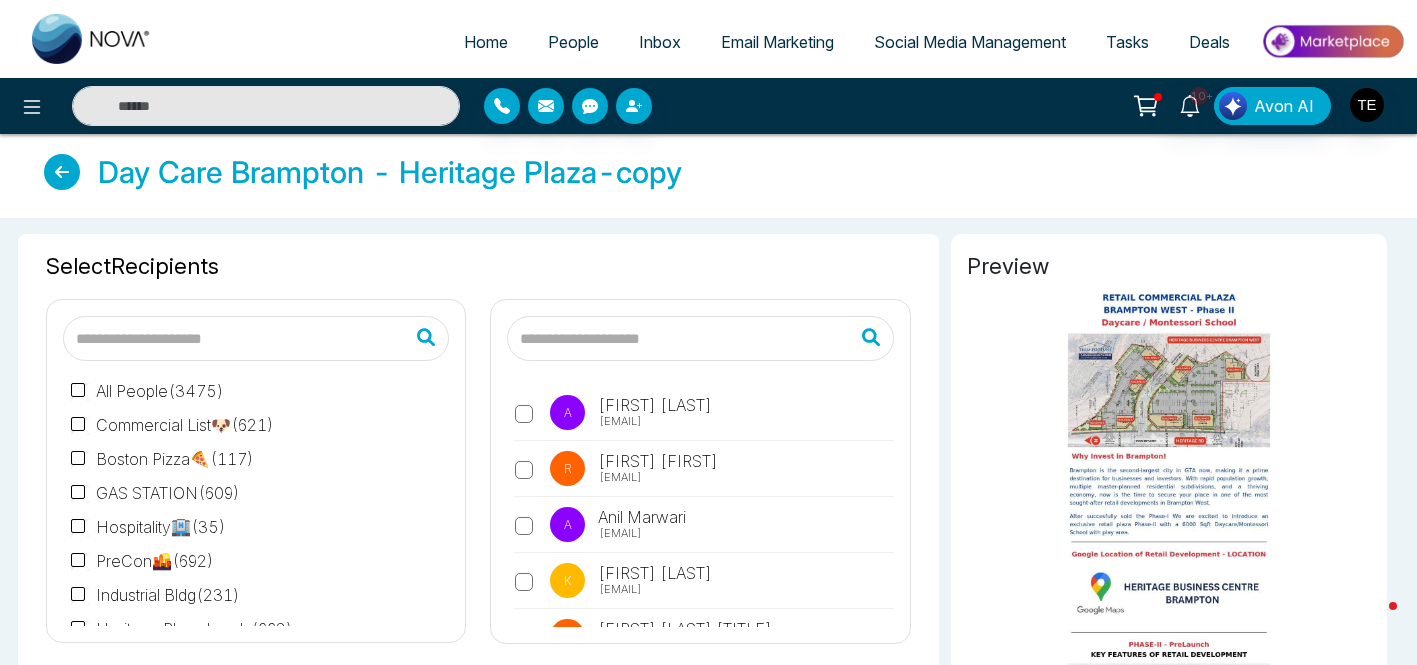 click at bounding box center [700, 338] 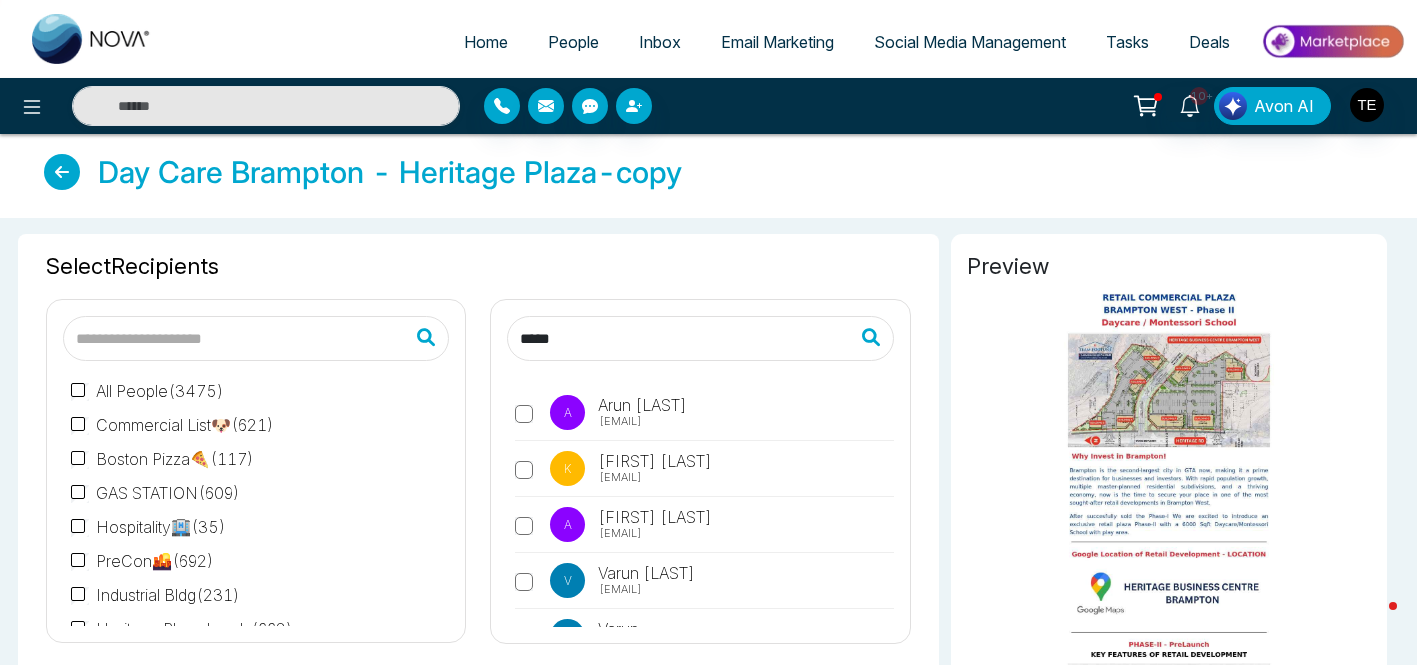 type on "****" 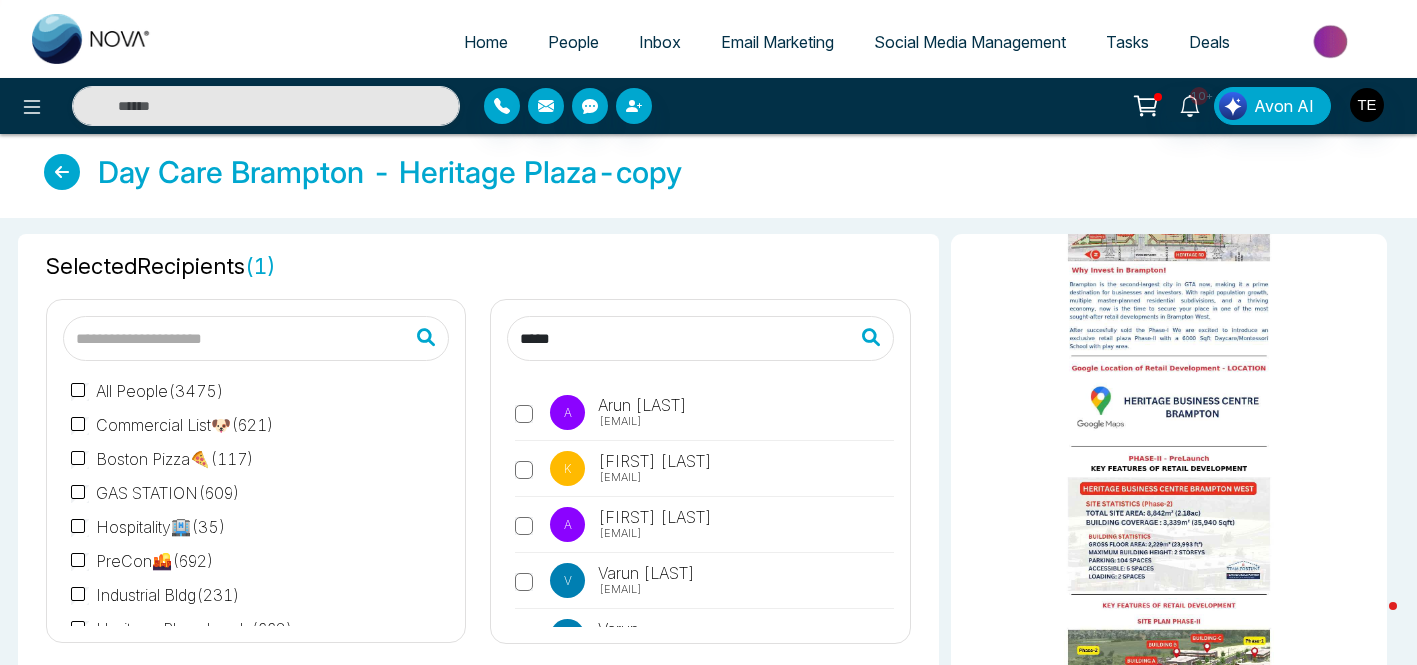 scroll, scrollTop: 316, scrollLeft: 0, axis: vertical 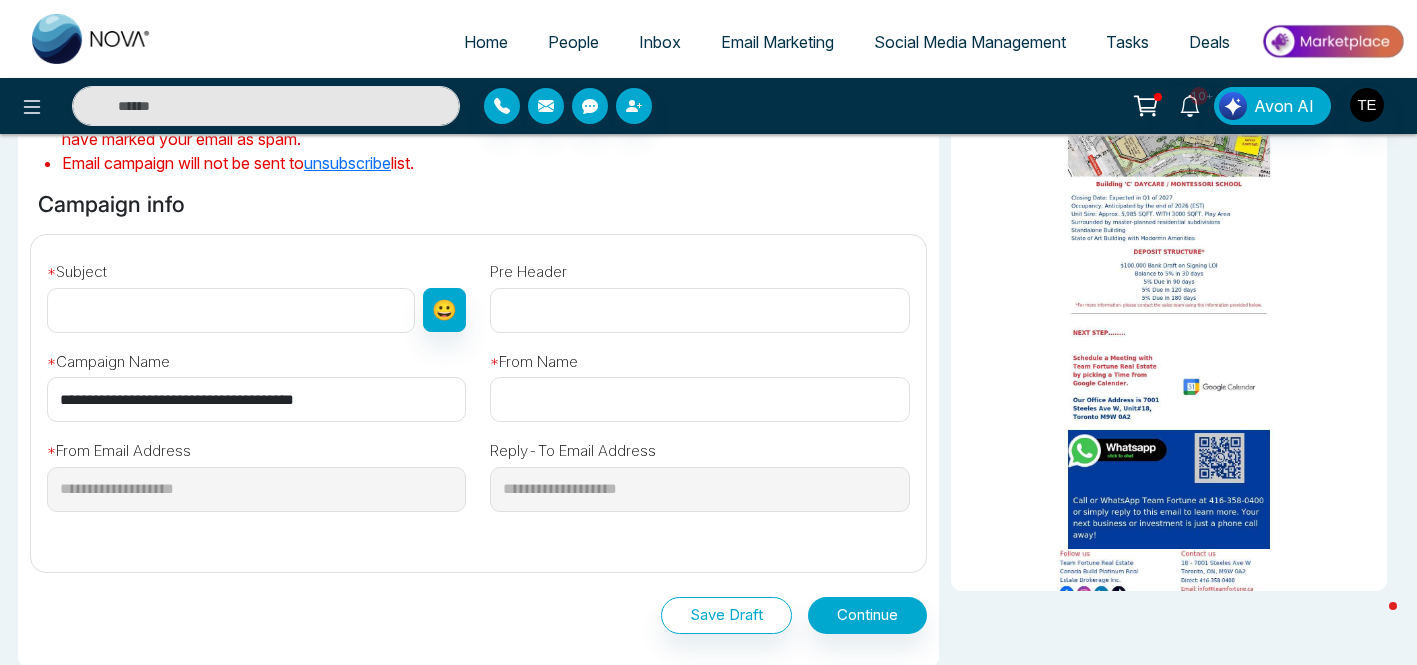 click at bounding box center (231, 310) 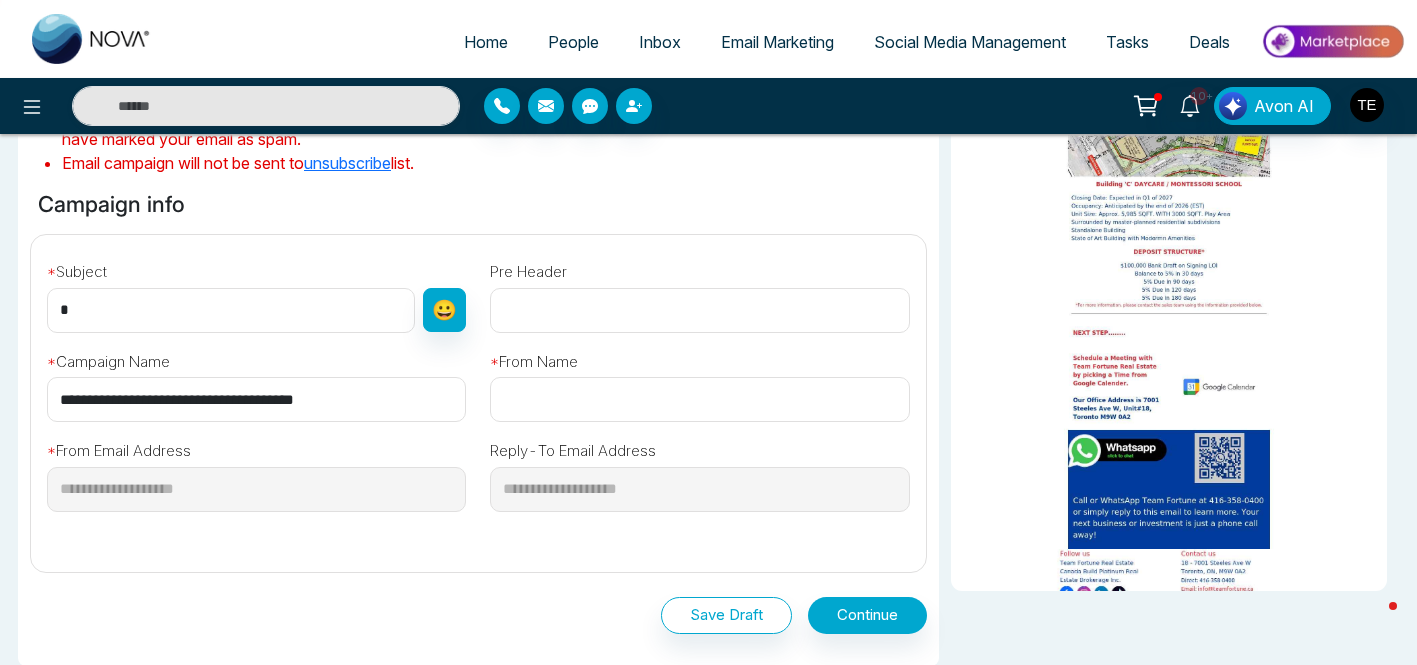 type on "**********" 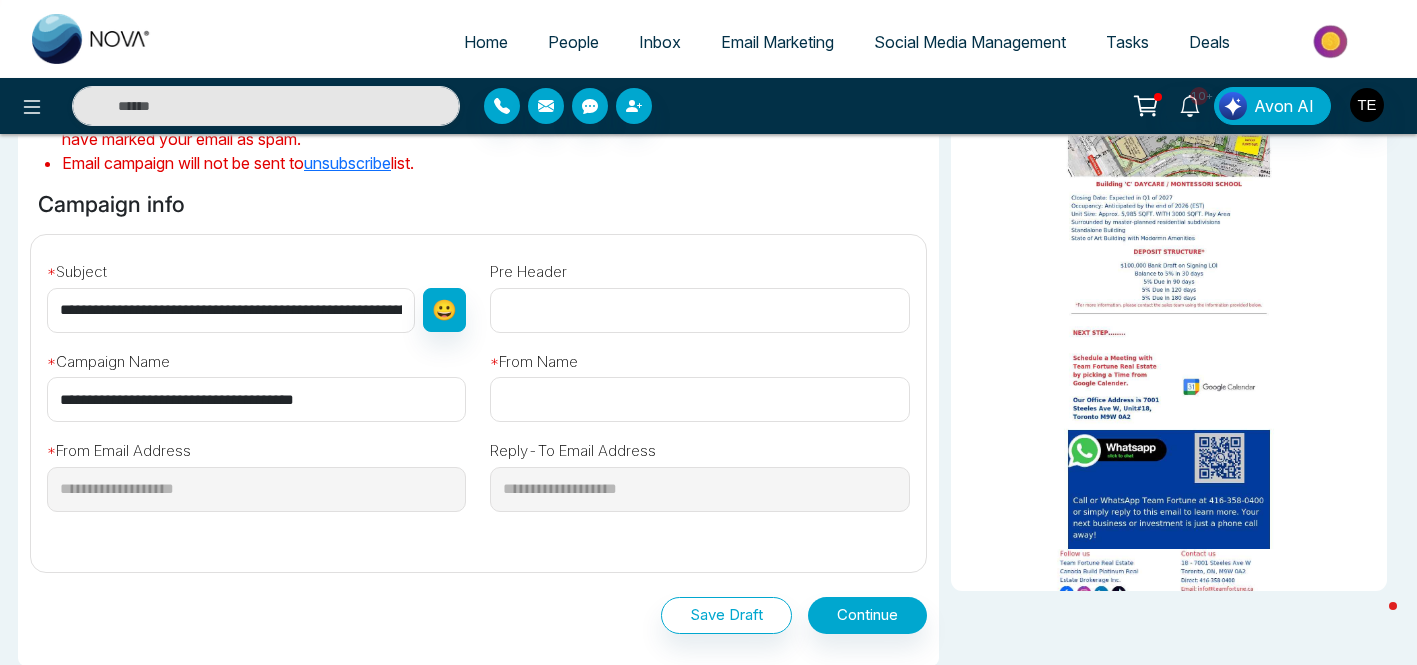 click at bounding box center [699, 310] 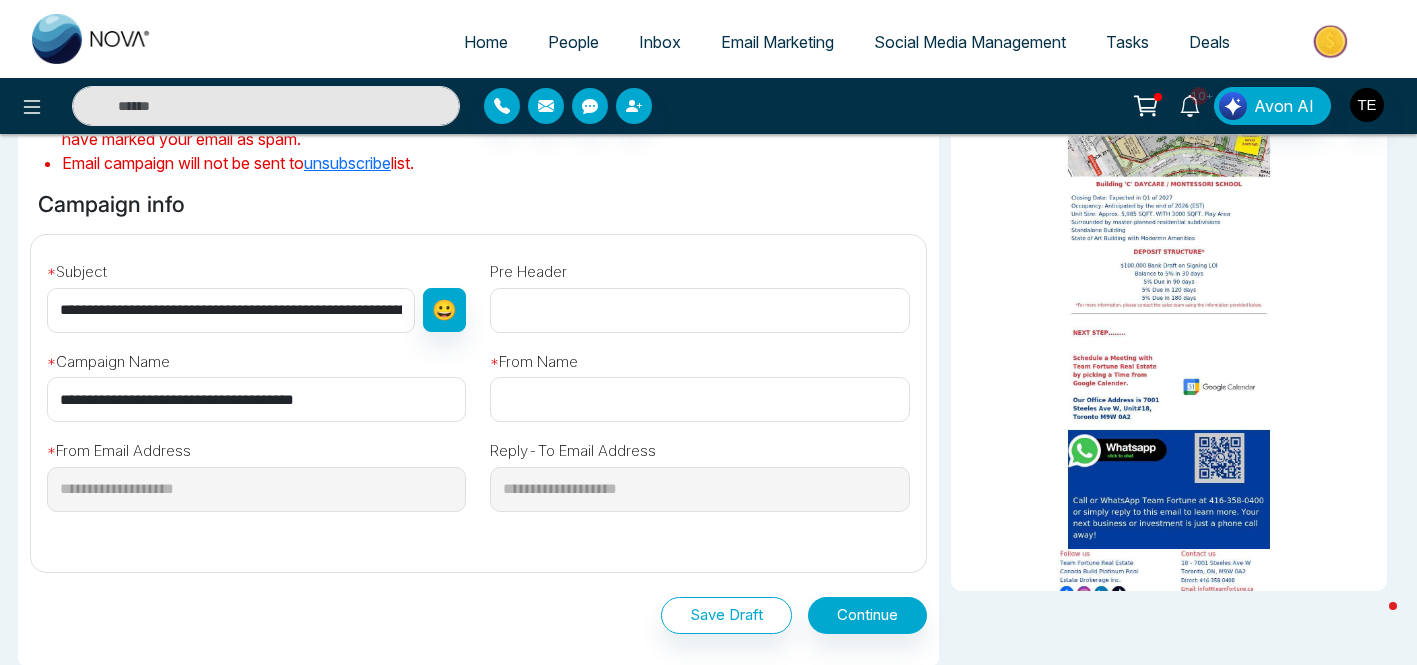 type on "**********" 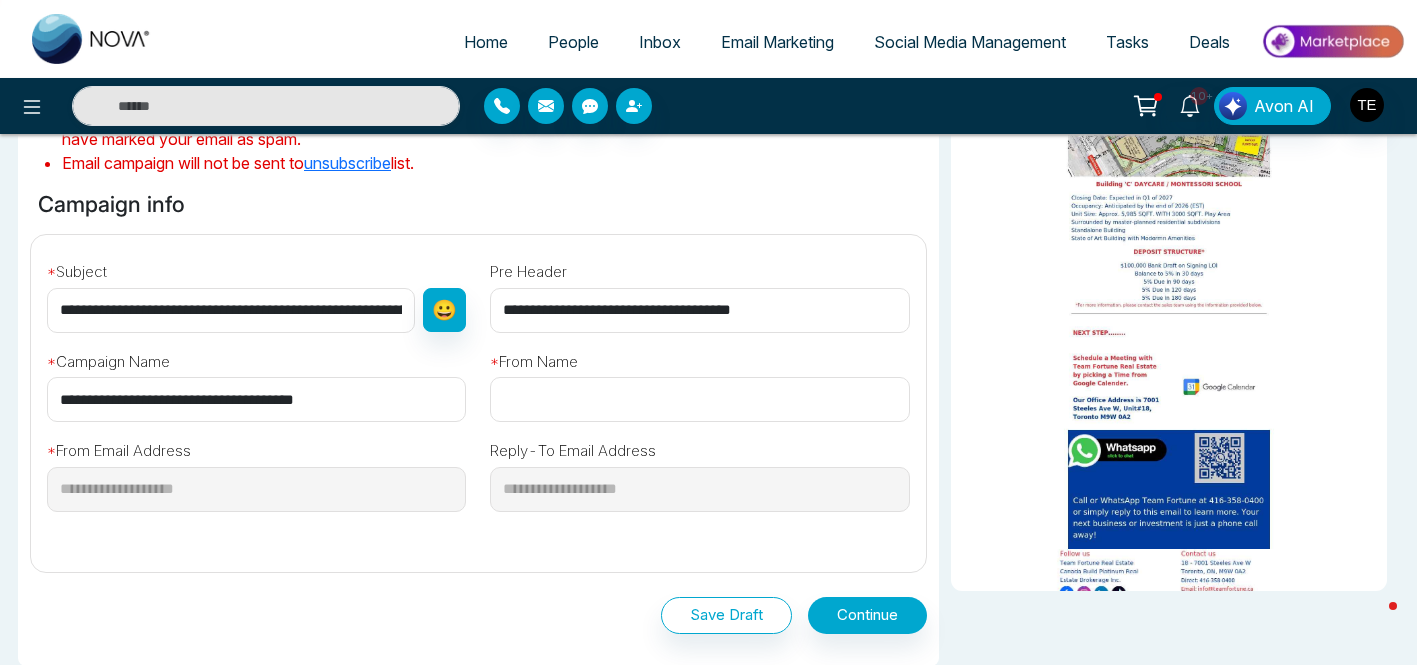 click at bounding box center [699, 399] 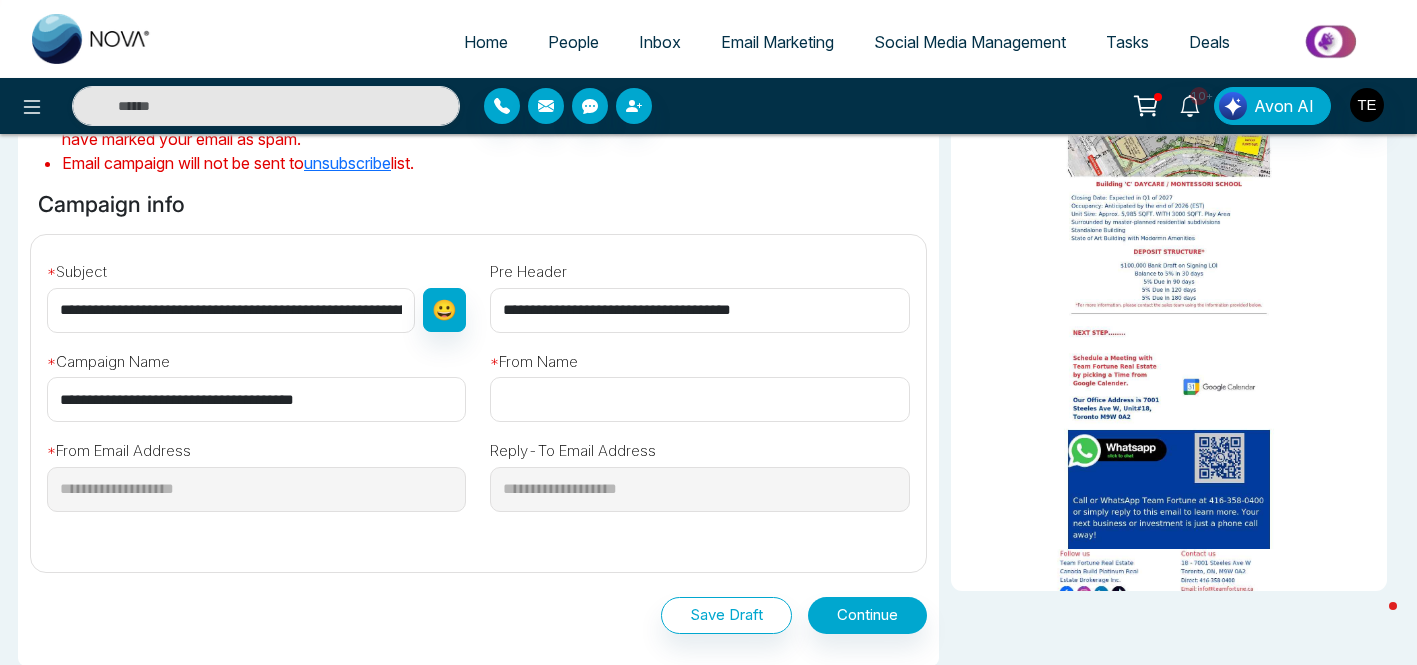 type on "**********" 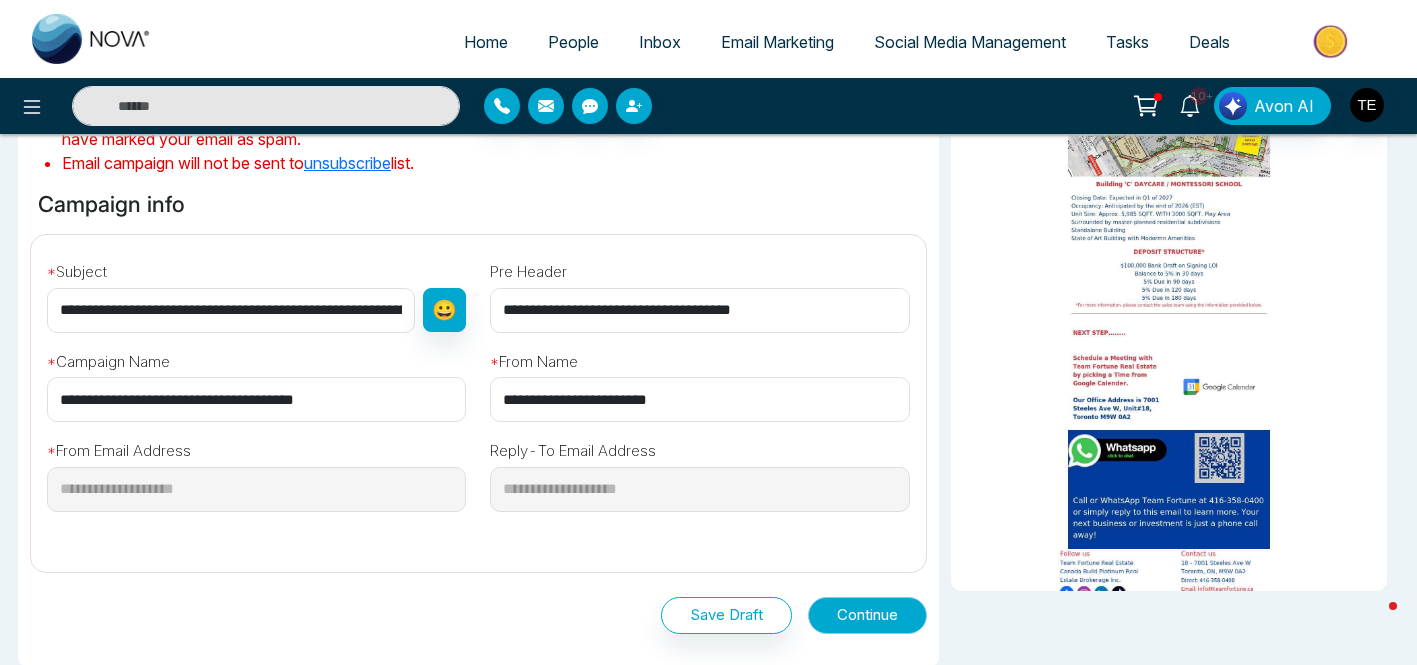 click on "Continue" at bounding box center [867, 615] 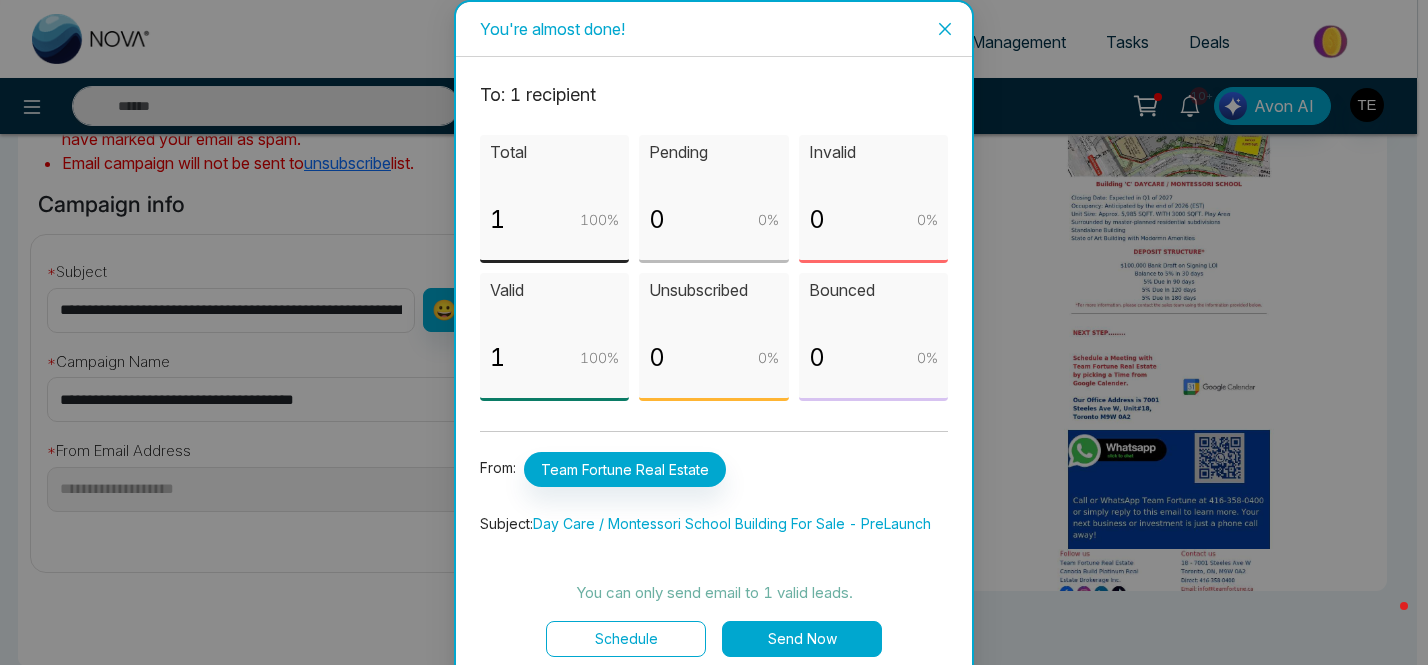 click on "Send Now" at bounding box center (802, 639) 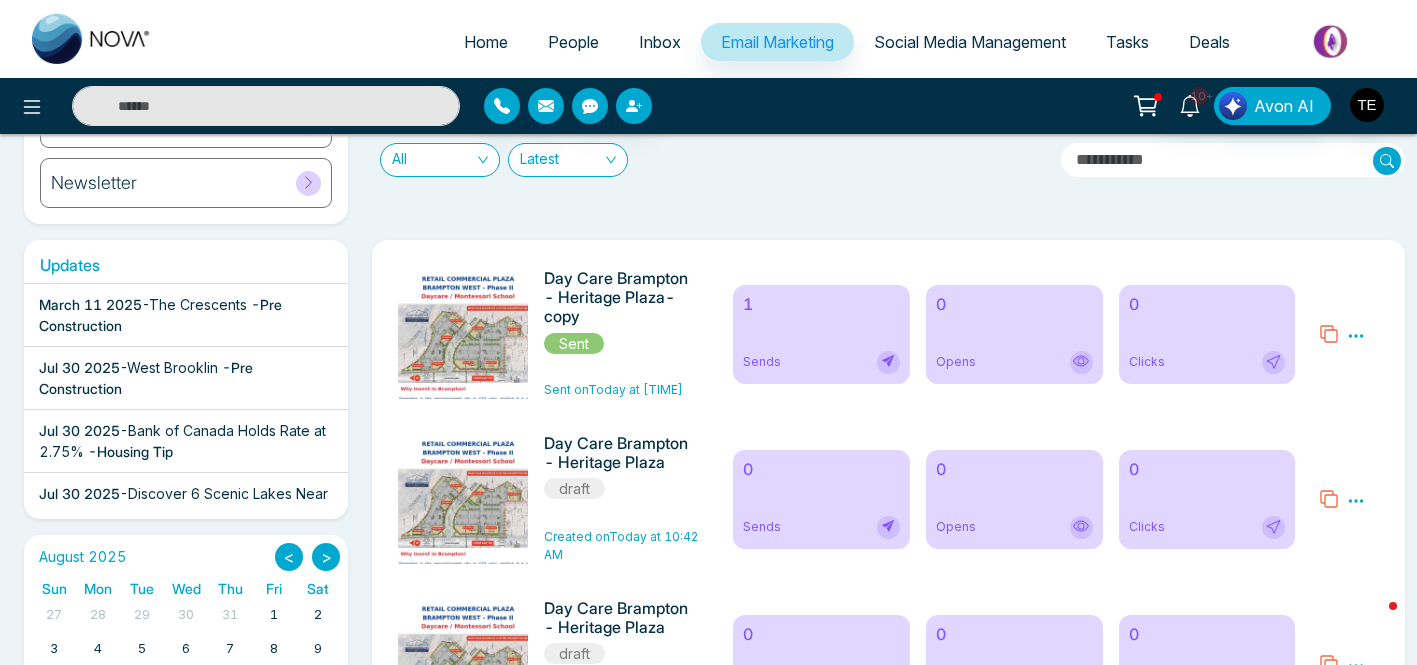 scroll, scrollTop: 0, scrollLeft: 0, axis: both 